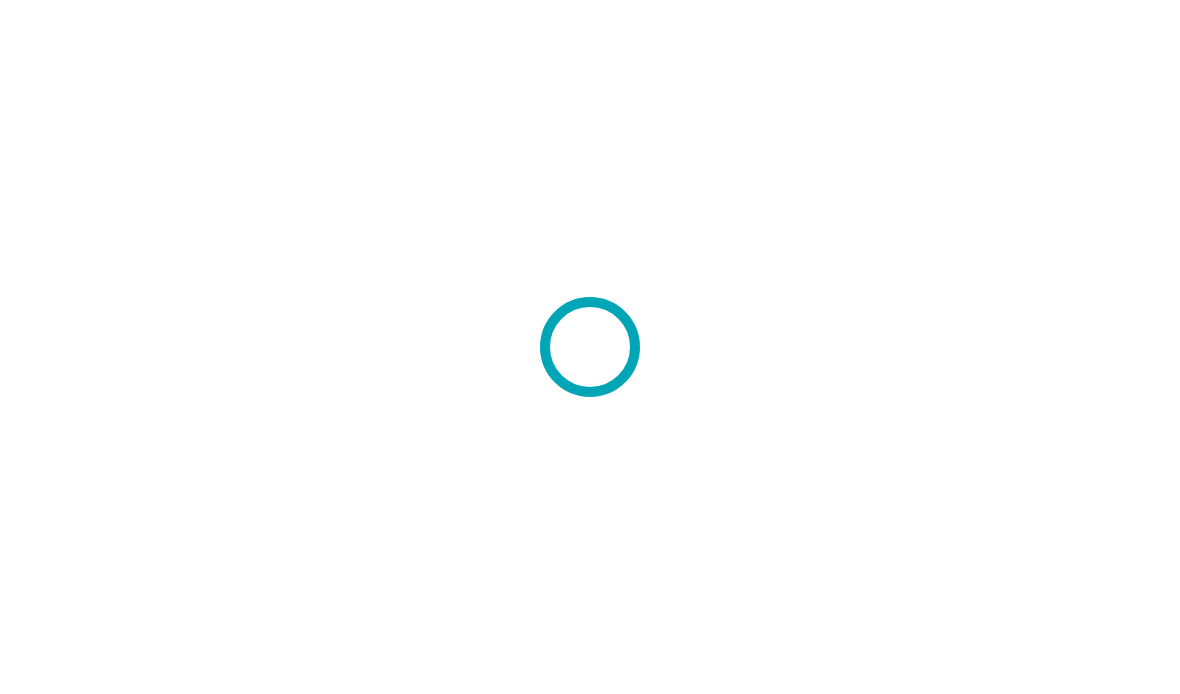 scroll, scrollTop: 0, scrollLeft: 0, axis: both 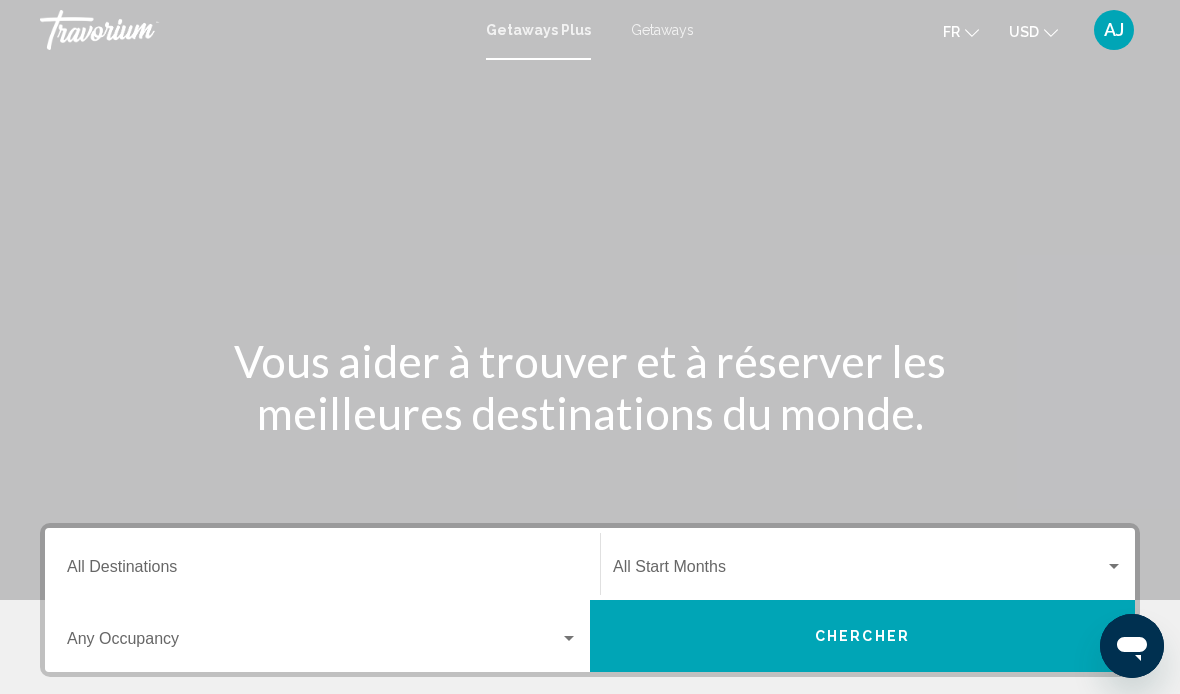 click on "Getaways" at bounding box center [662, 30] 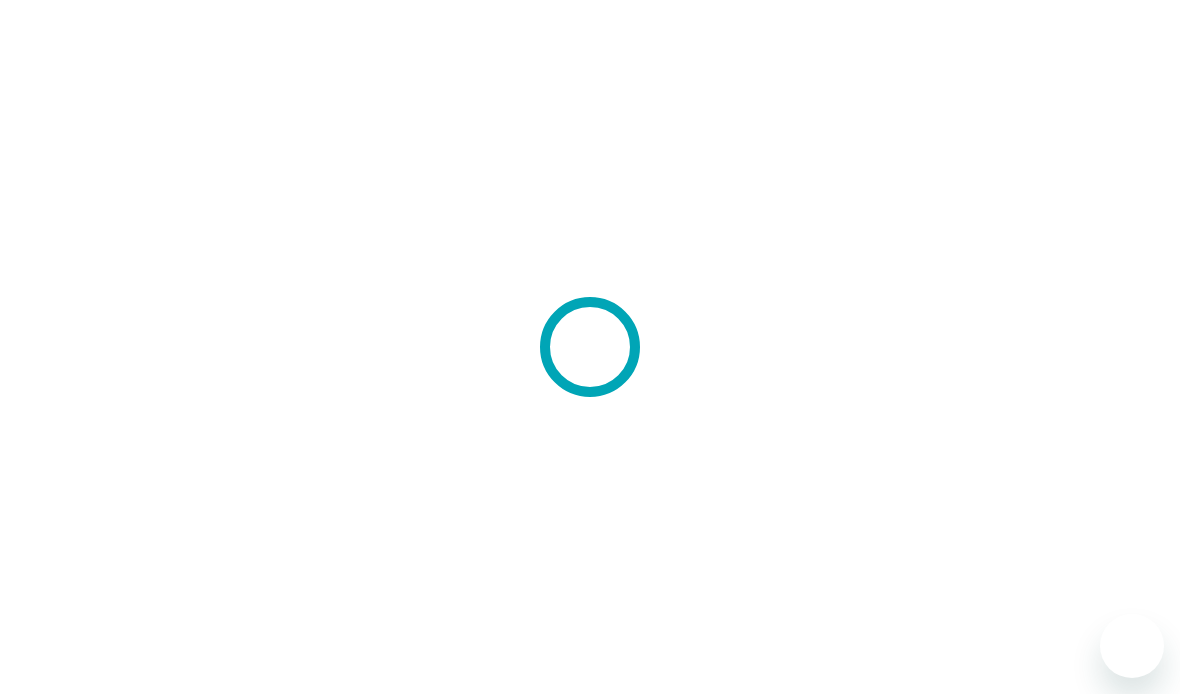 scroll, scrollTop: 0, scrollLeft: 0, axis: both 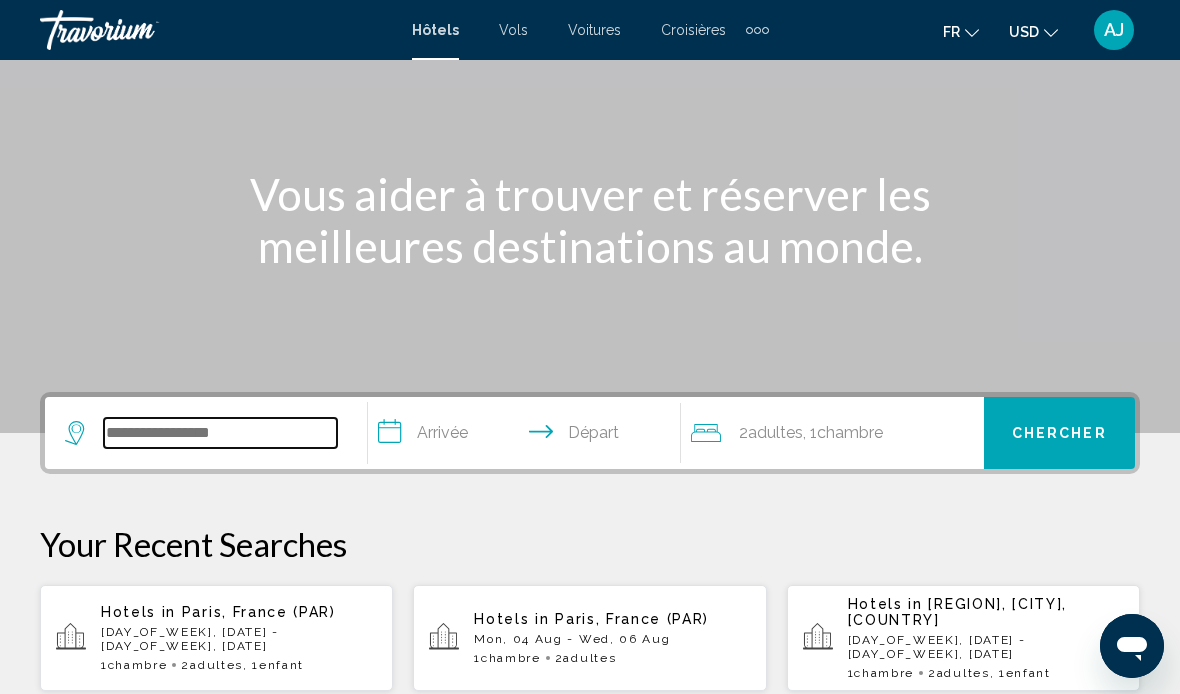 click at bounding box center [220, 433] 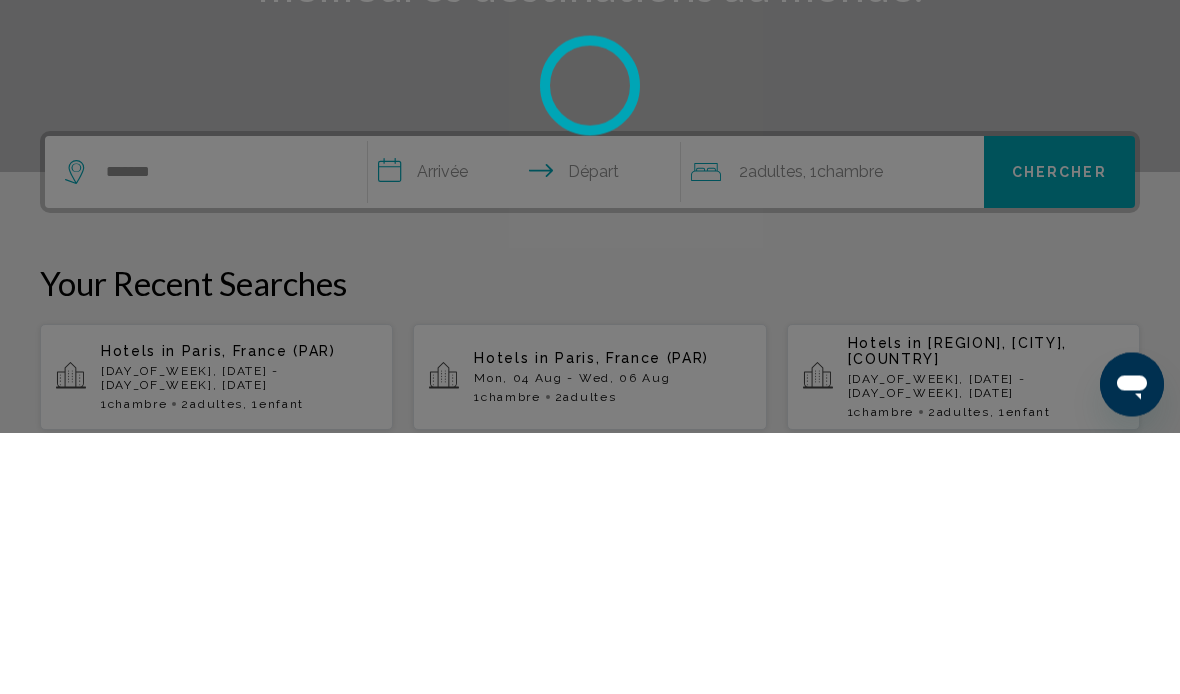 click at bounding box center [590, 347] 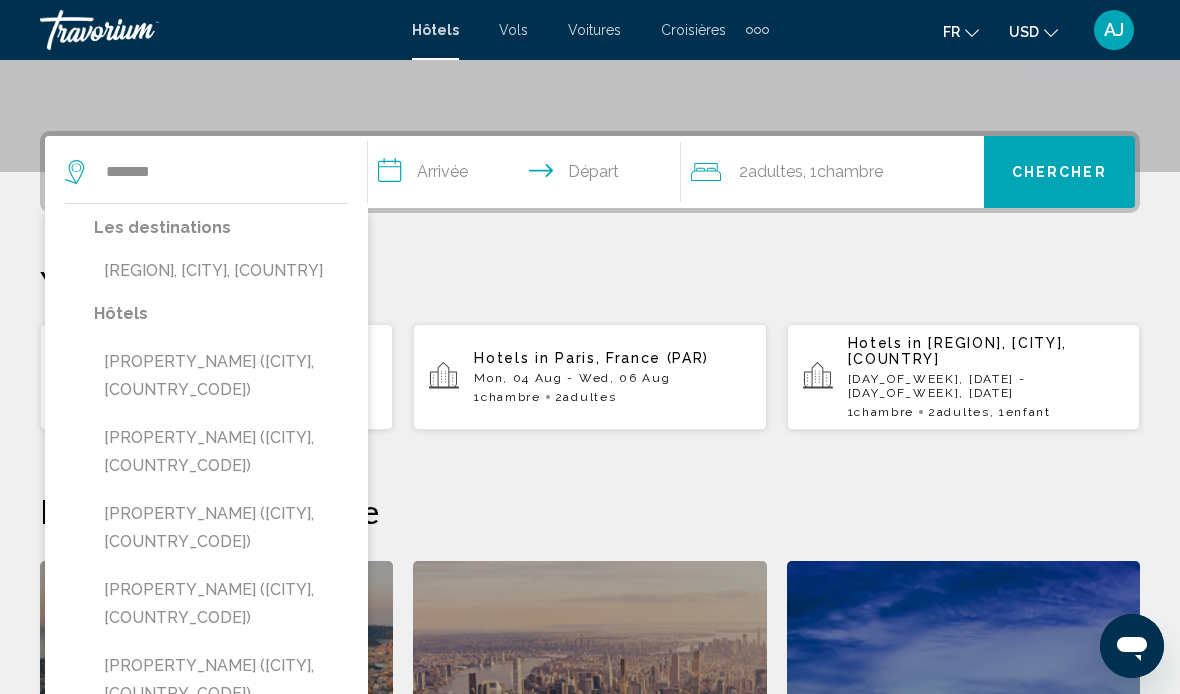 click on "[REGION], [CITY], [COUNTRY]" at bounding box center (221, 271) 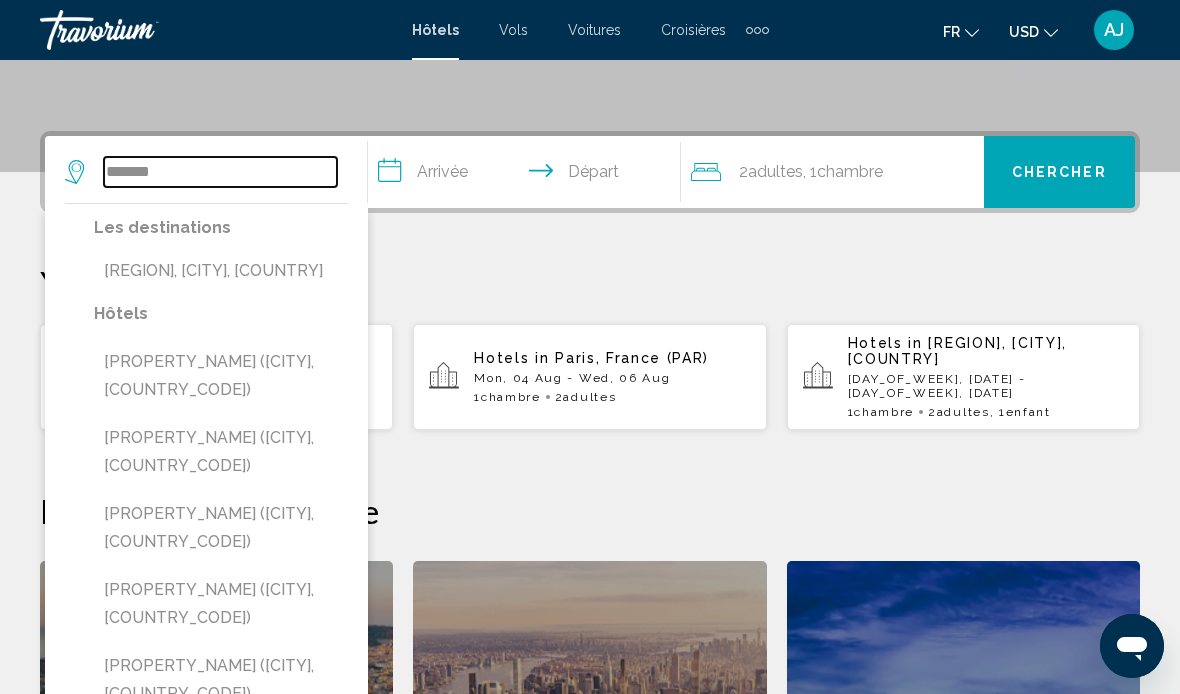type on "**********" 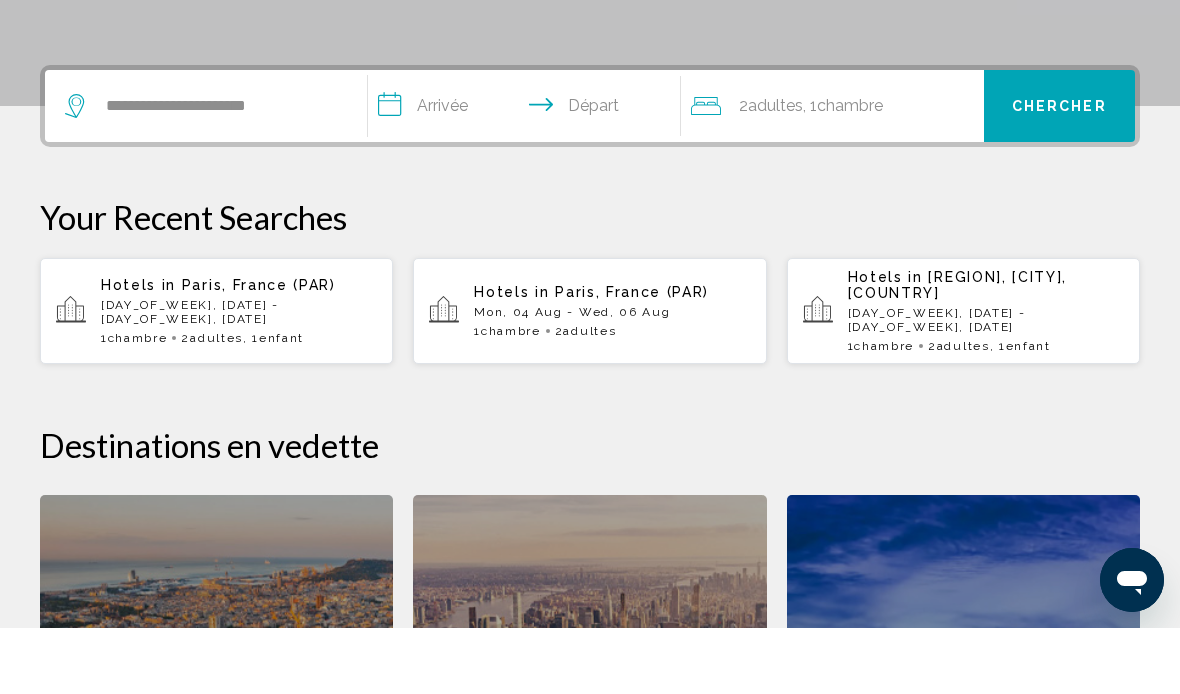click on "**********" at bounding box center [528, 175] 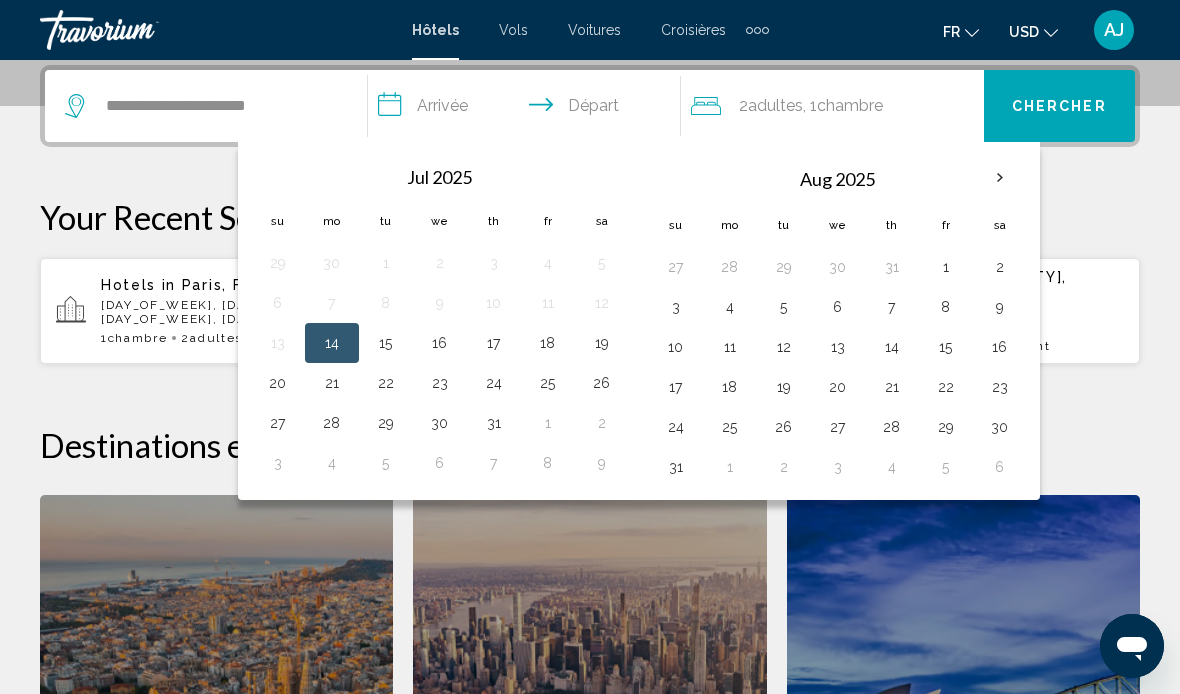 click on "3" at bounding box center (676, 307) 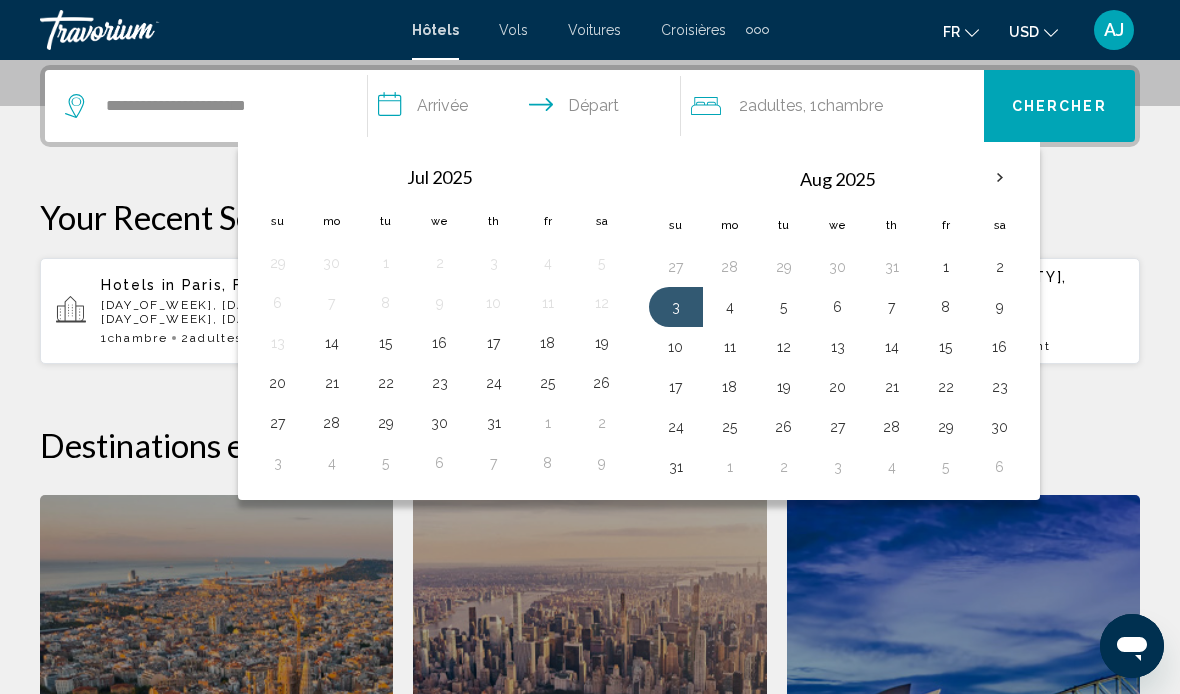 click on "13" at bounding box center (838, 347) 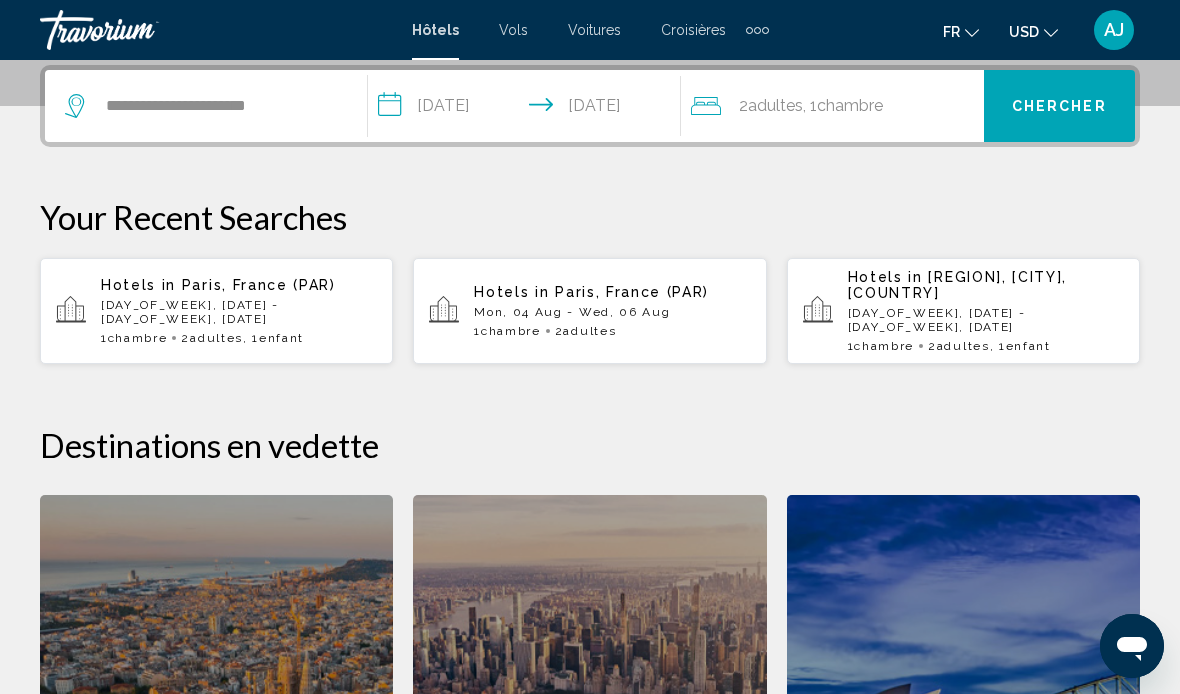 click on "Chambre" 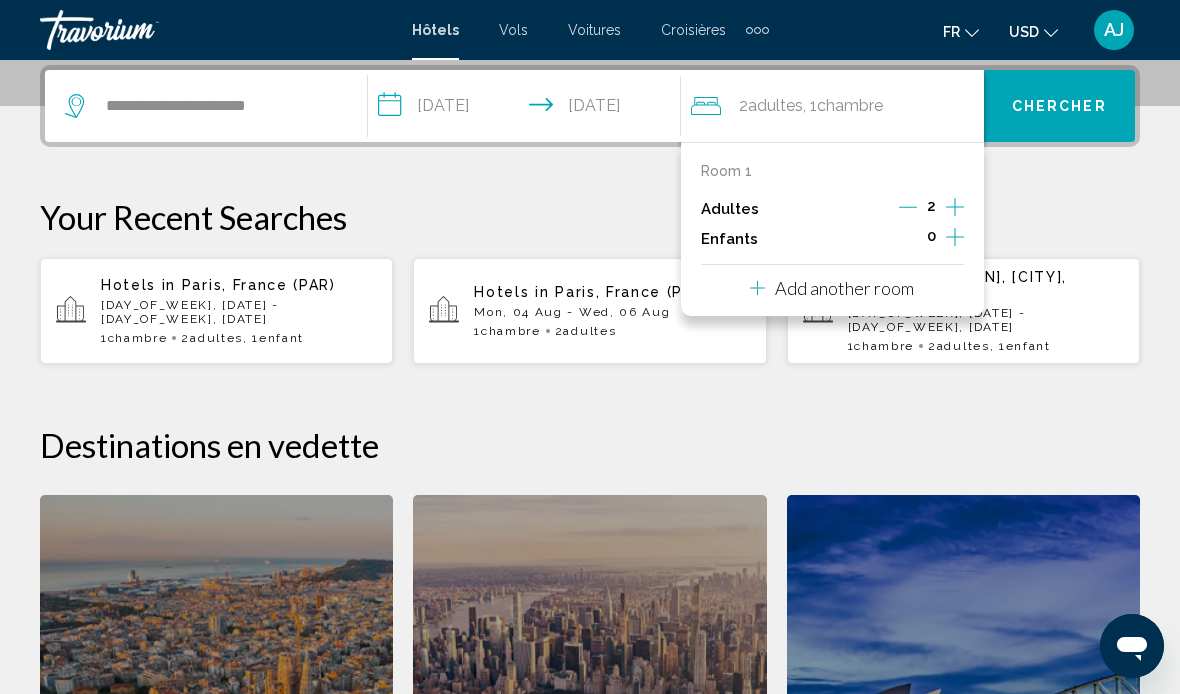 click 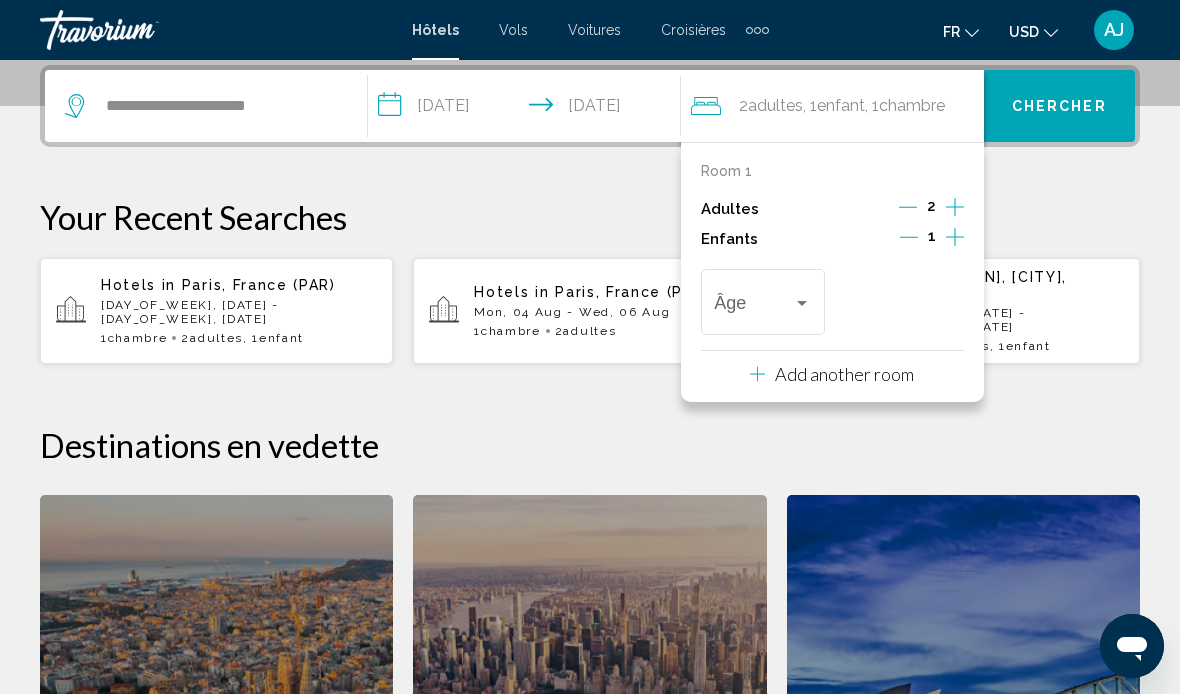 click at bounding box center (802, 303) 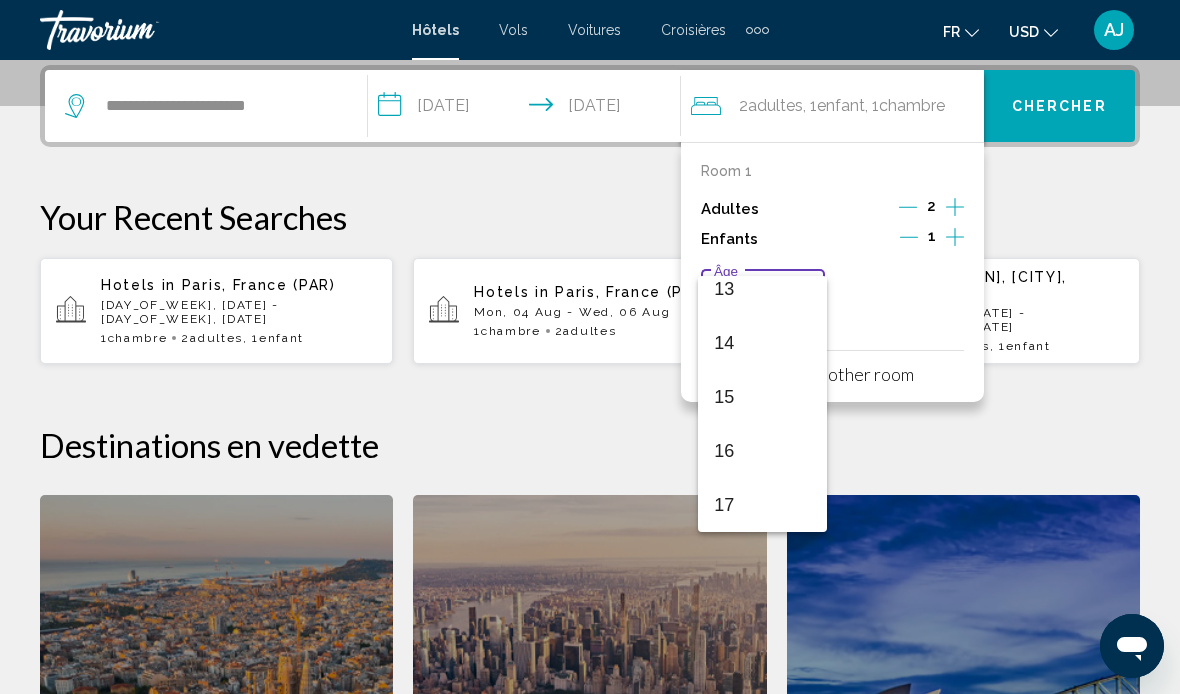scroll, scrollTop: 716, scrollLeft: 0, axis: vertical 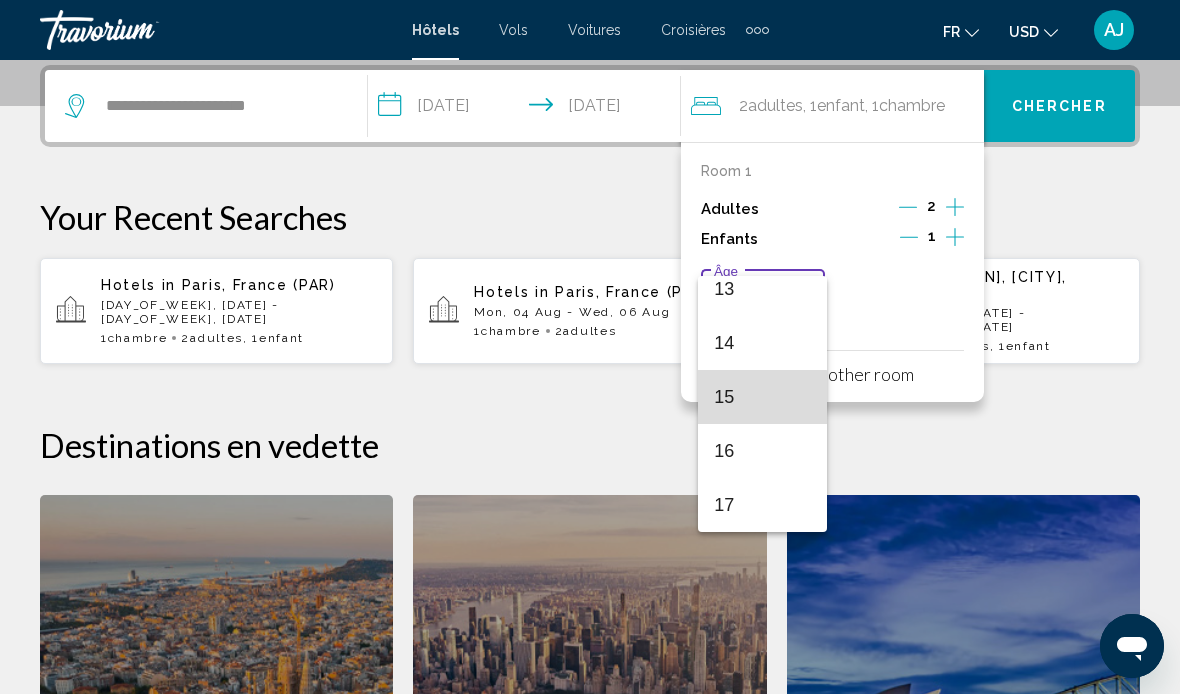 click on "15" at bounding box center [762, 397] 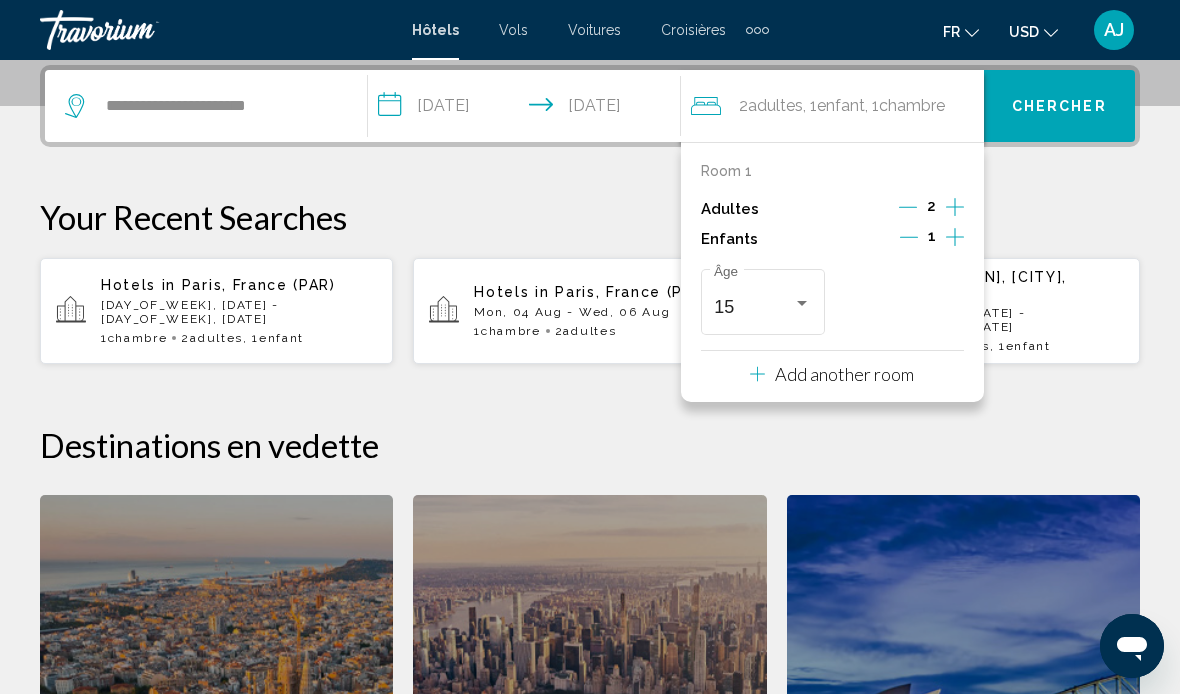 click on "Add another room" at bounding box center [844, 374] 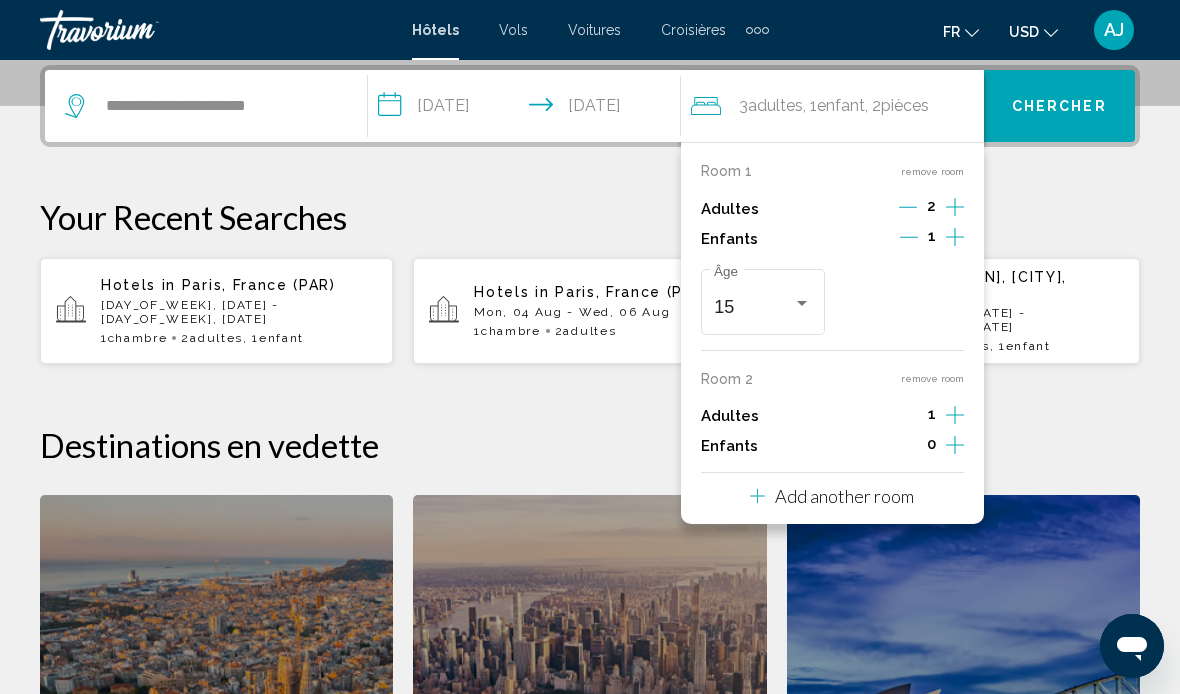click 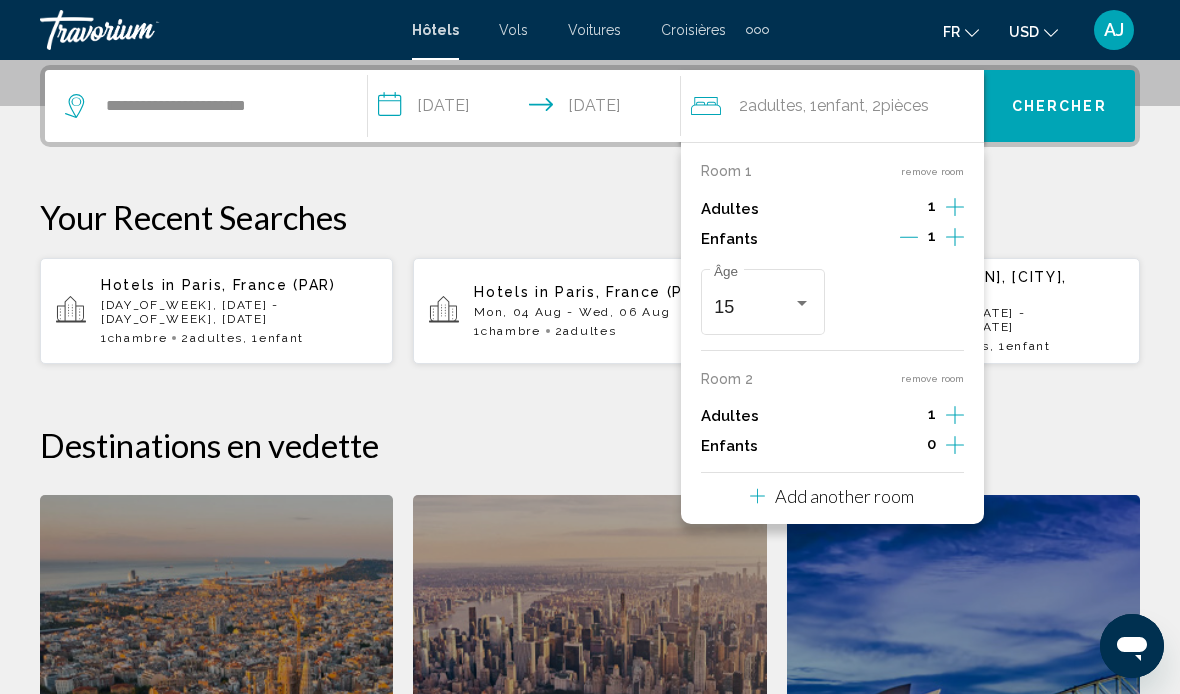 click 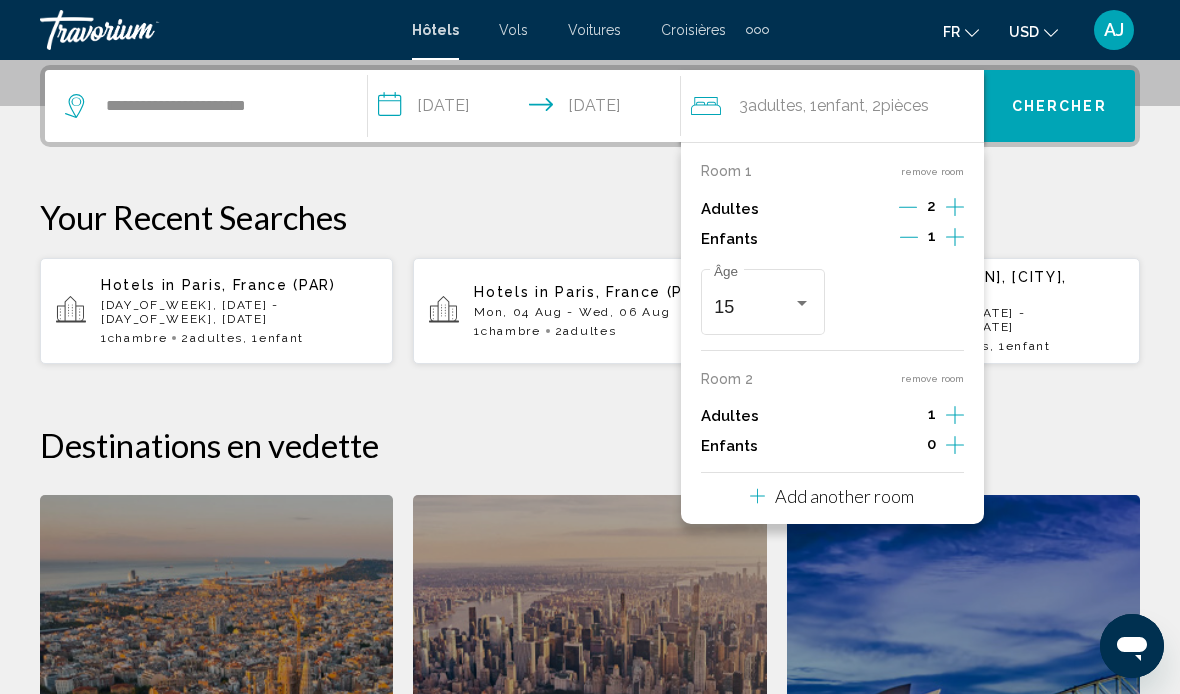 click on "remove room" at bounding box center (932, 378) 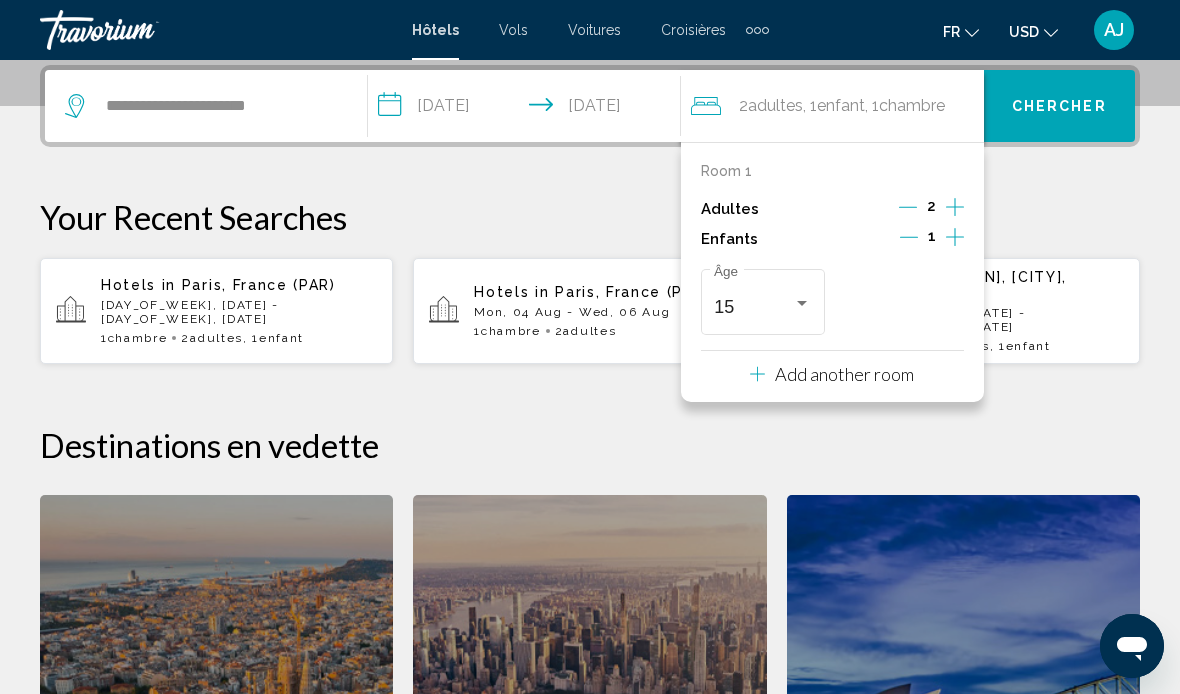 click on "Chercher" at bounding box center (1059, 107) 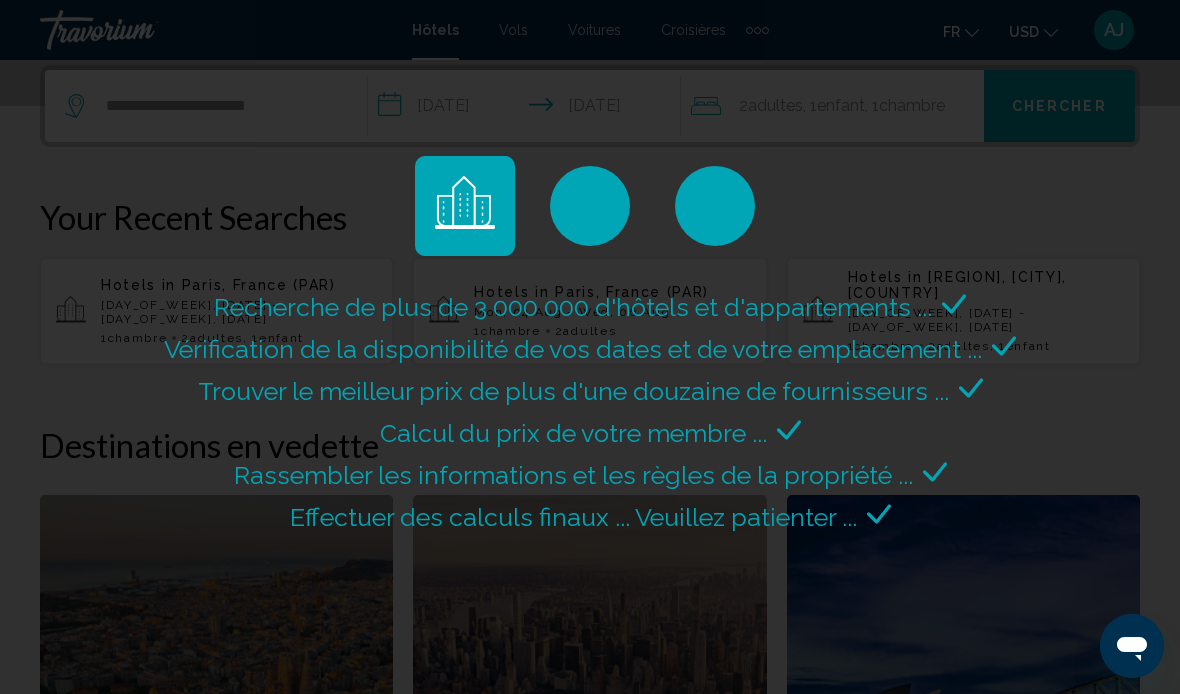 scroll, scrollTop: 0, scrollLeft: 0, axis: both 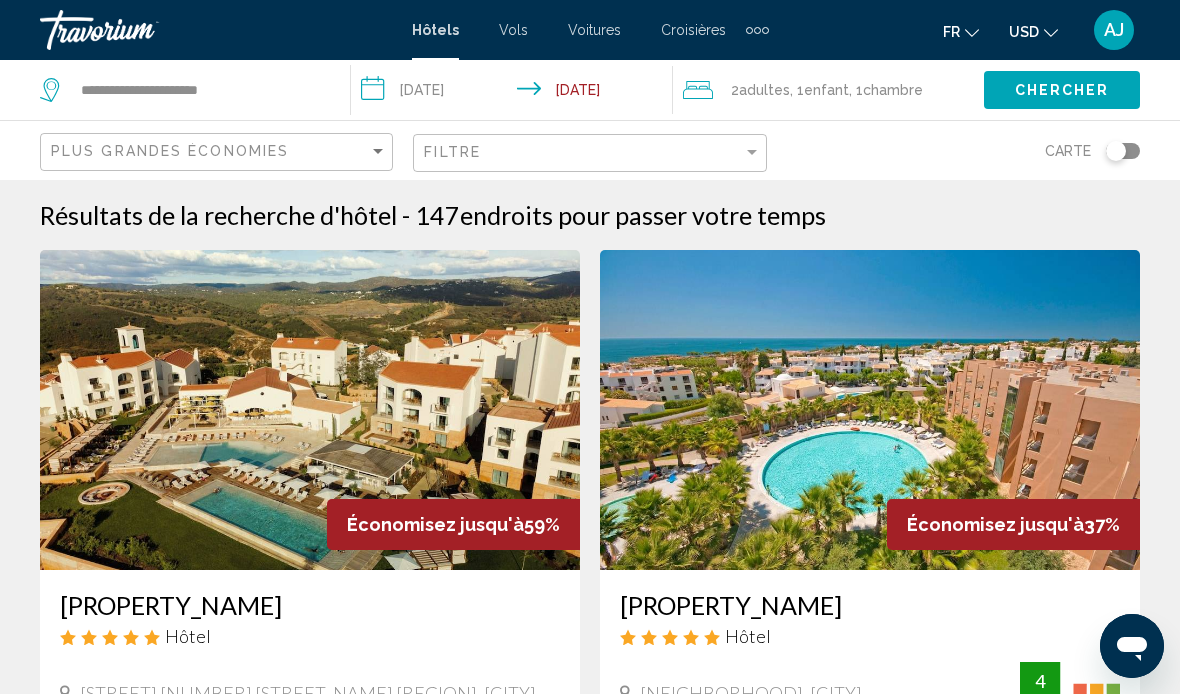 click 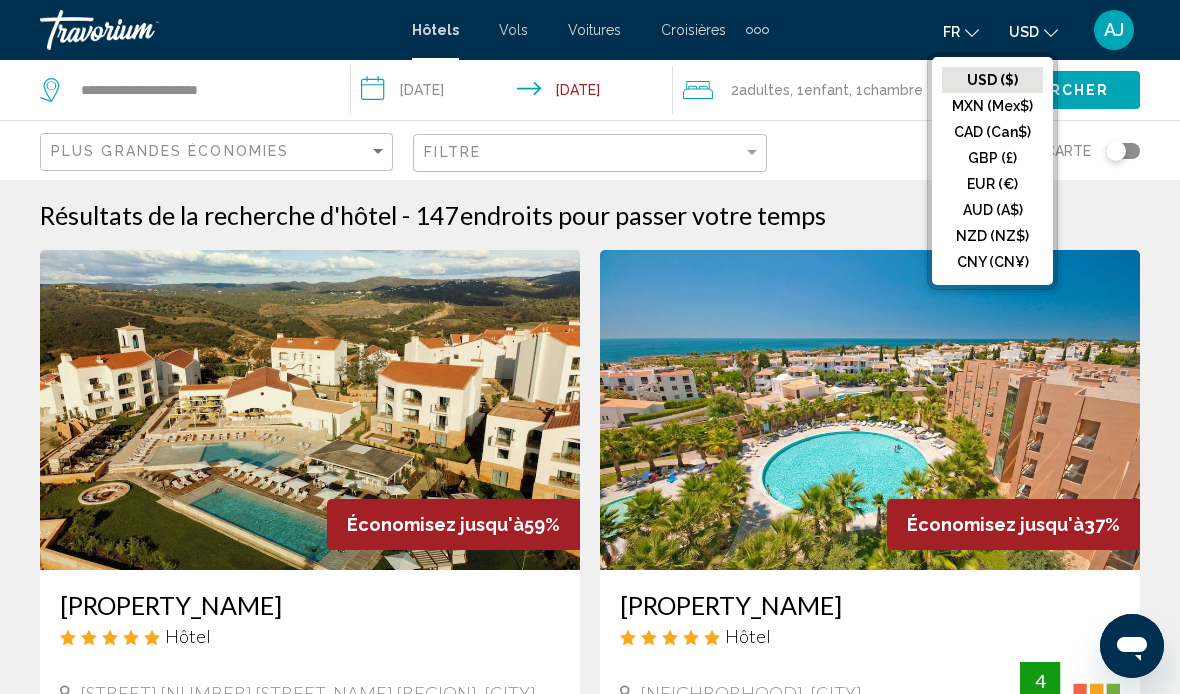click on "EUR (€)" 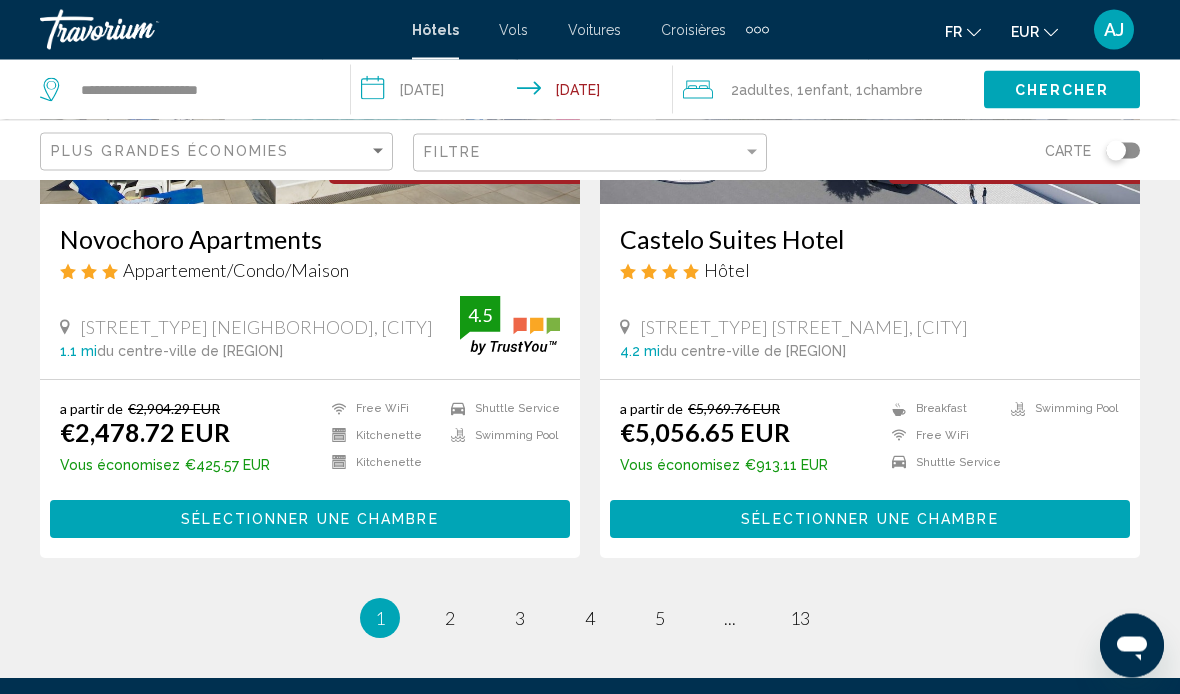 scroll, scrollTop: 4101, scrollLeft: 0, axis: vertical 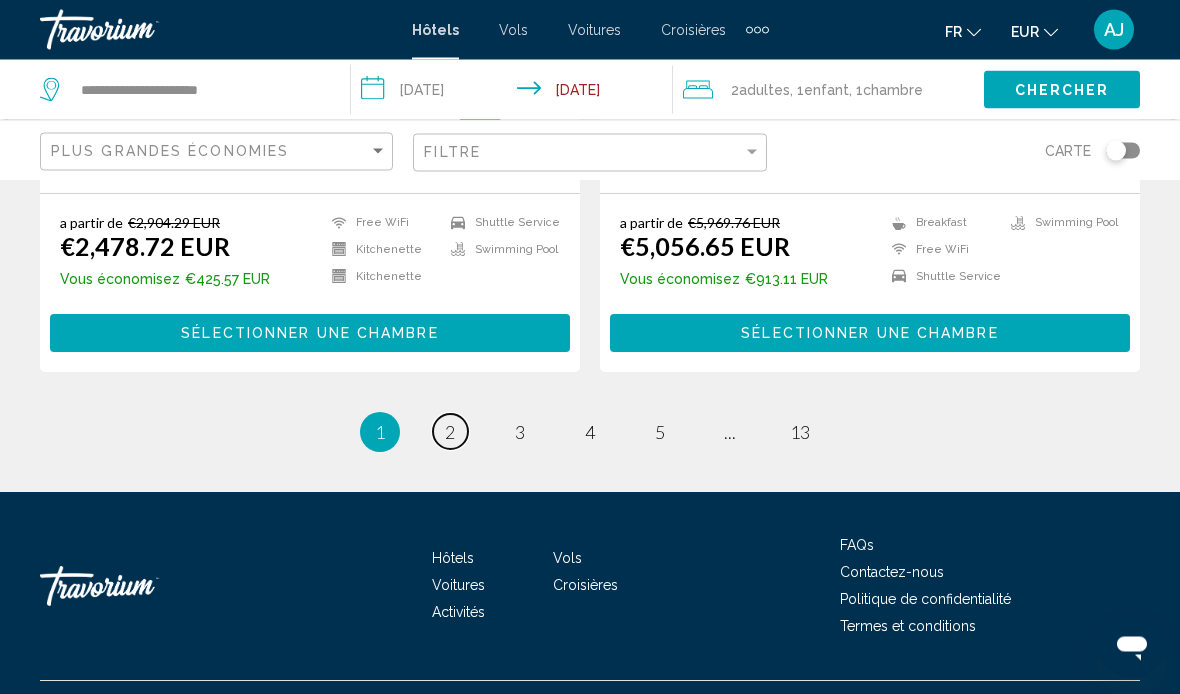 click on "2" at bounding box center (450, 433) 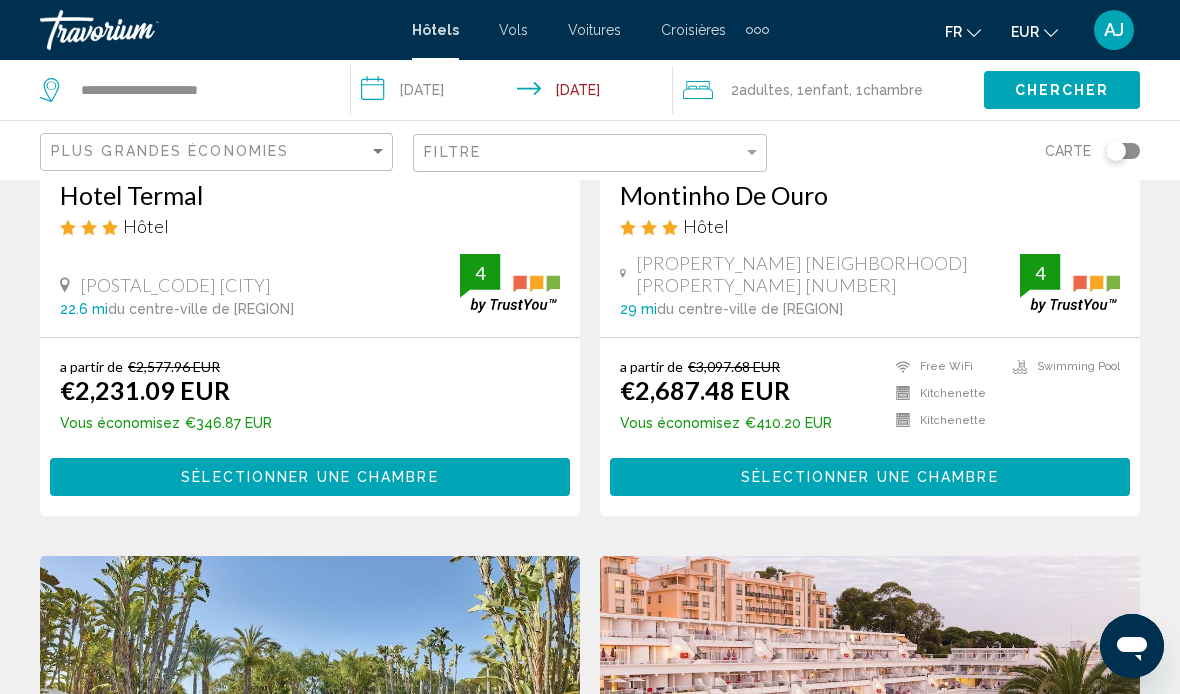 scroll, scrollTop: 1083, scrollLeft: 0, axis: vertical 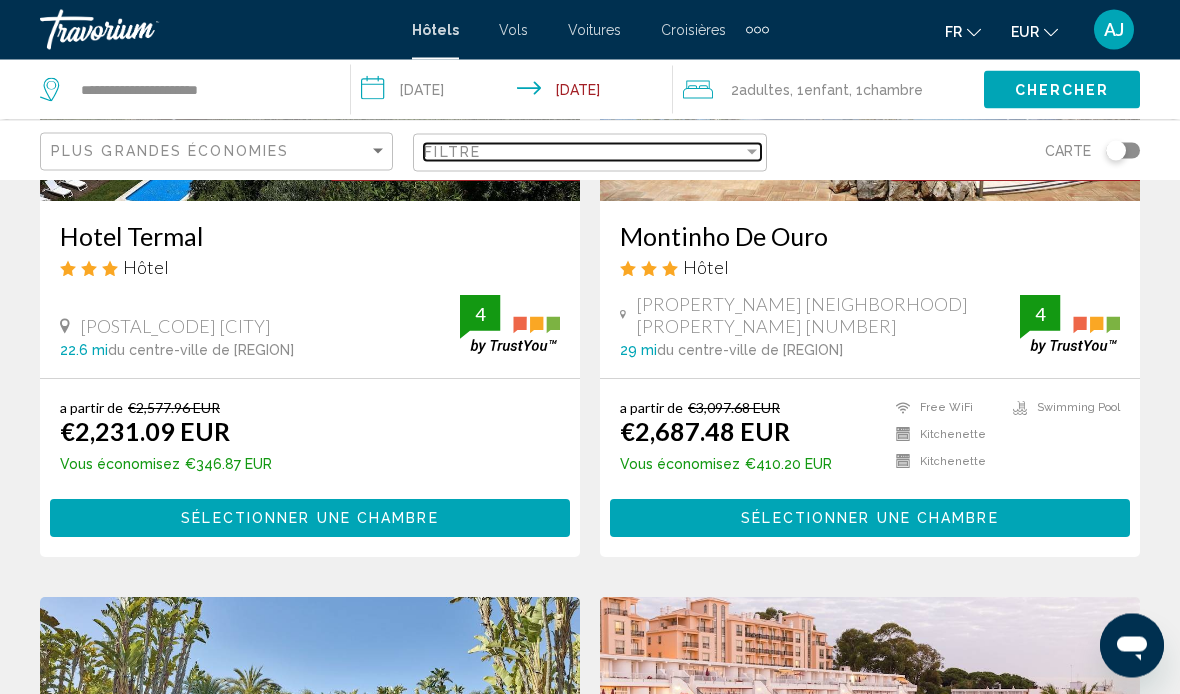 click on "Filtre" at bounding box center [583, 152] 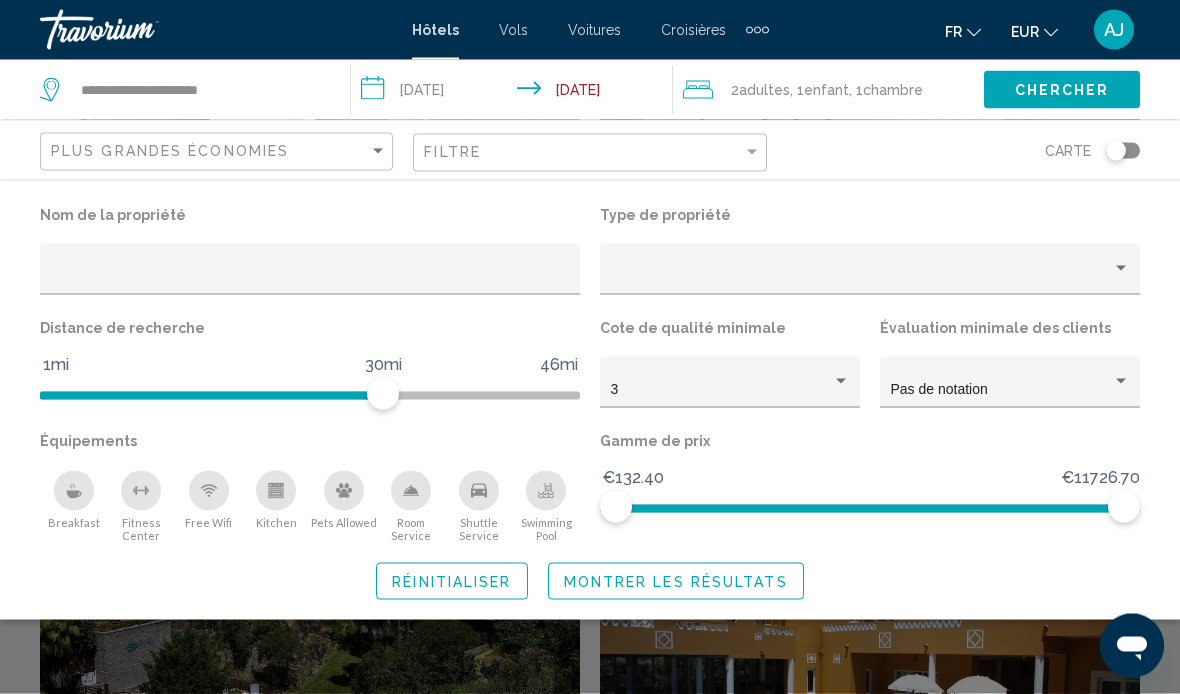 scroll, scrollTop: 428, scrollLeft: 0, axis: vertical 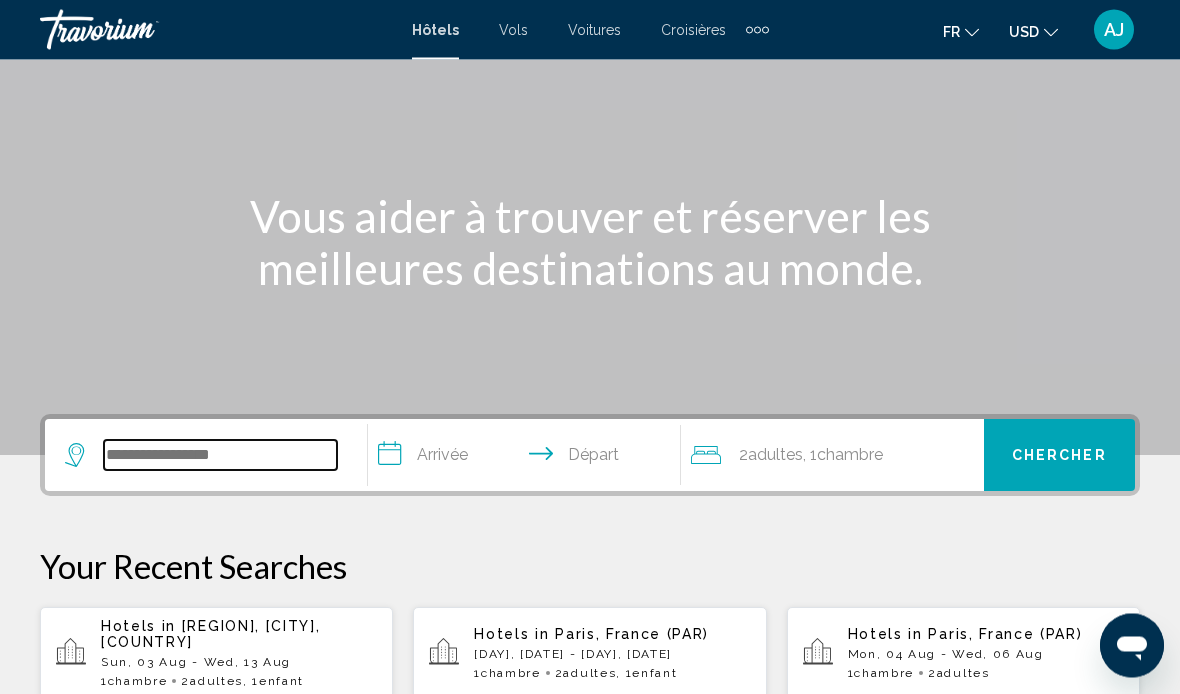 click at bounding box center (220, 456) 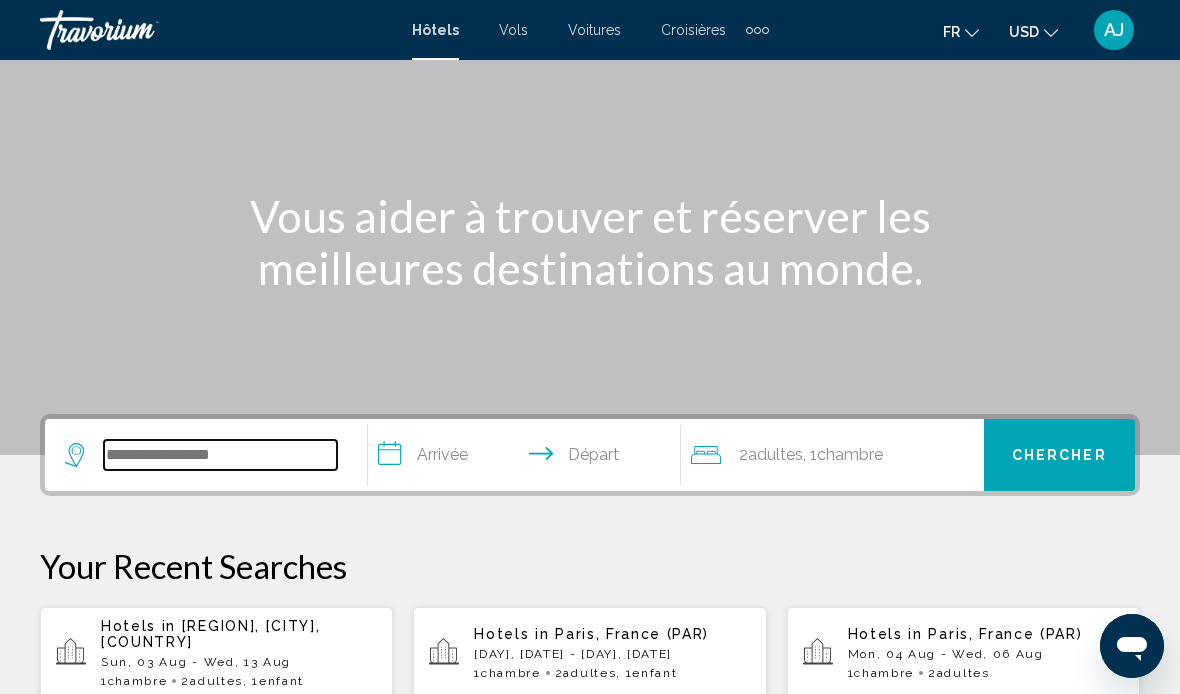 scroll, scrollTop: 144, scrollLeft: 0, axis: vertical 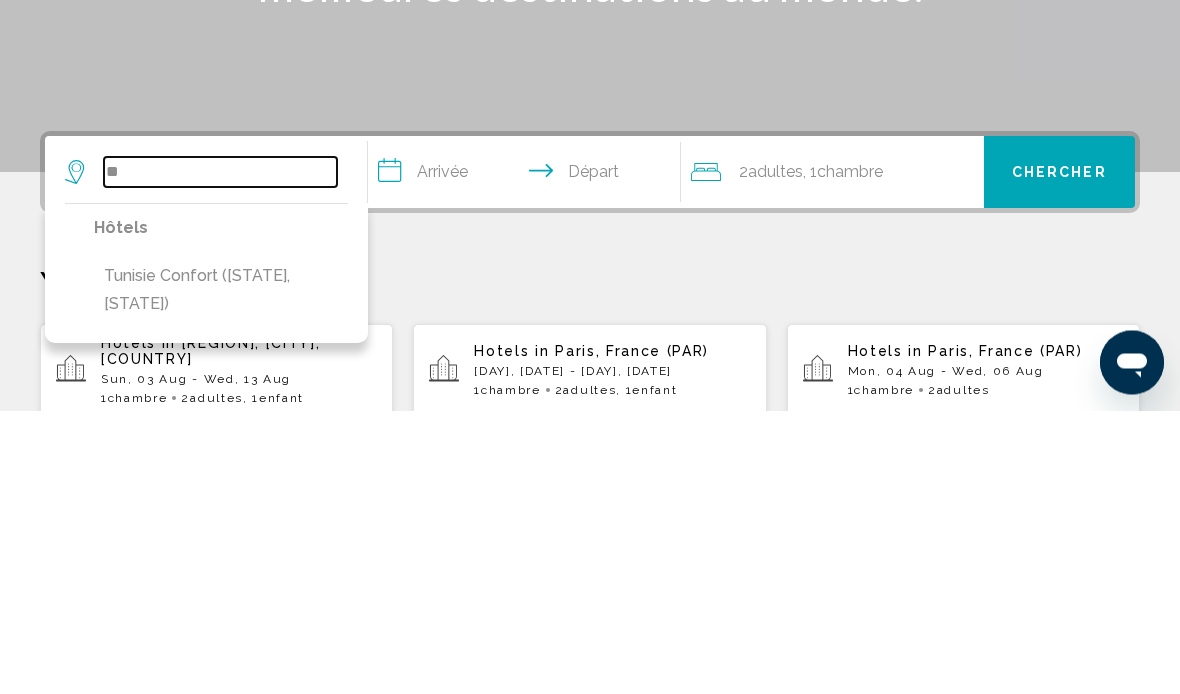 type on "*" 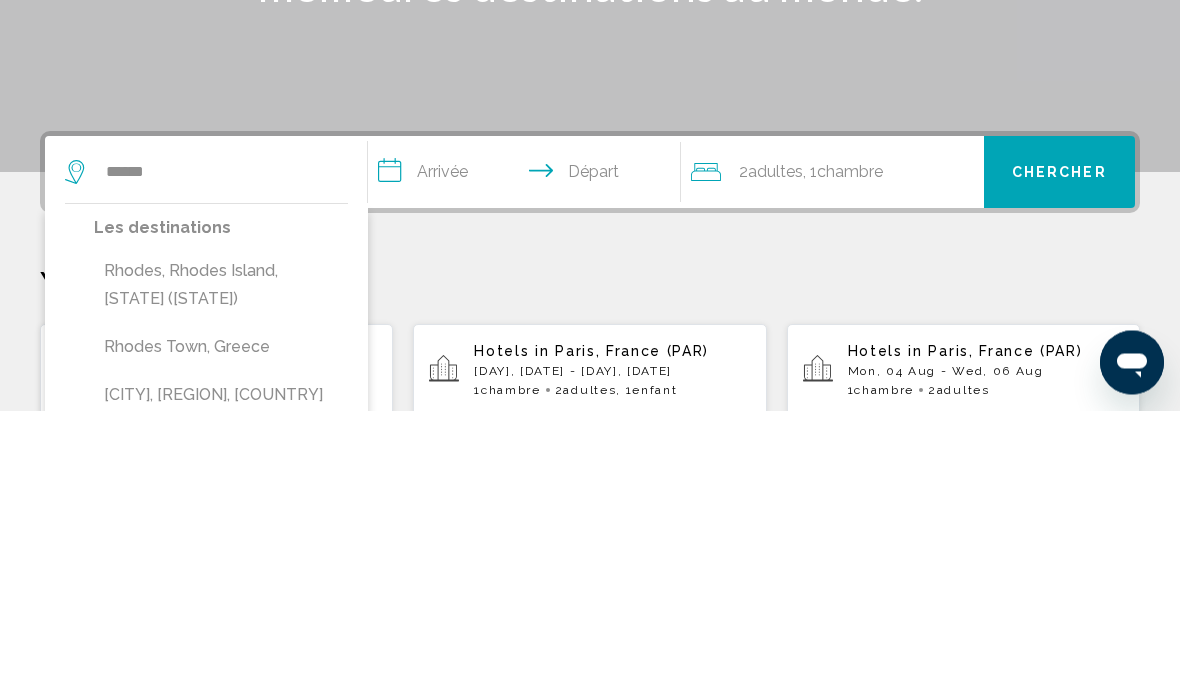 click on "Rhodes, Rhodes Island, [STATE] ([STATE])" at bounding box center (221, 569) 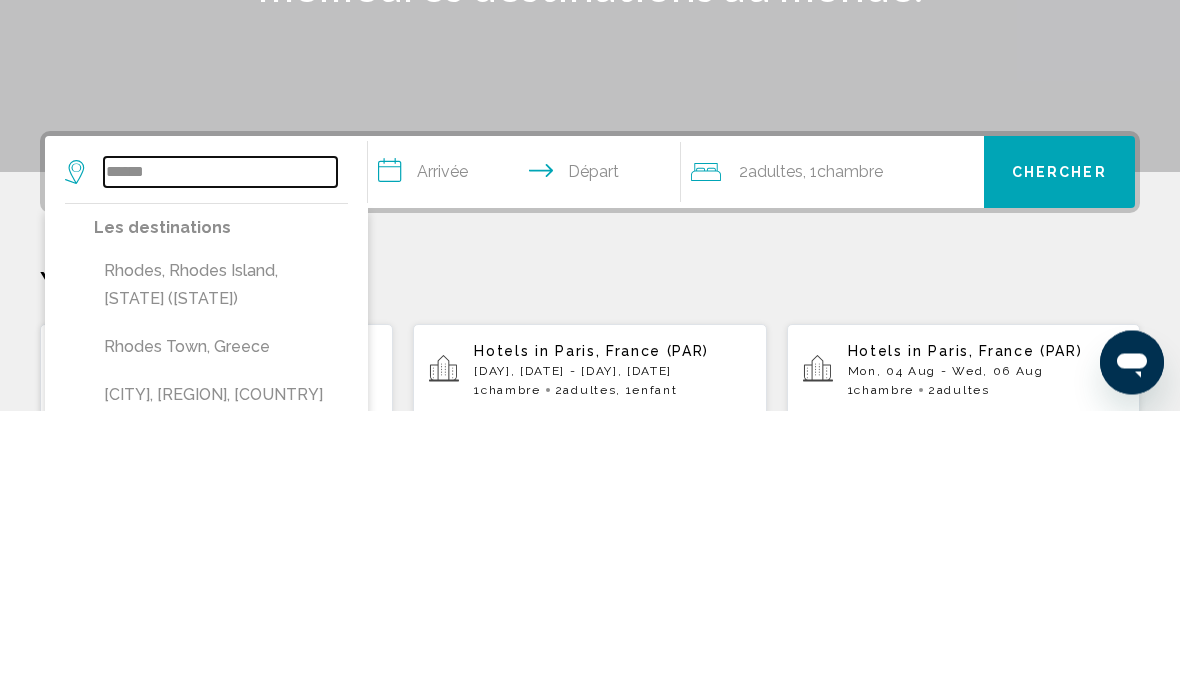 type on "**********" 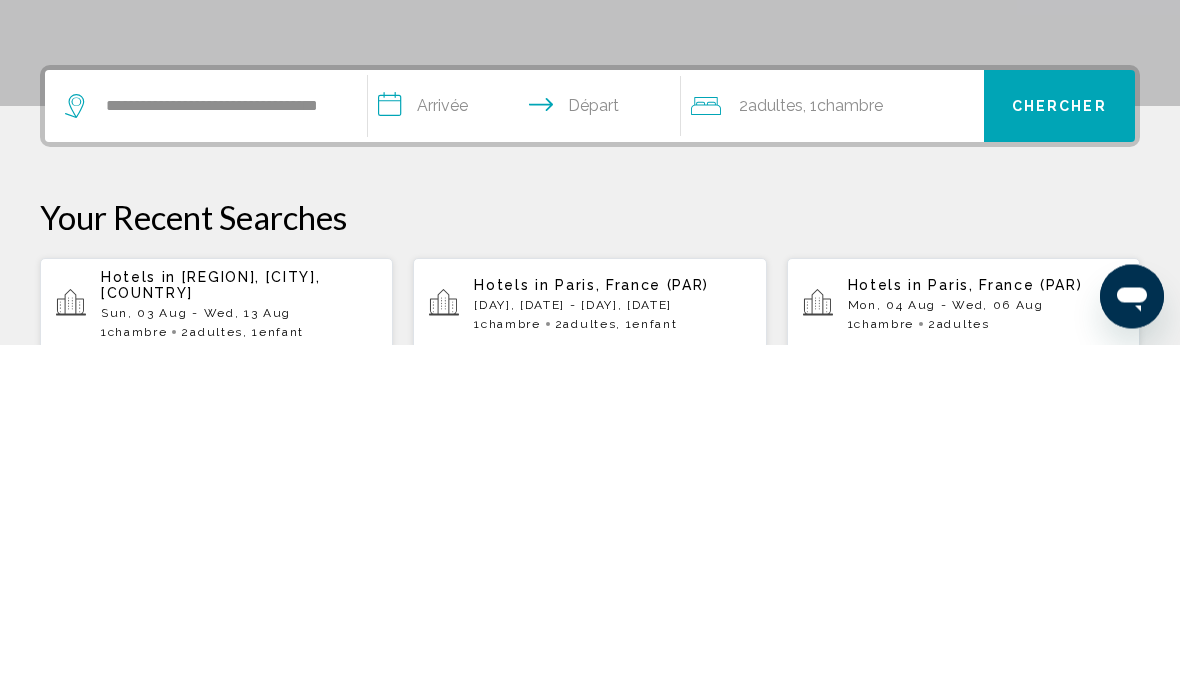 click on "**********" at bounding box center (528, 459) 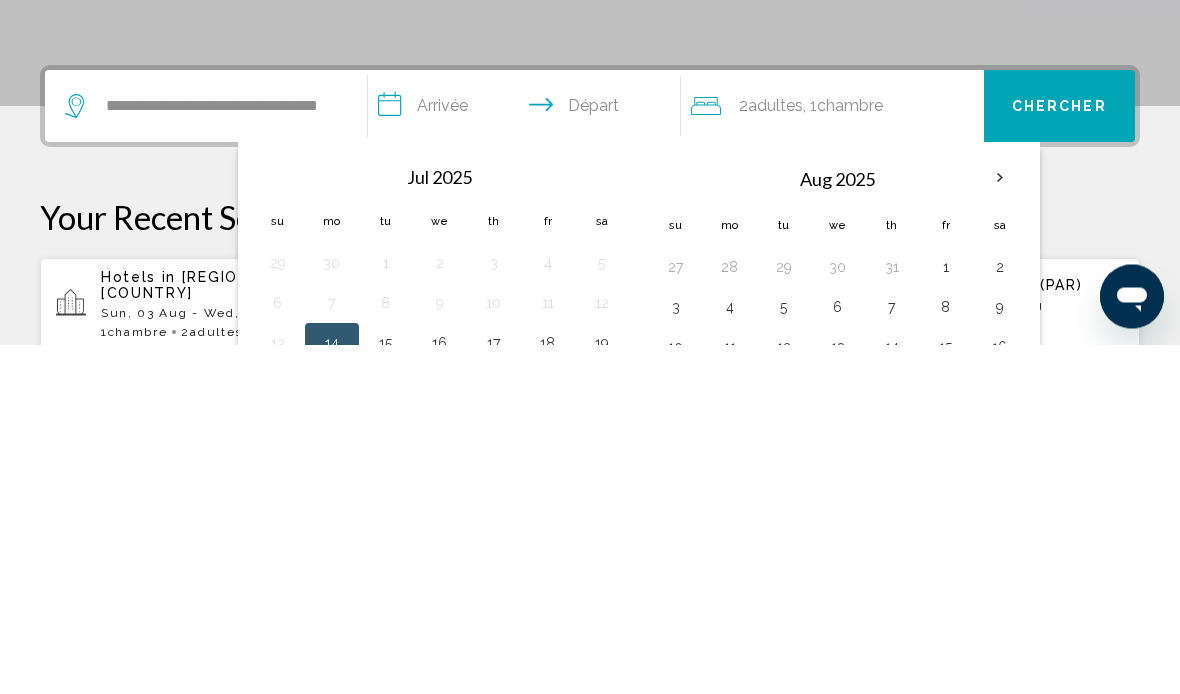 scroll, scrollTop: 494, scrollLeft: 0, axis: vertical 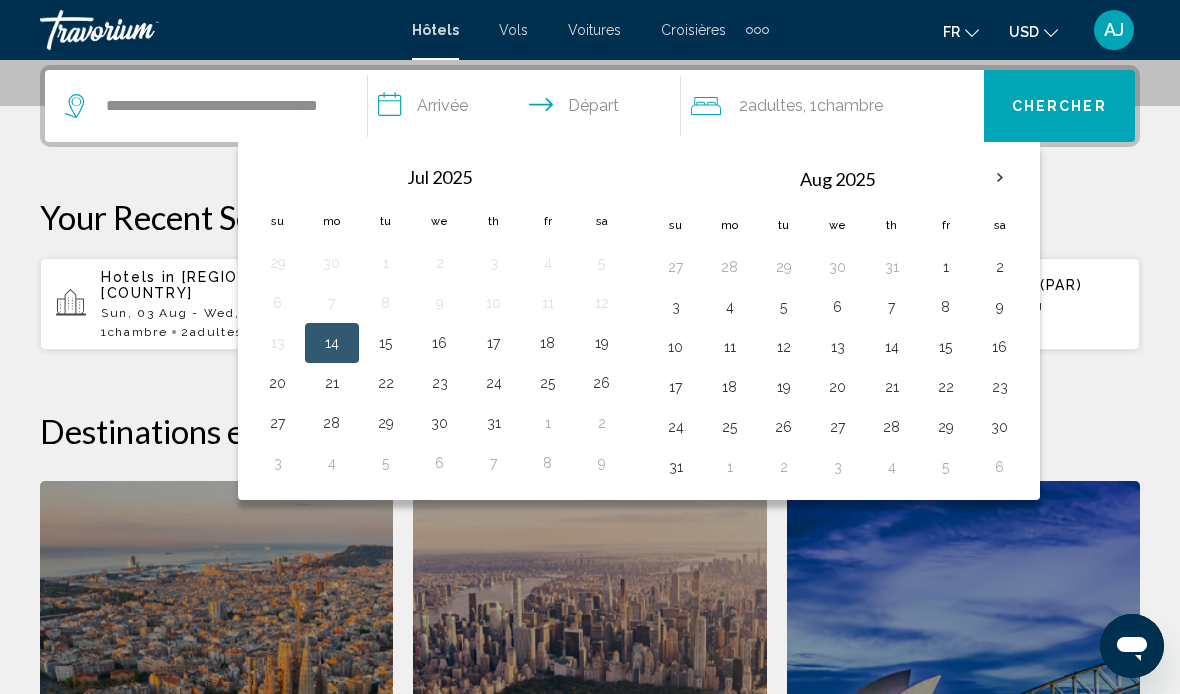 click on "3" at bounding box center [676, 307] 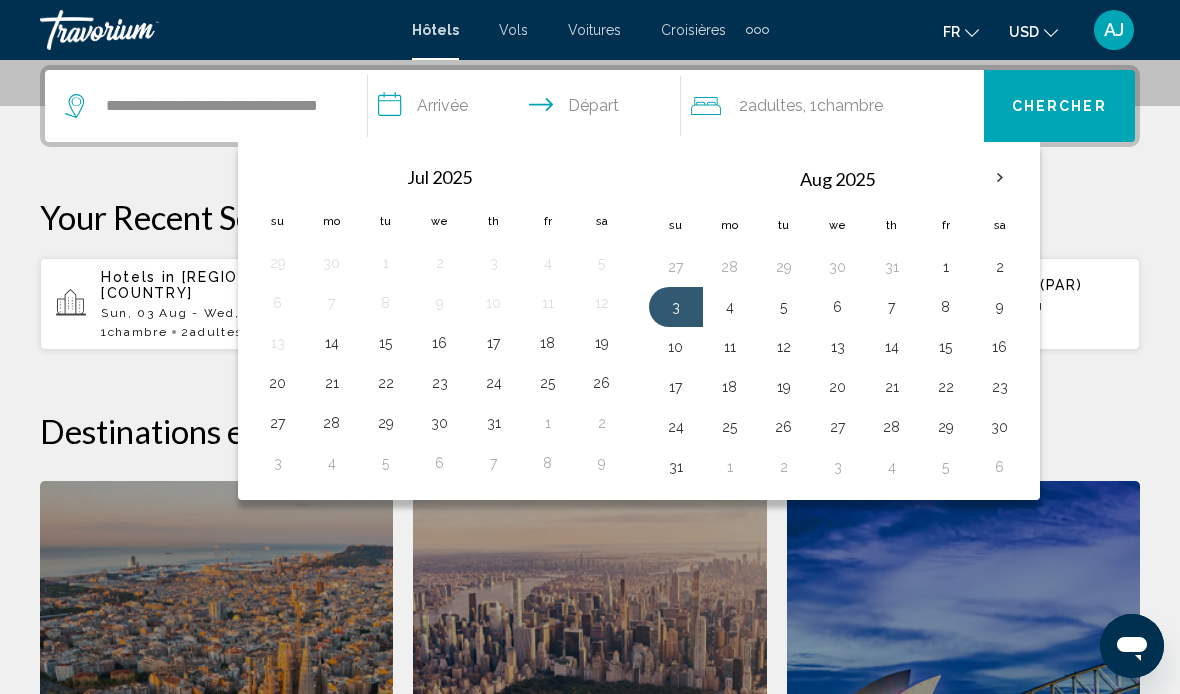 click on "**********" at bounding box center [528, 109] 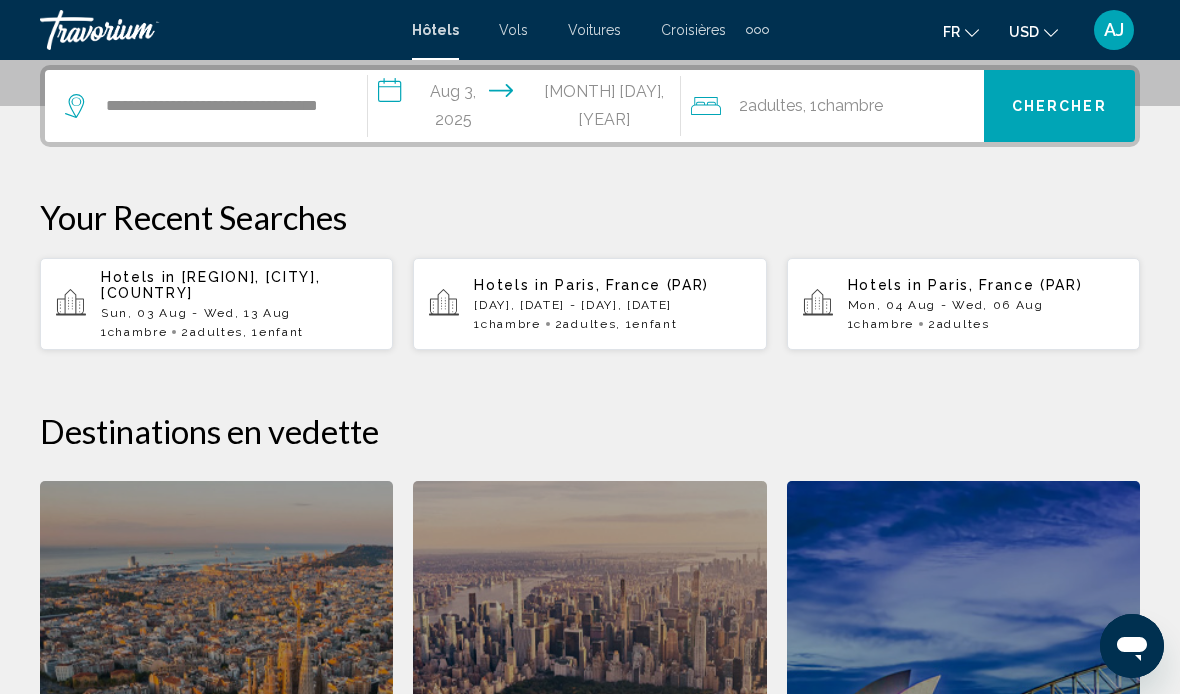 click on "Chambre" 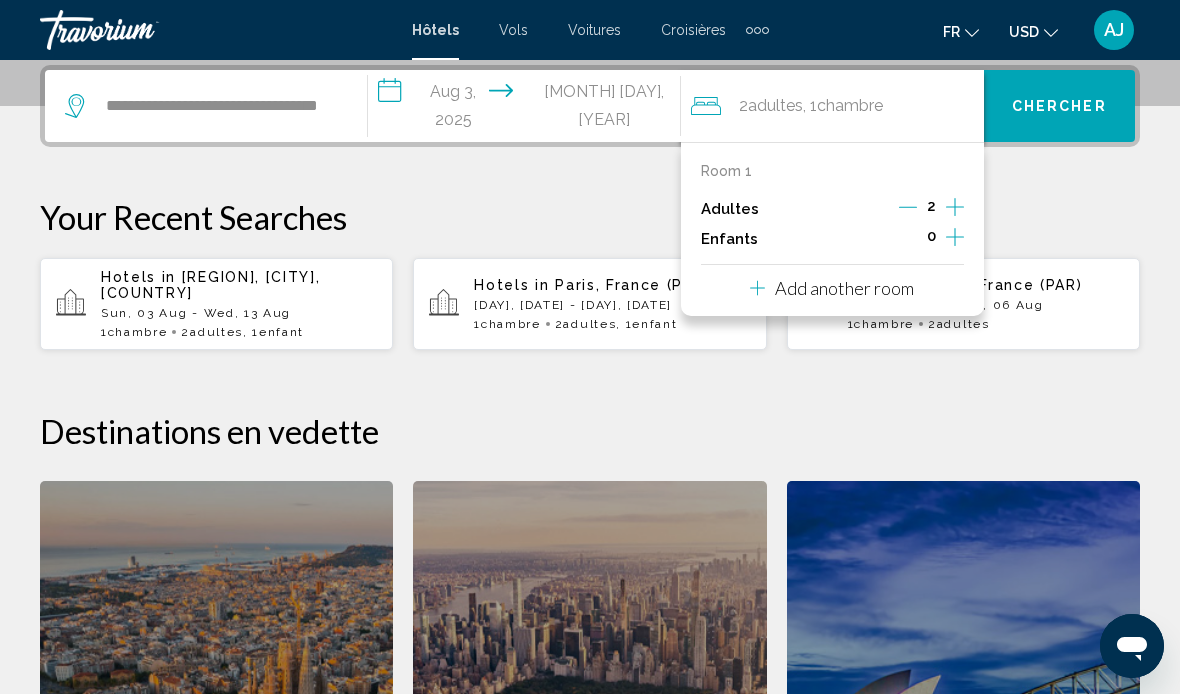 click 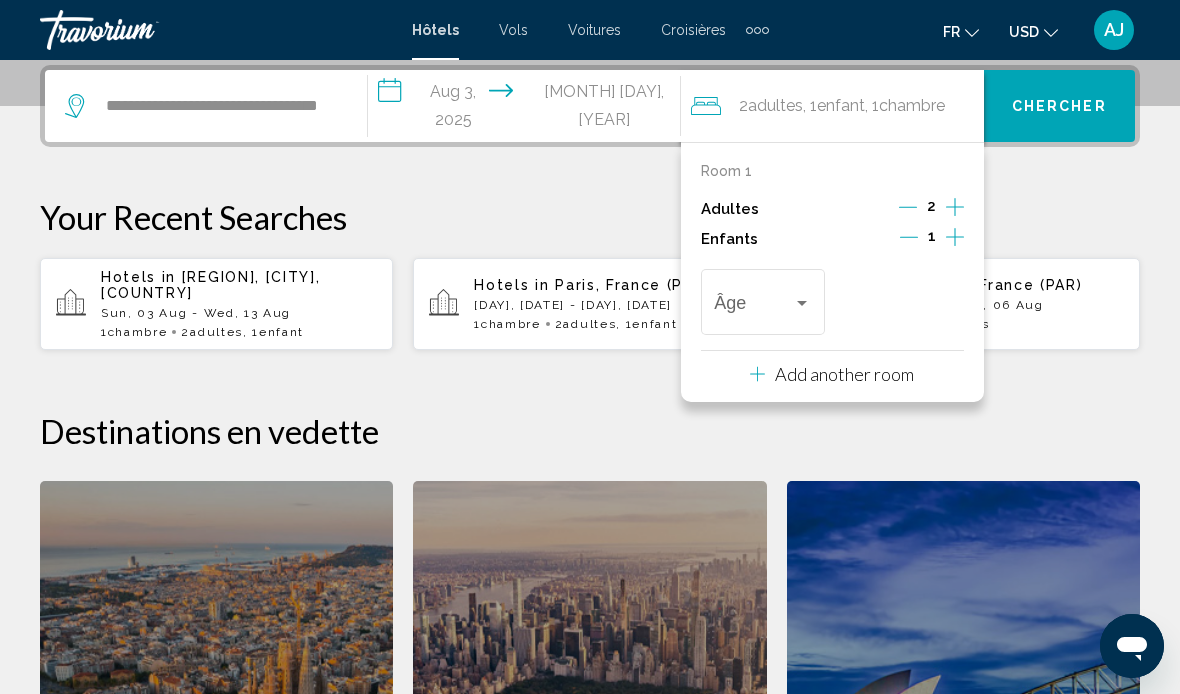 click at bounding box center [802, 303] 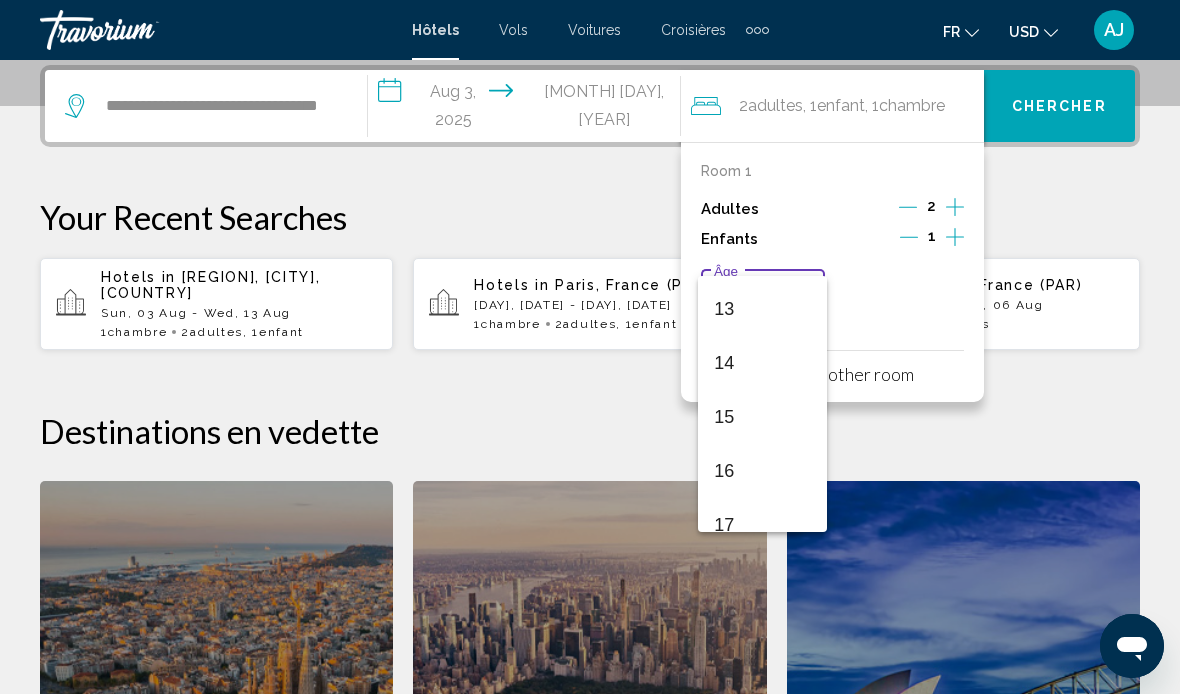scroll, scrollTop: 701, scrollLeft: 0, axis: vertical 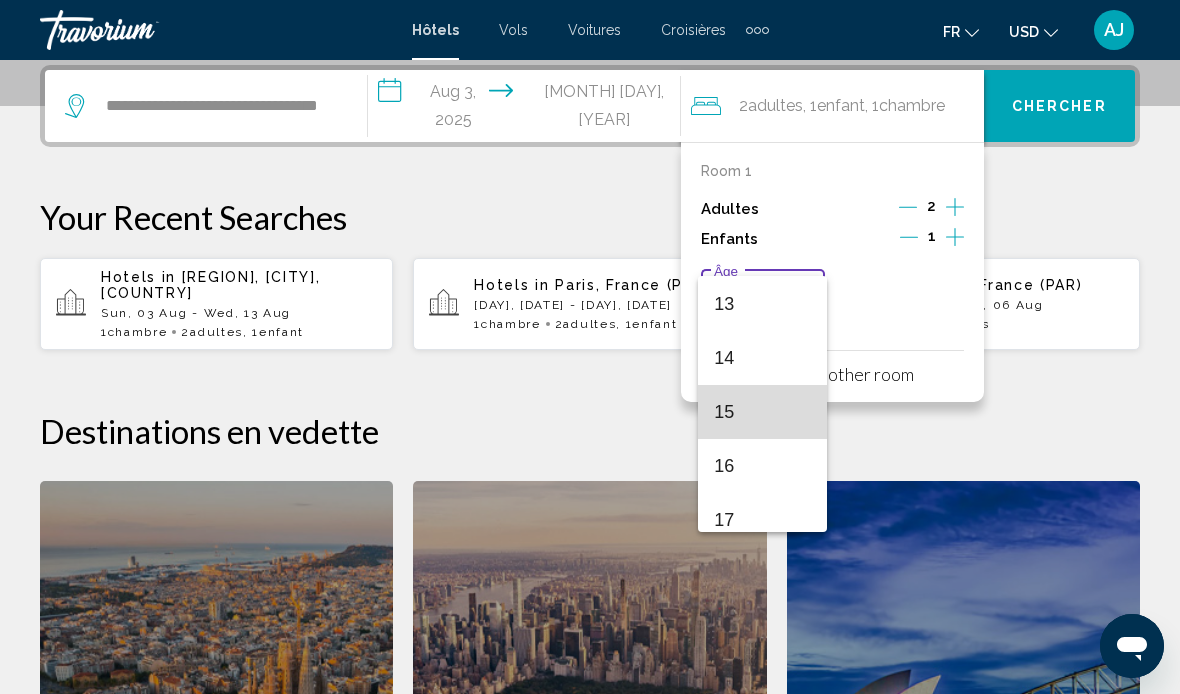 click on "15" at bounding box center [762, 412] 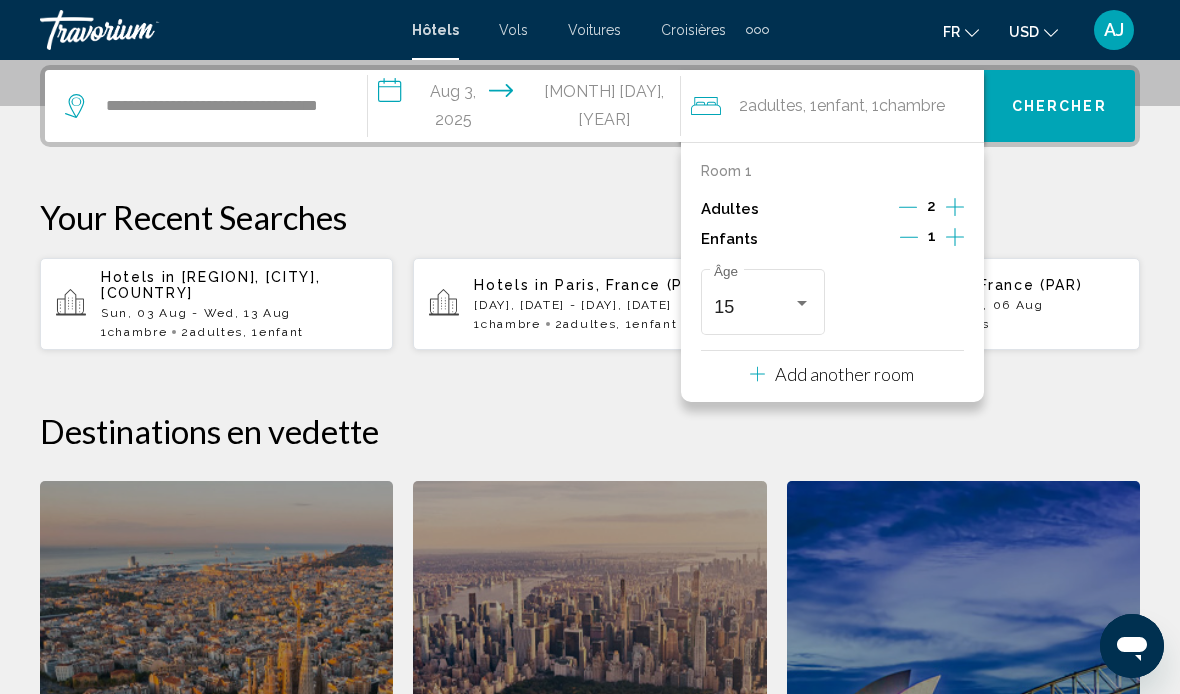 click on "Chercher" at bounding box center [1059, 107] 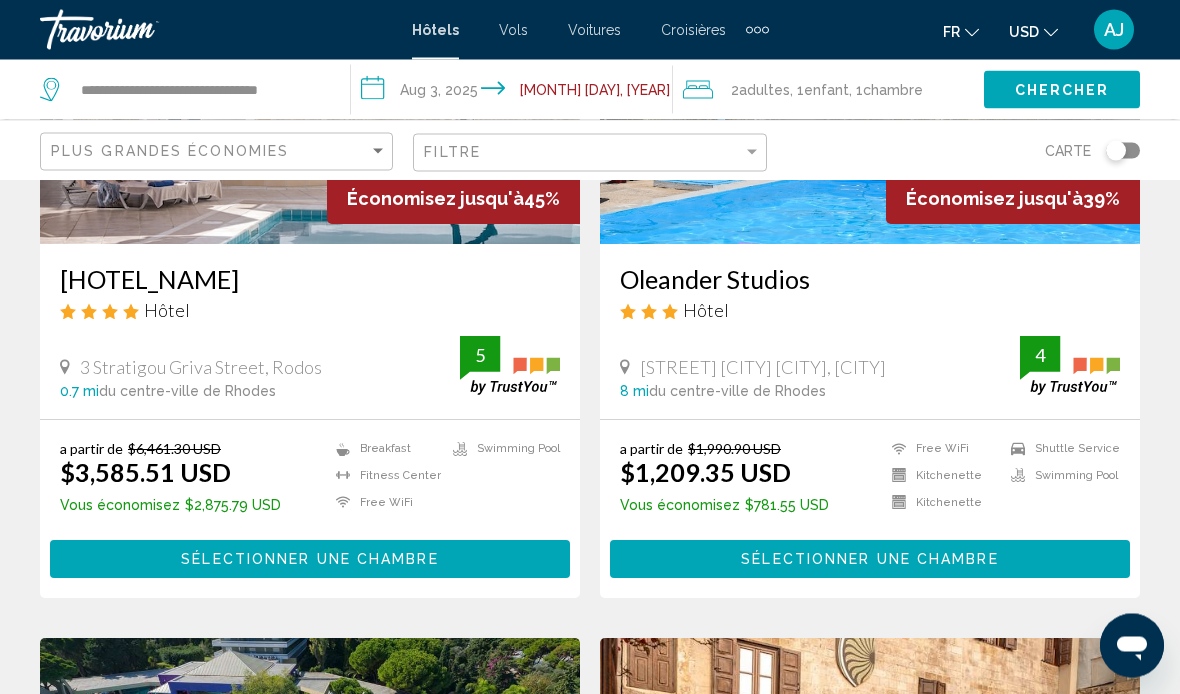 scroll, scrollTop: 326, scrollLeft: 0, axis: vertical 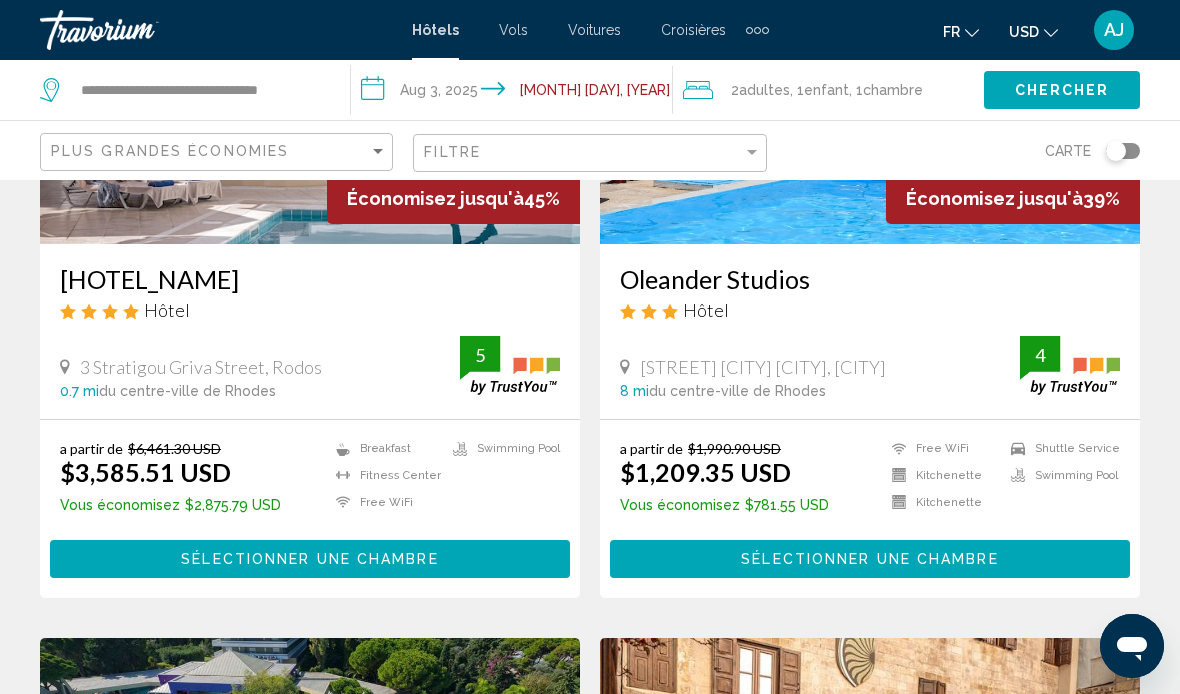 click 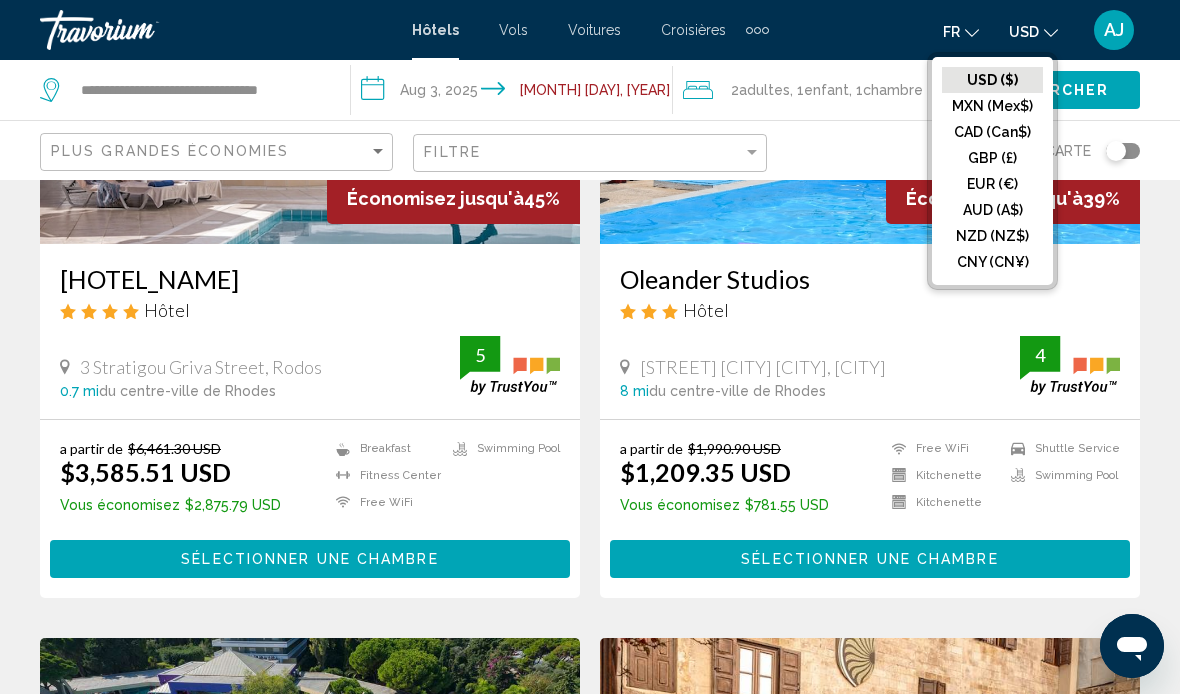 click on "EUR (€)" 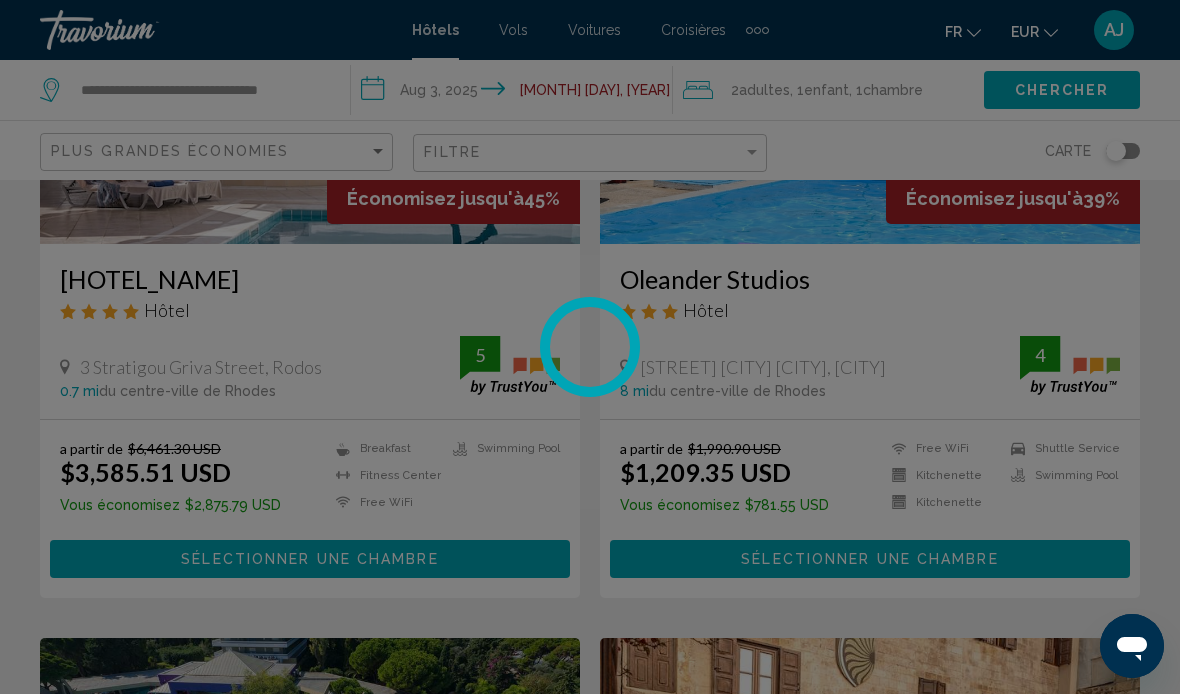 scroll, scrollTop: 40, scrollLeft: 0, axis: vertical 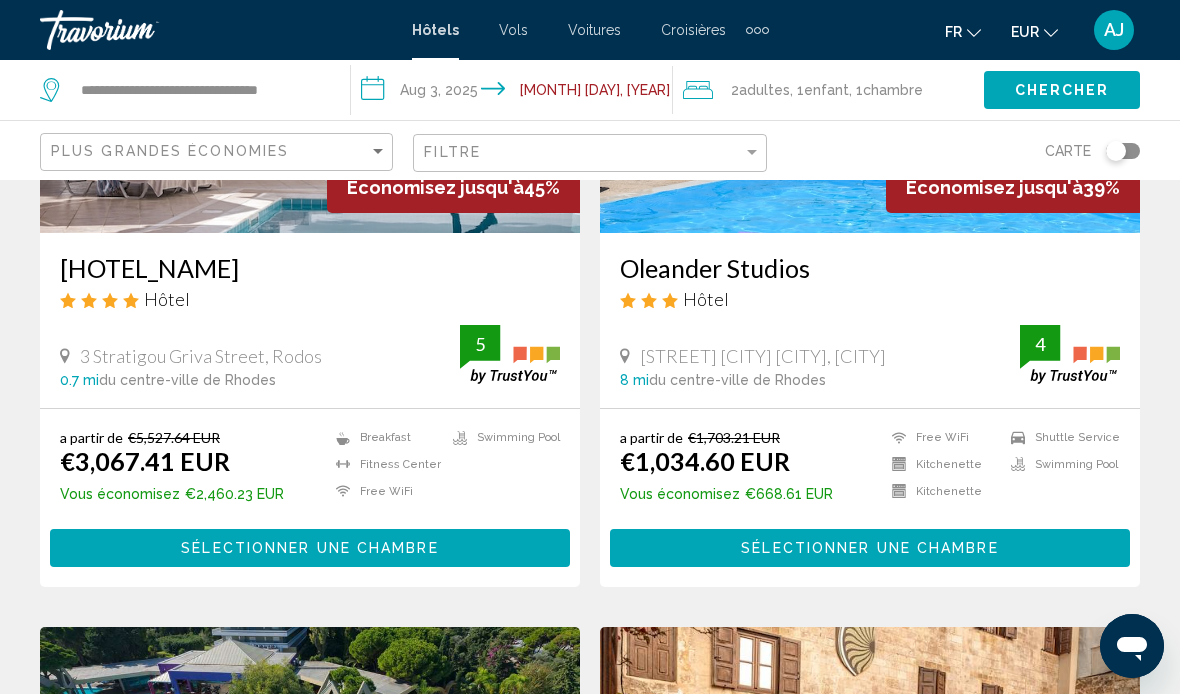 click on "Sélectionner une chambre" at bounding box center (869, 549) 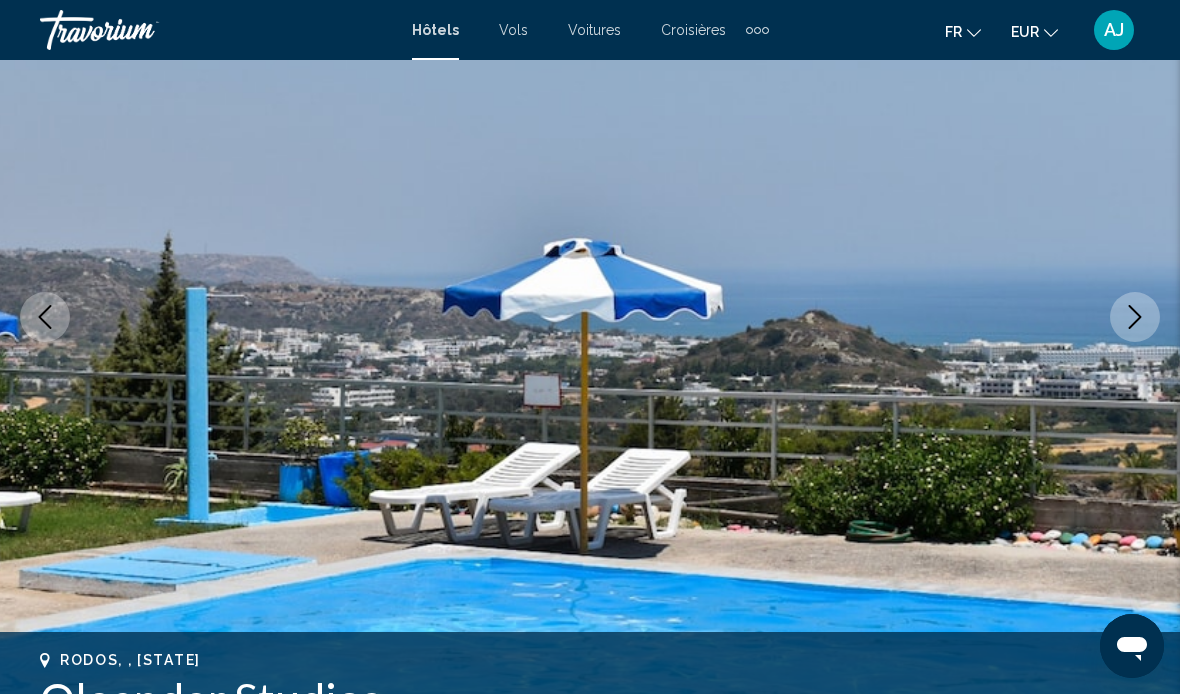 scroll, scrollTop: 216, scrollLeft: 0, axis: vertical 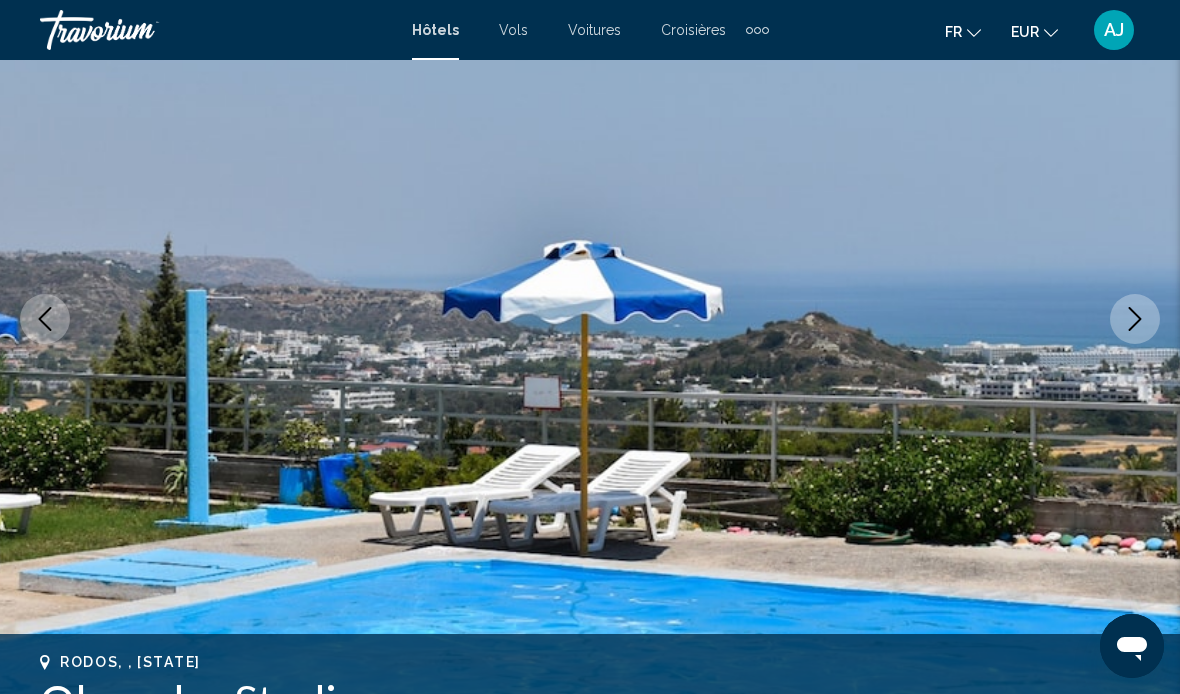 click 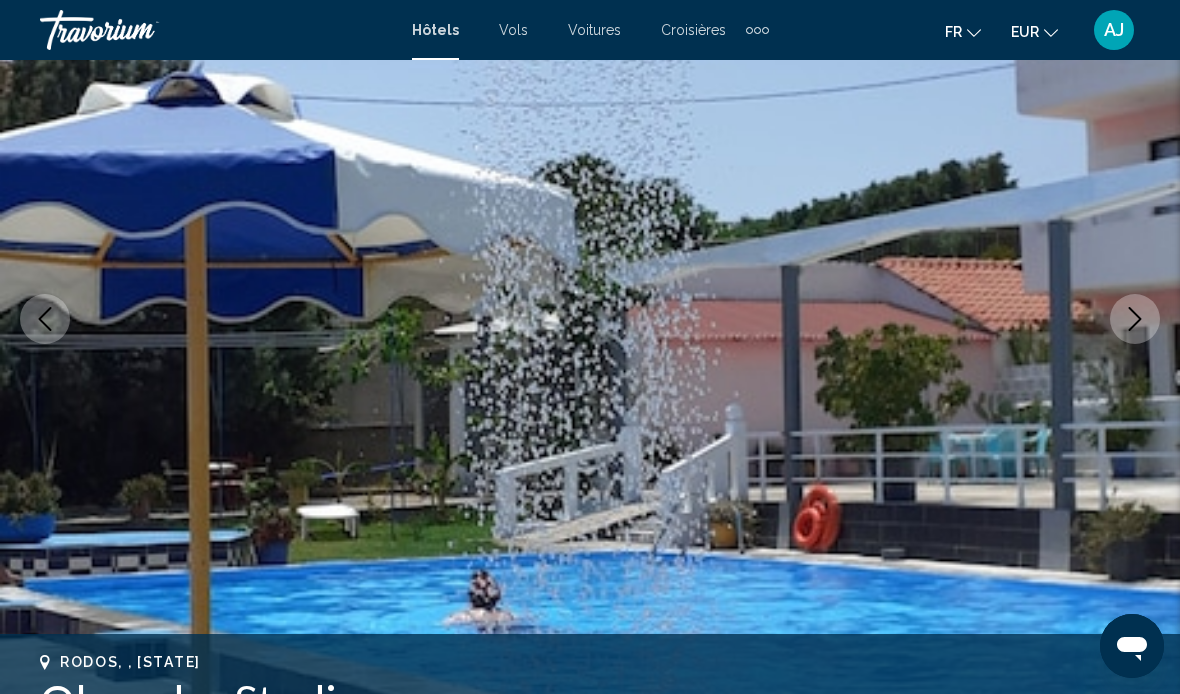 click at bounding box center [590, 319] 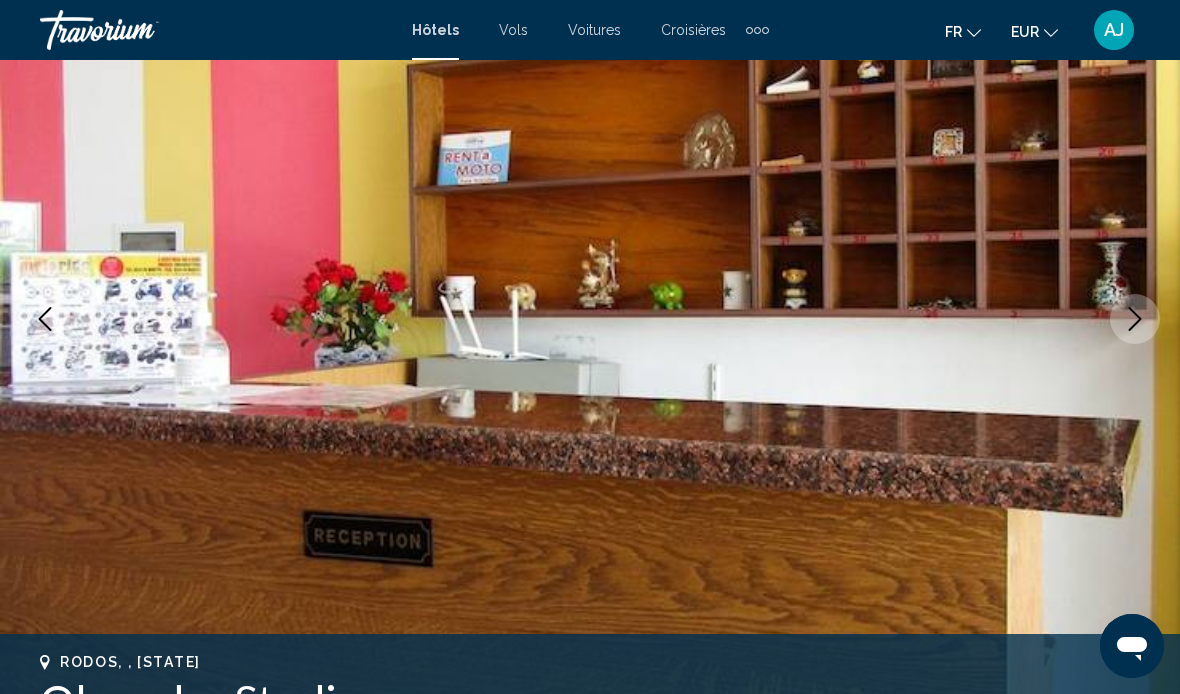 click 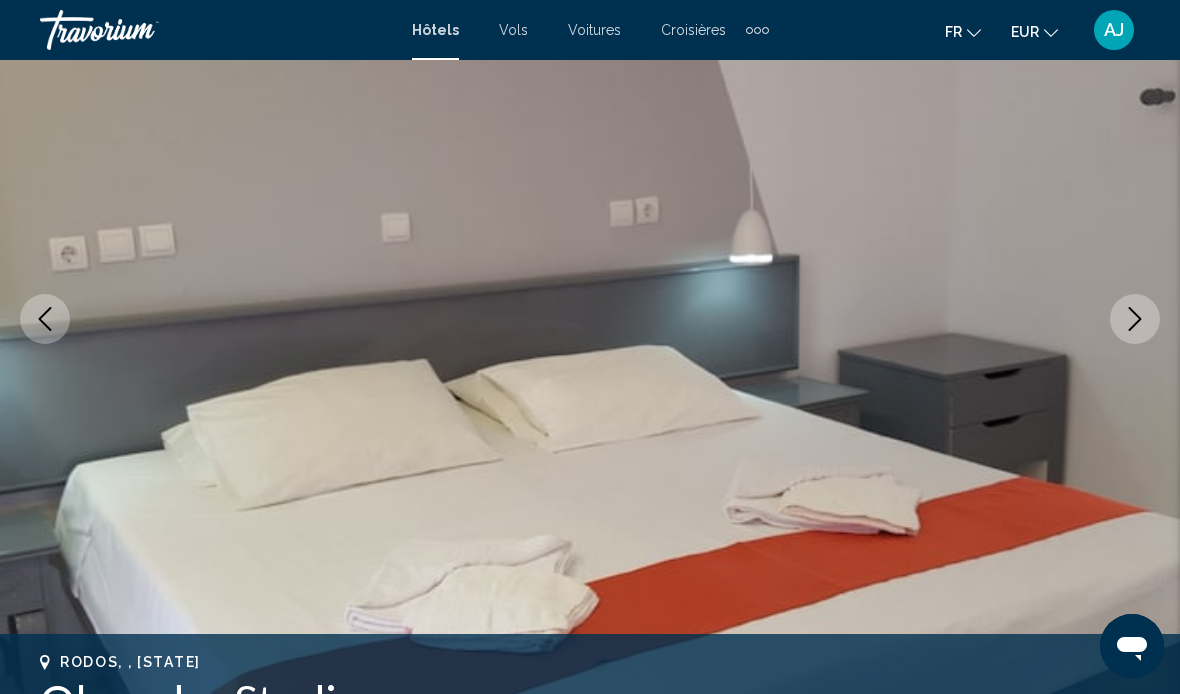 click 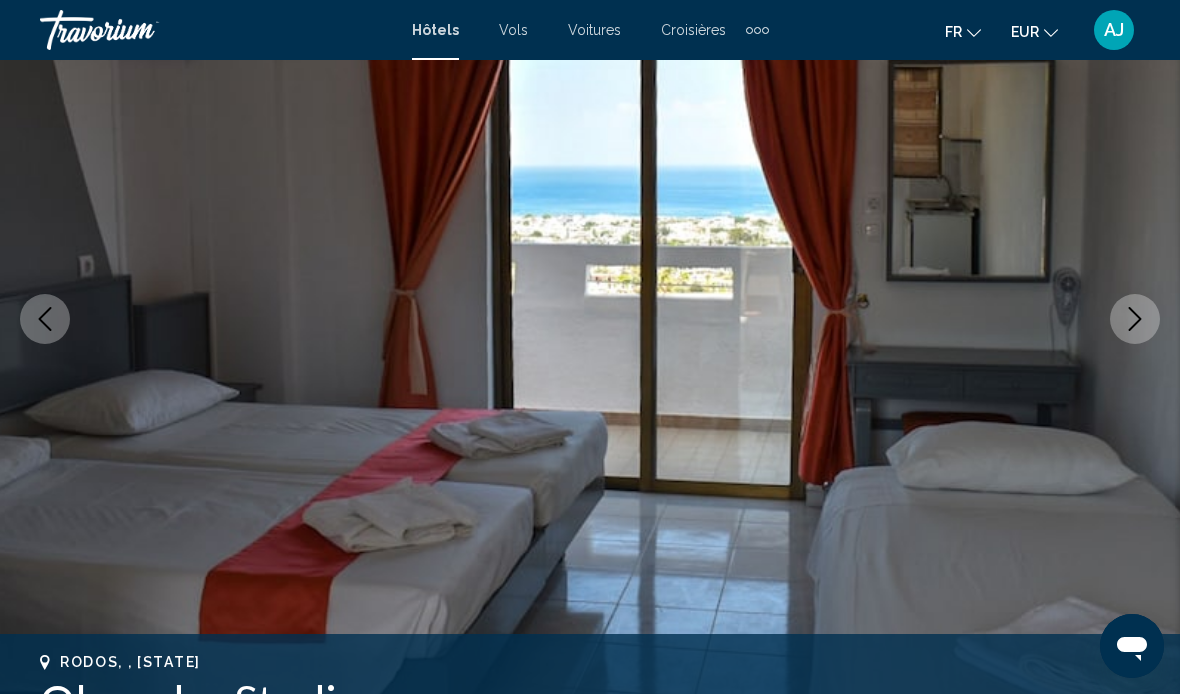 click at bounding box center [1135, 319] 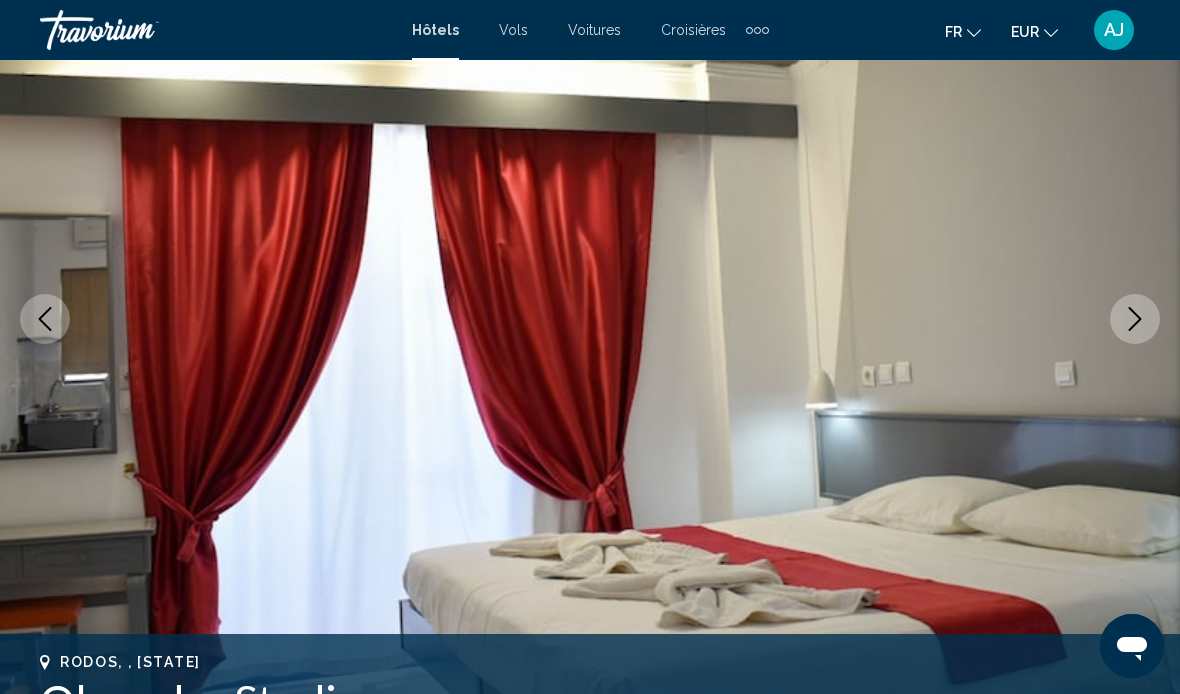 click at bounding box center [1135, 319] 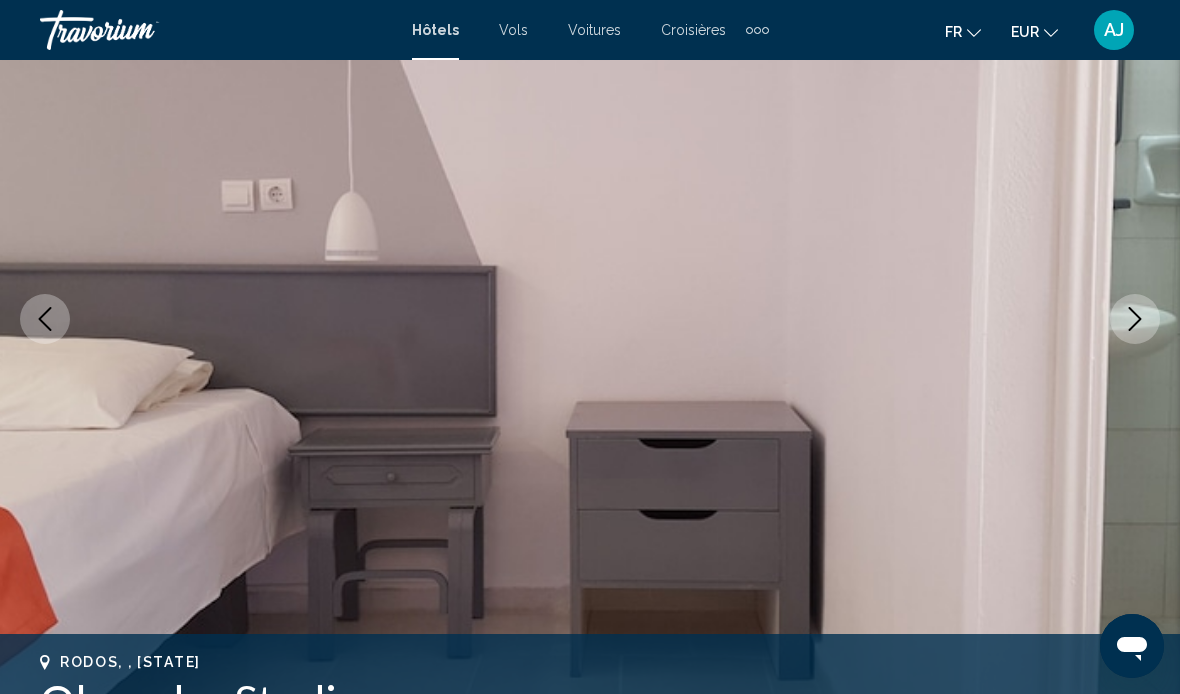 click 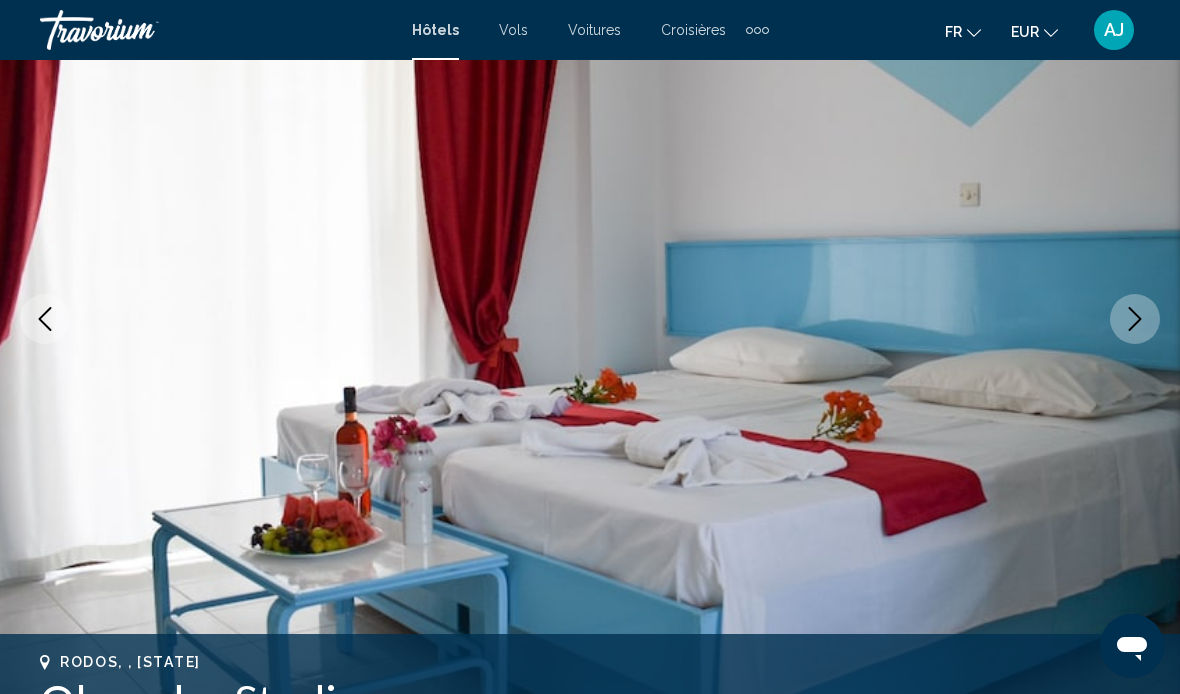 click at bounding box center (1135, 319) 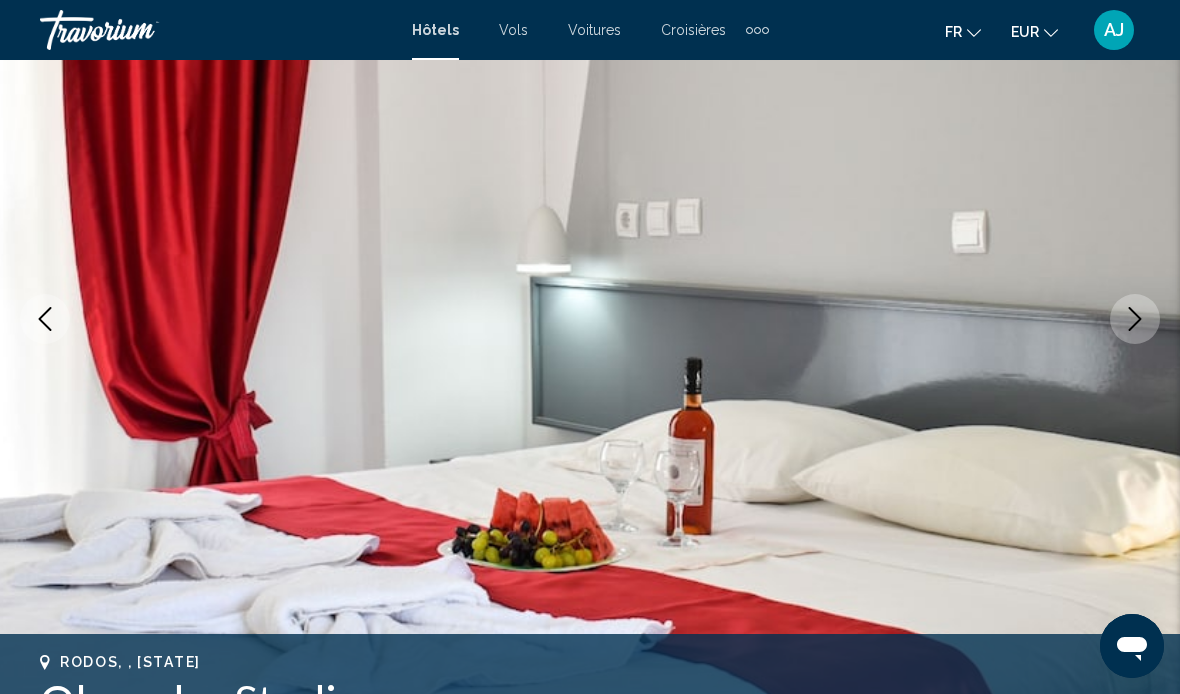 click at bounding box center [1135, 319] 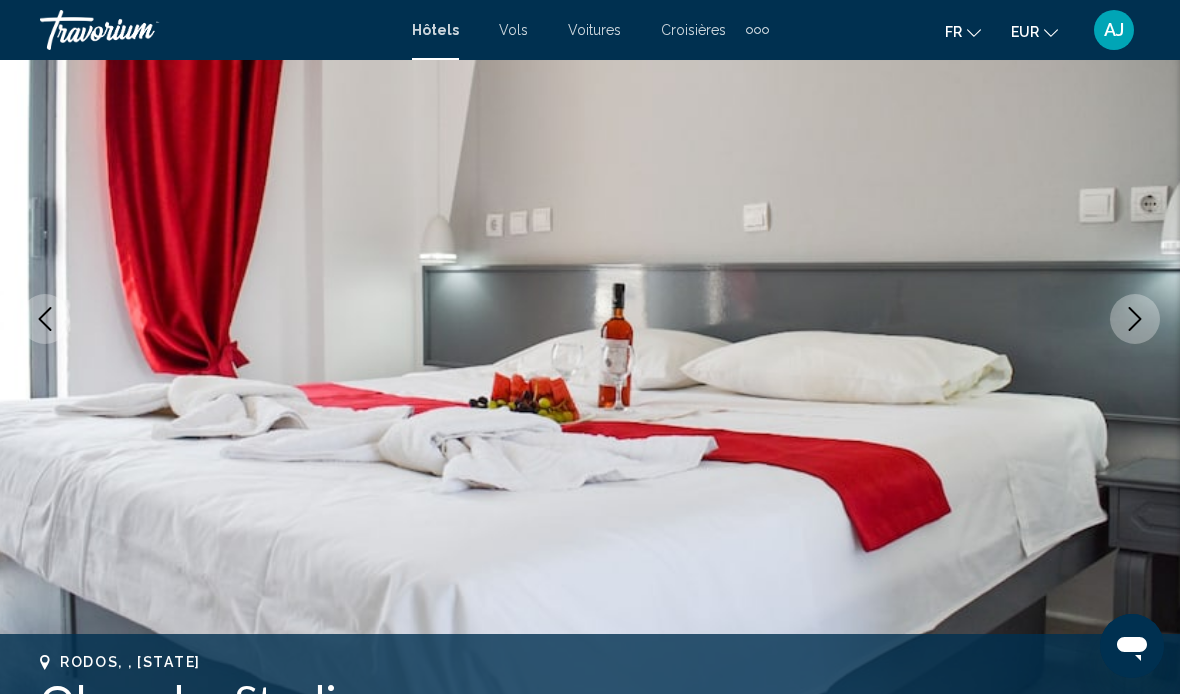 click at bounding box center [1135, 319] 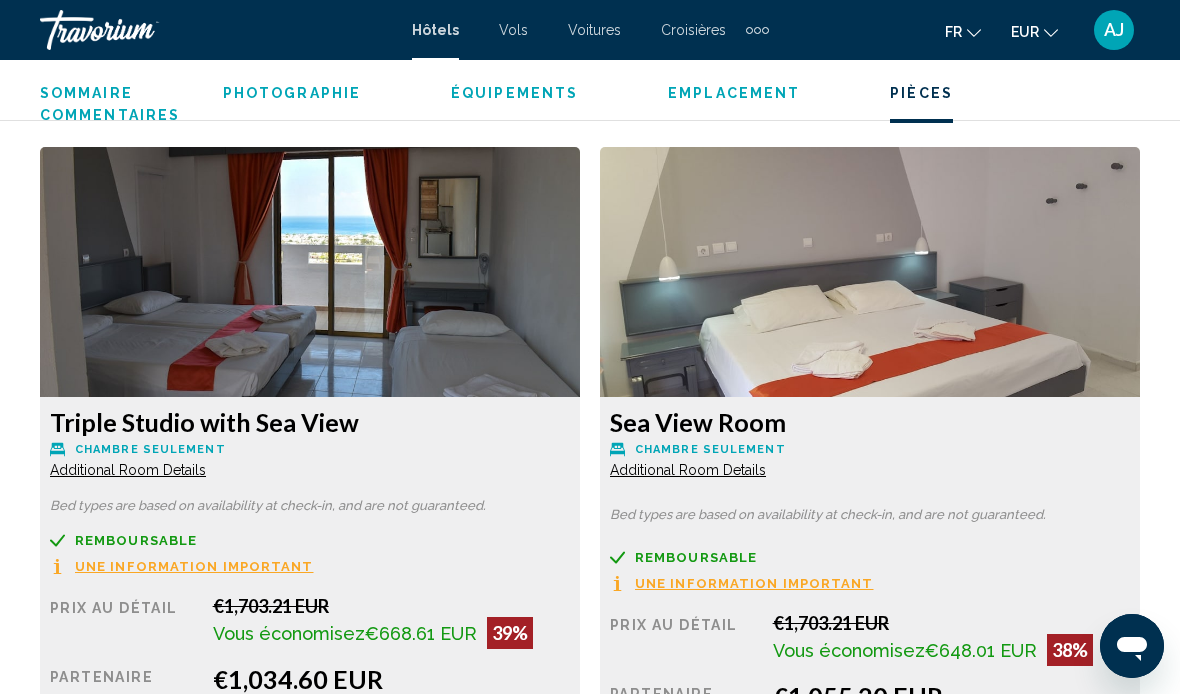 scroll, scrollTop: 3034, scrollLeft: 0, axis: vertical 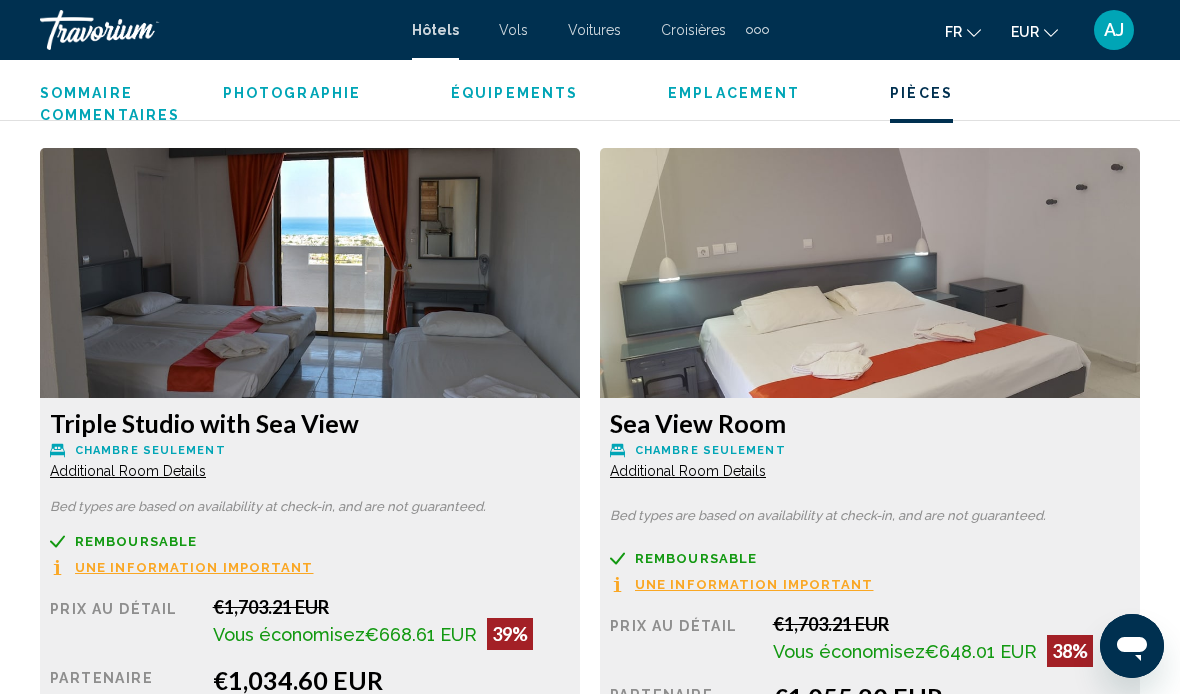 click on "Additional Room Details" at bounding box center (128, 471) 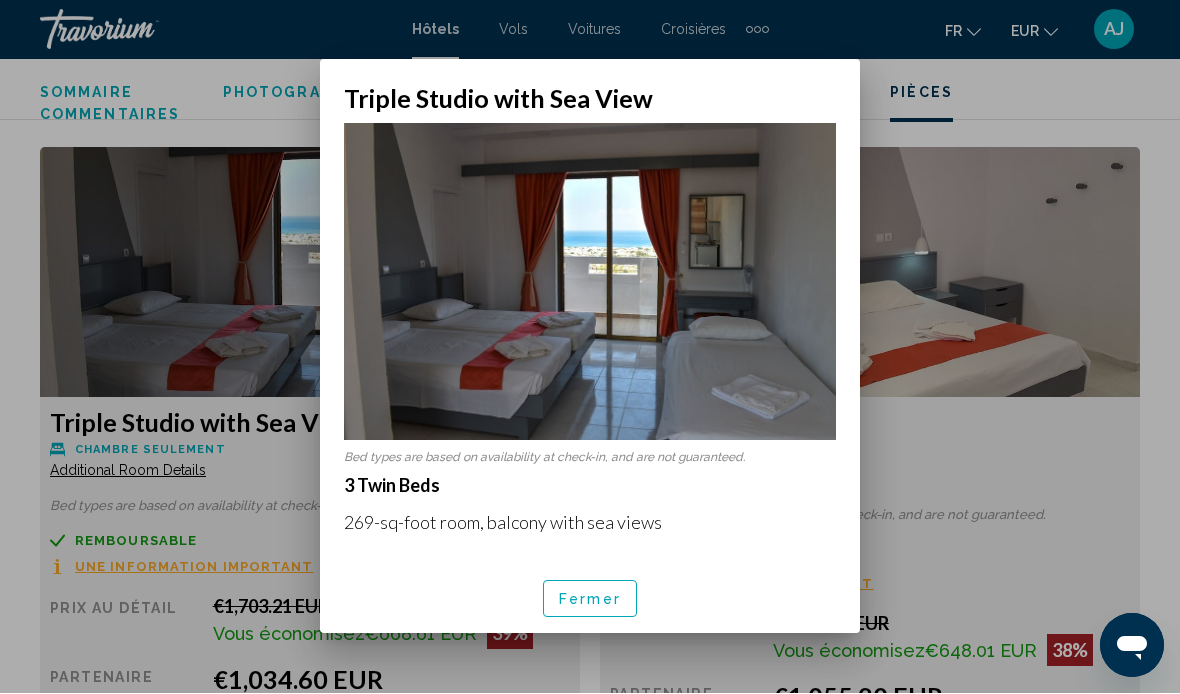 click on "Fermer" at bounding box center (590, 599) 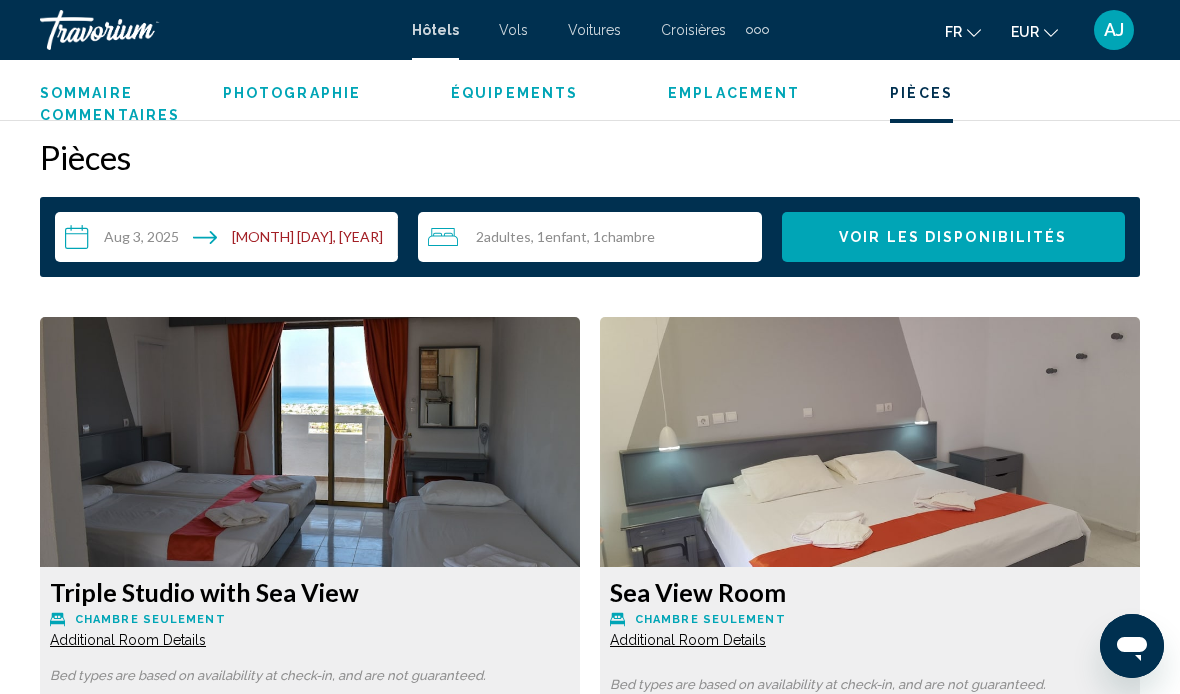 scroll, scrollTop: 2857, scrollLeft: 0, axis: vertical 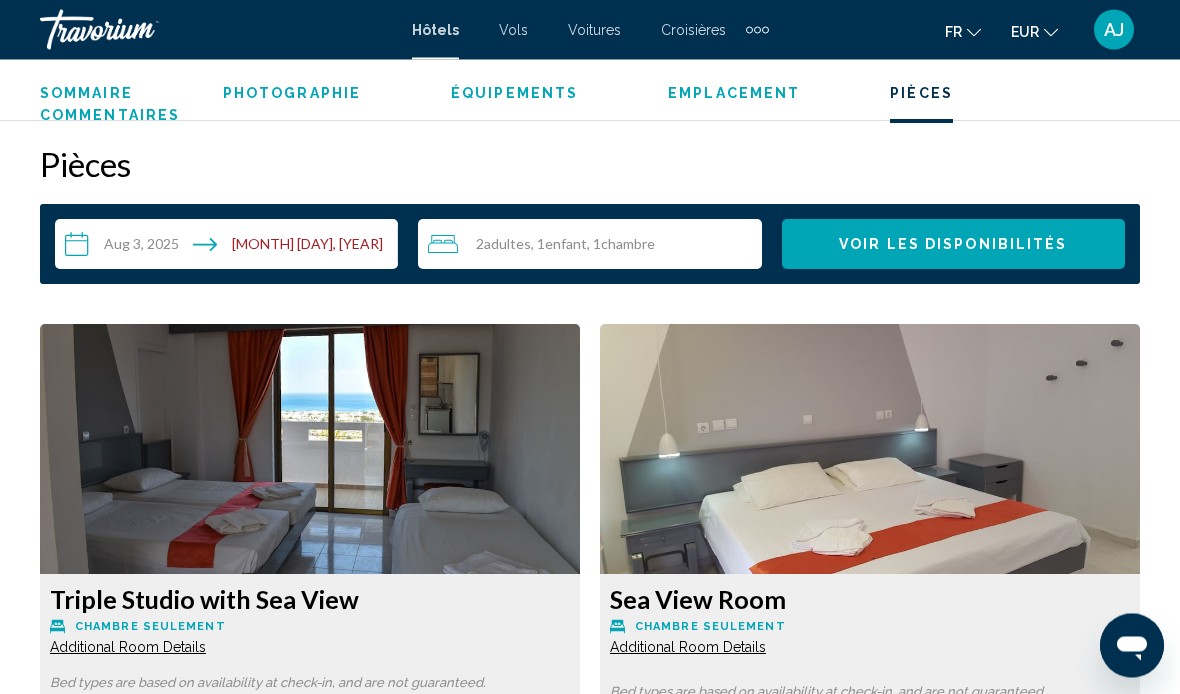 click at bounding box center [310, 450] 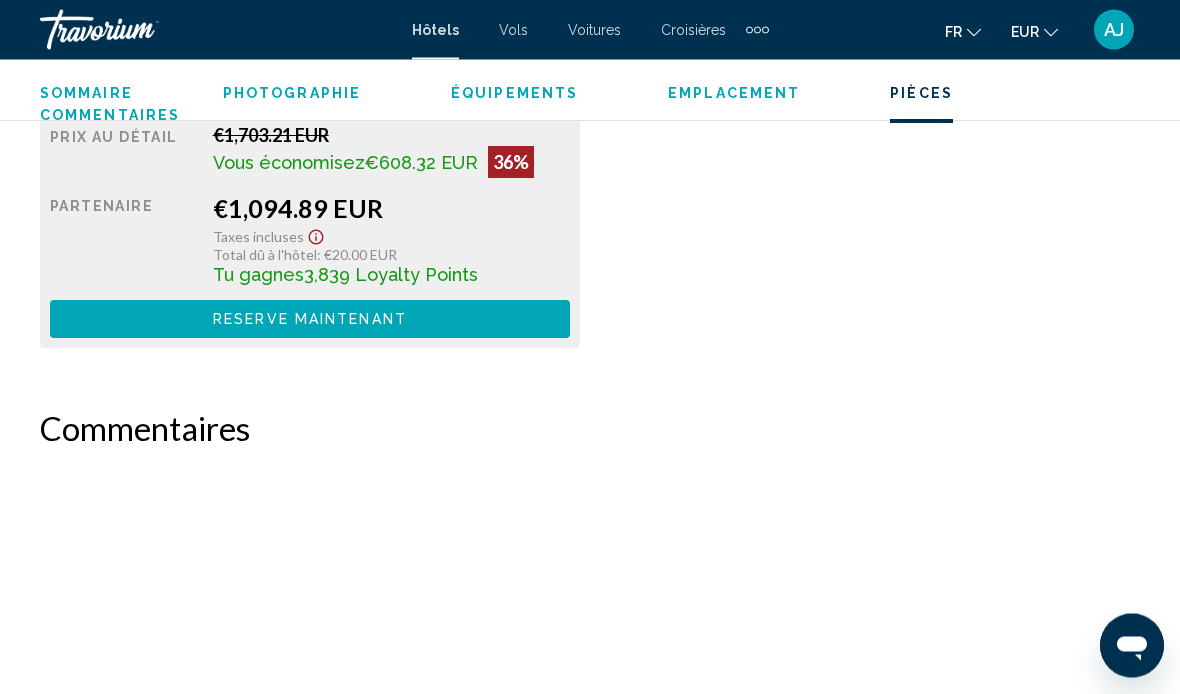 scroll, scrollTop: 4135, scrollLeft: 0, axis: vertical 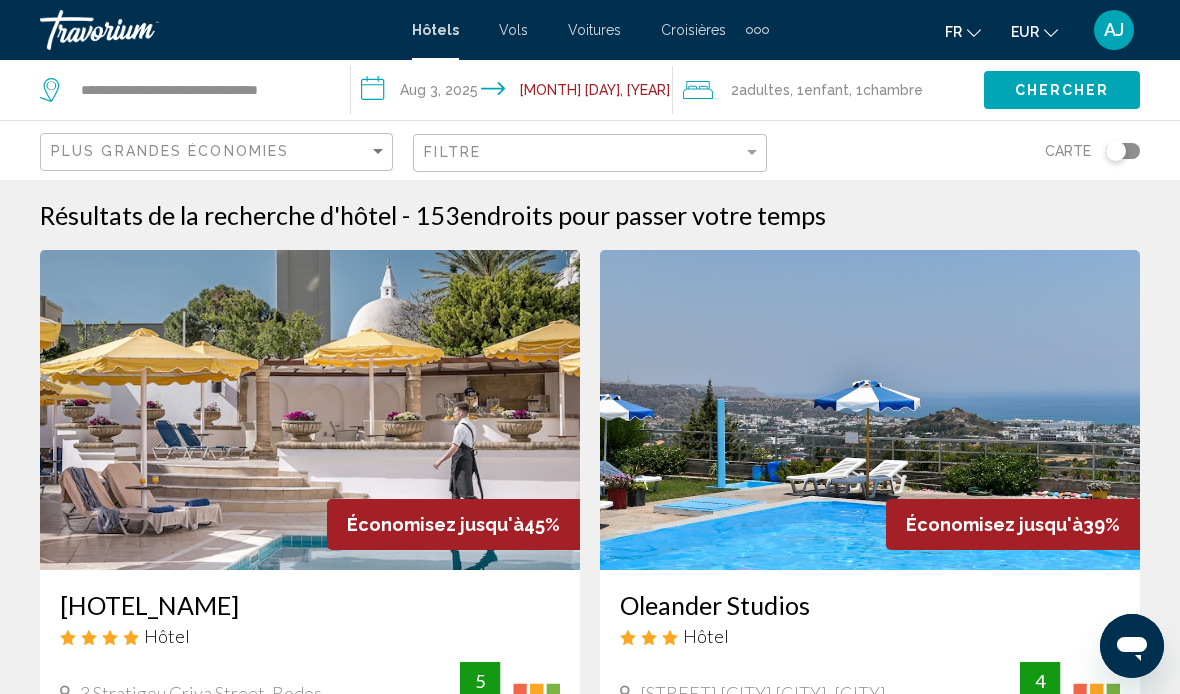 click at bounding box center [870, 410] 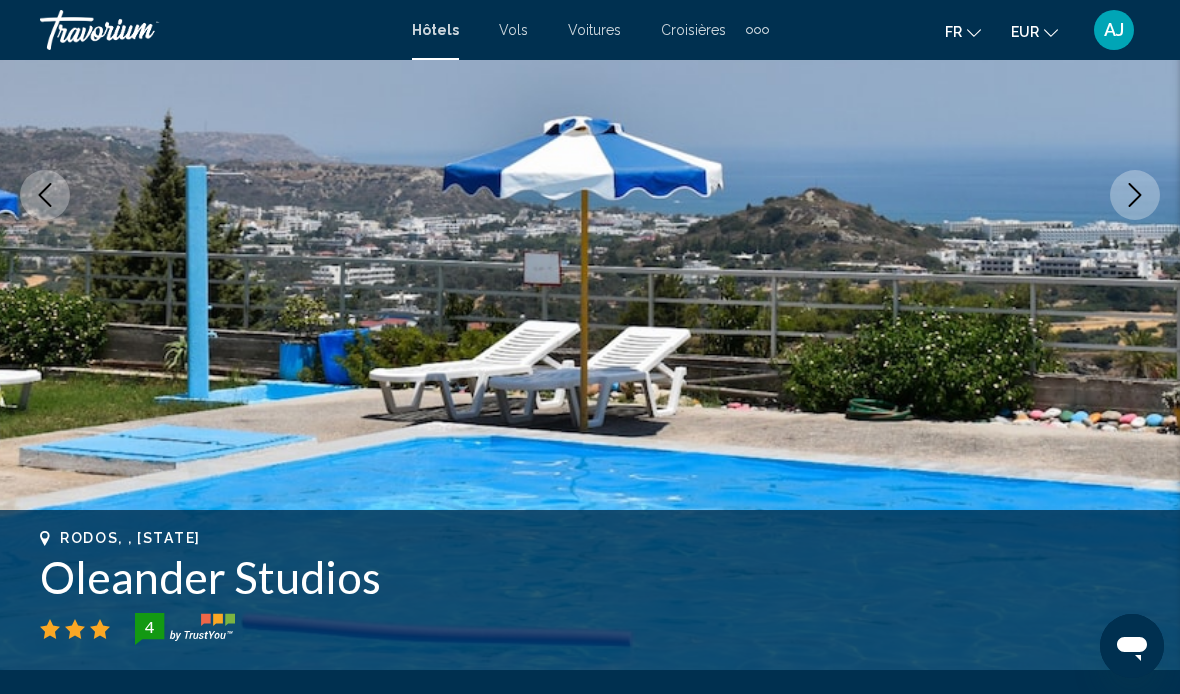 scroll, scrollTop: 333, scrollLeft: 0, axis: vertical 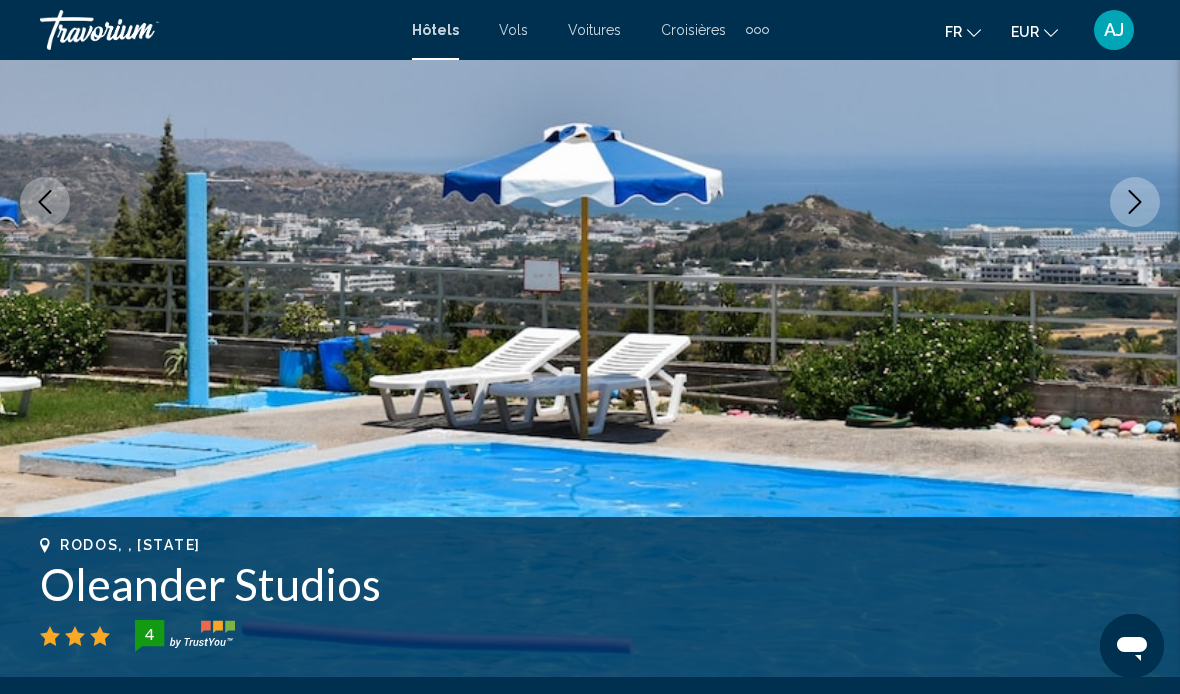 click at bounding box center [1135, 202] 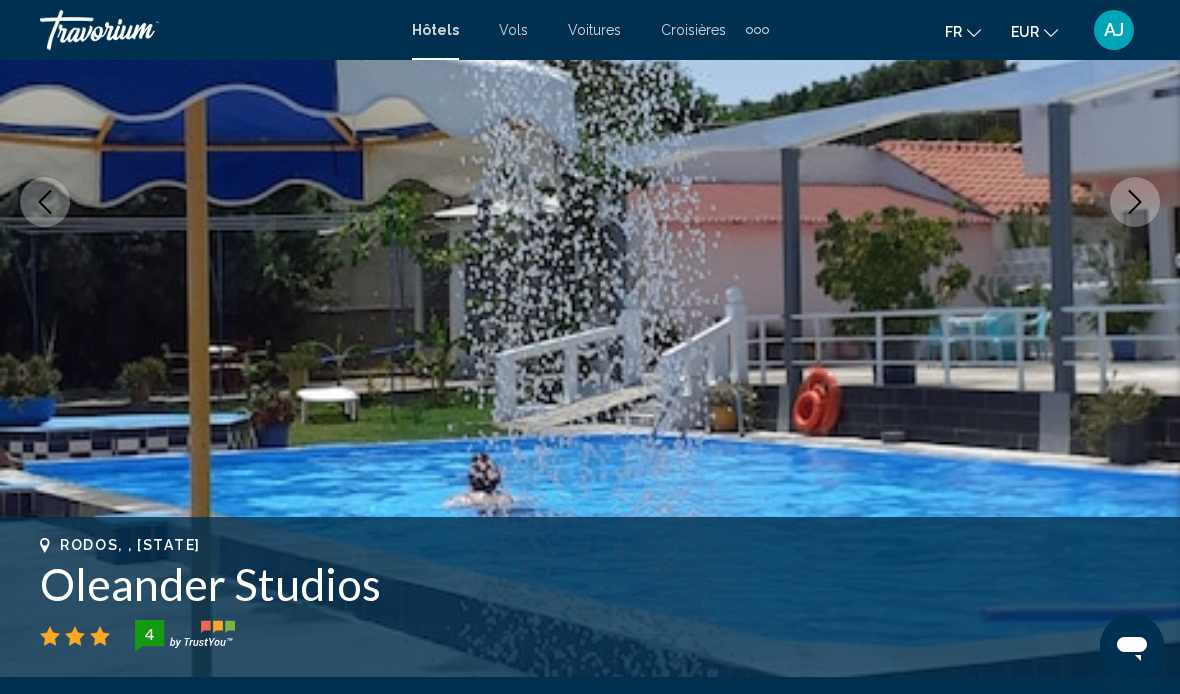 click 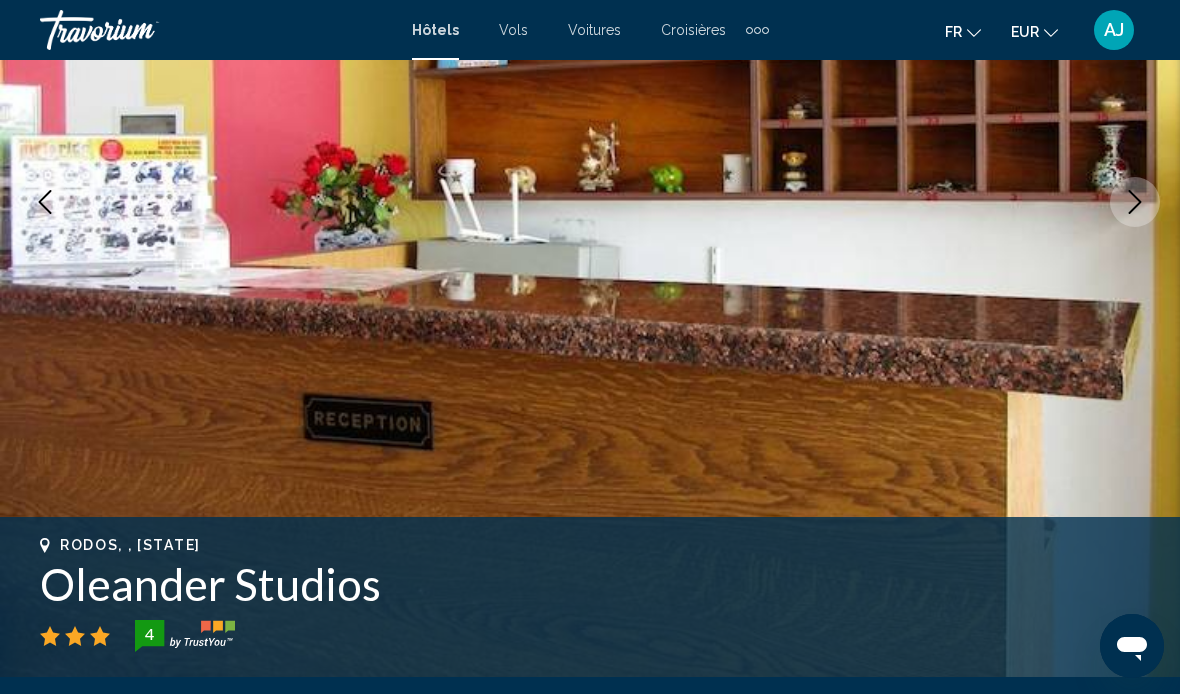 click at bounding box center [1135, 202] 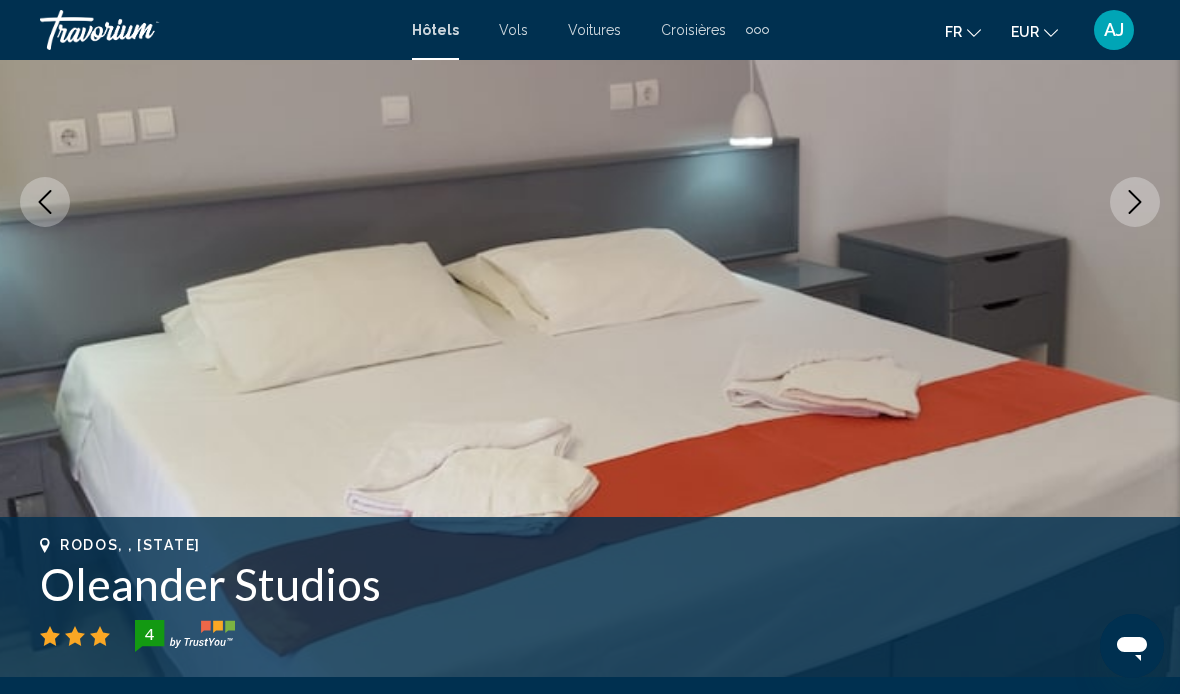 click at bounding box center (1135, 202) 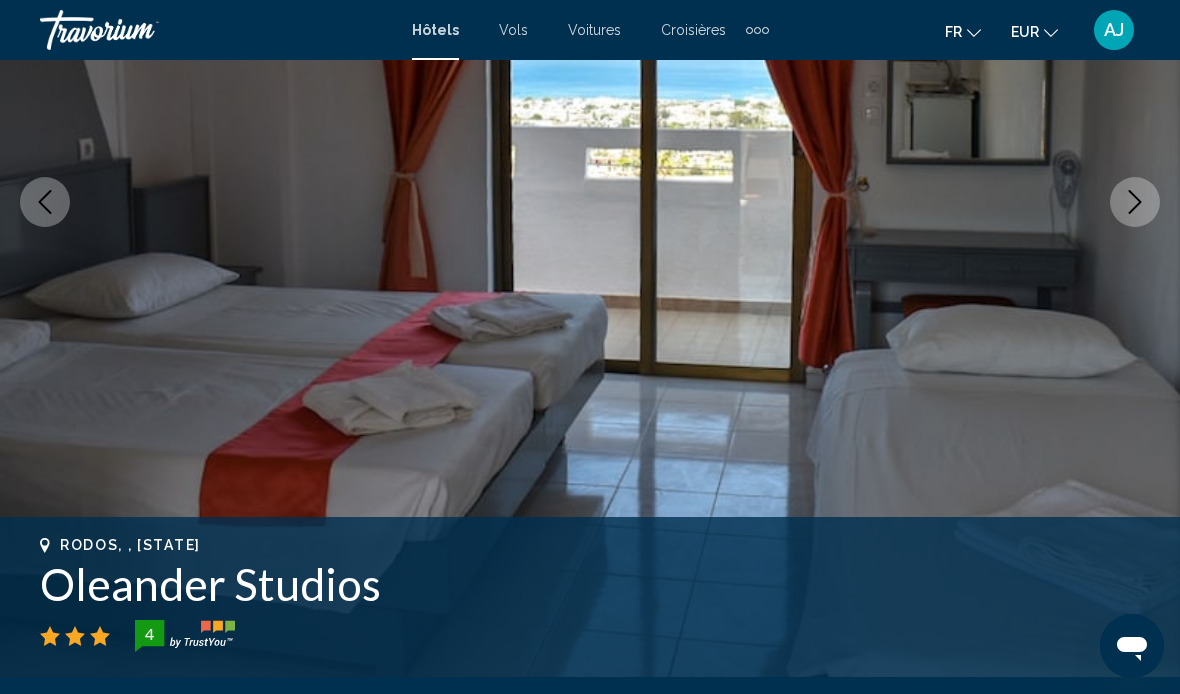 click at bounding box center [1135, 202] 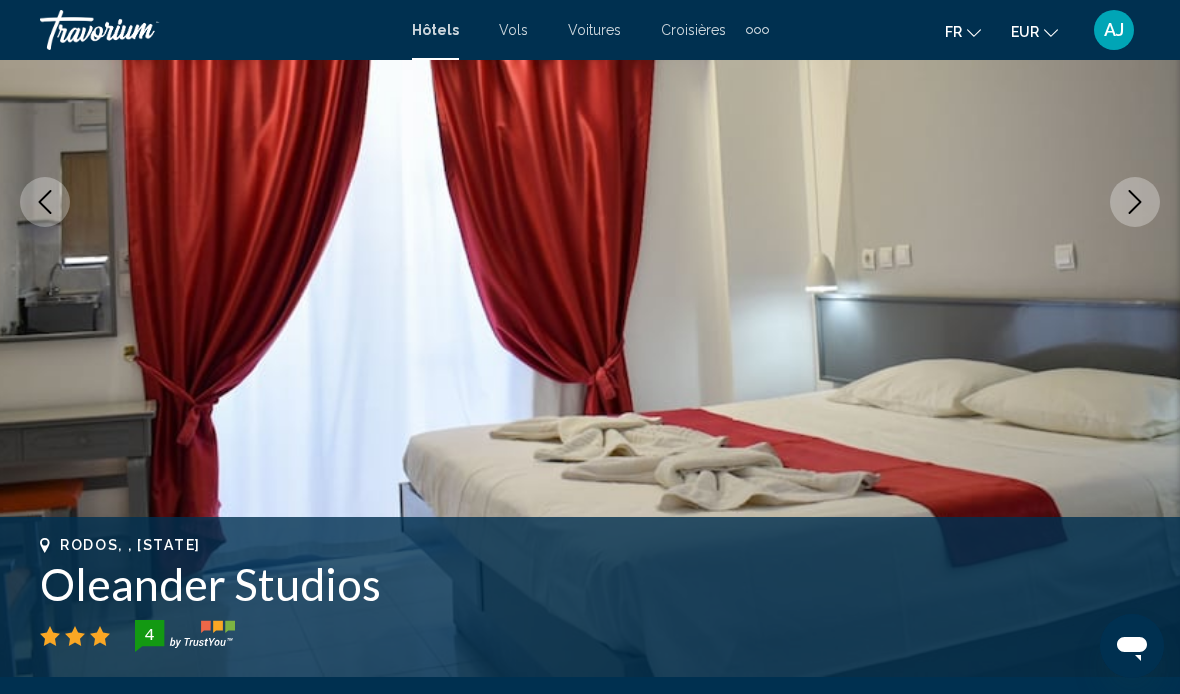 click at bounding box center (1135, 202) 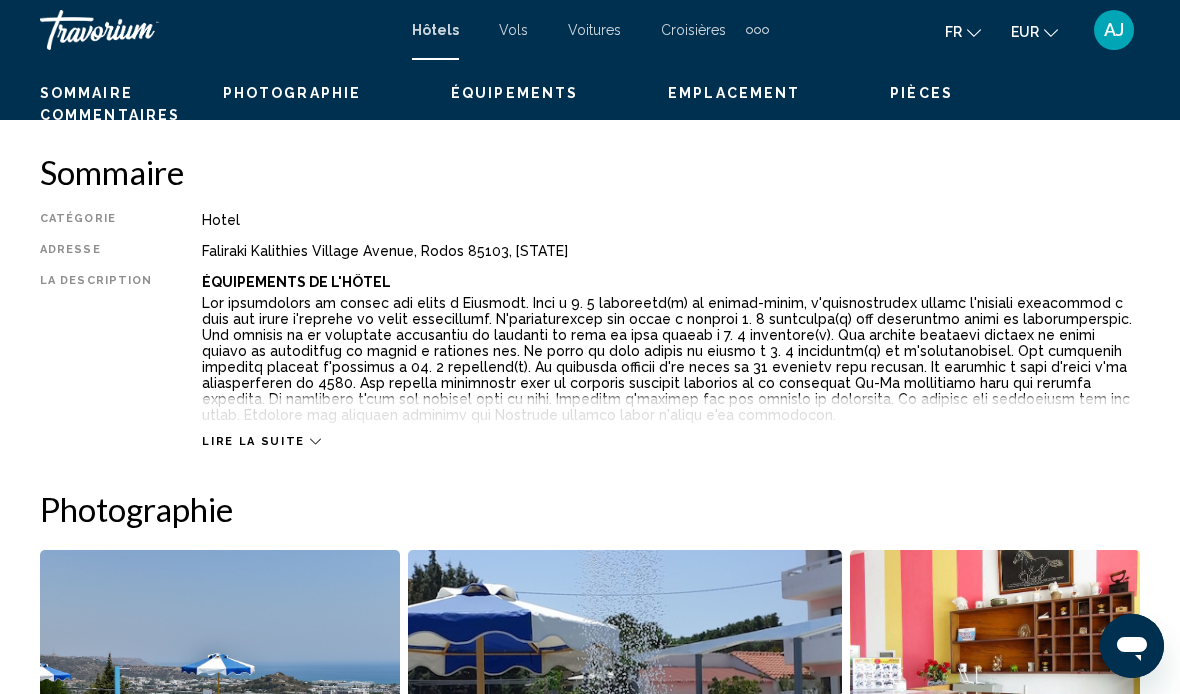 scroll, scrollTop: 996, scrollLeft: 0, axis: vertical 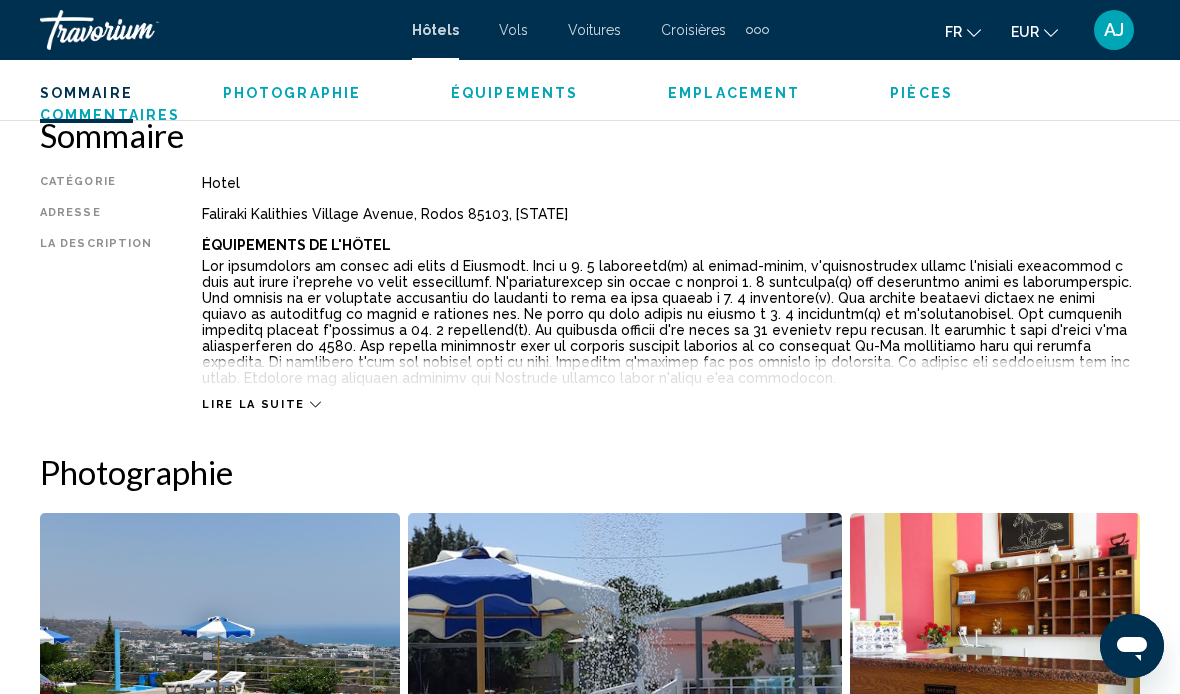 click on "Lire la suite" at bounding box center [253, 404] 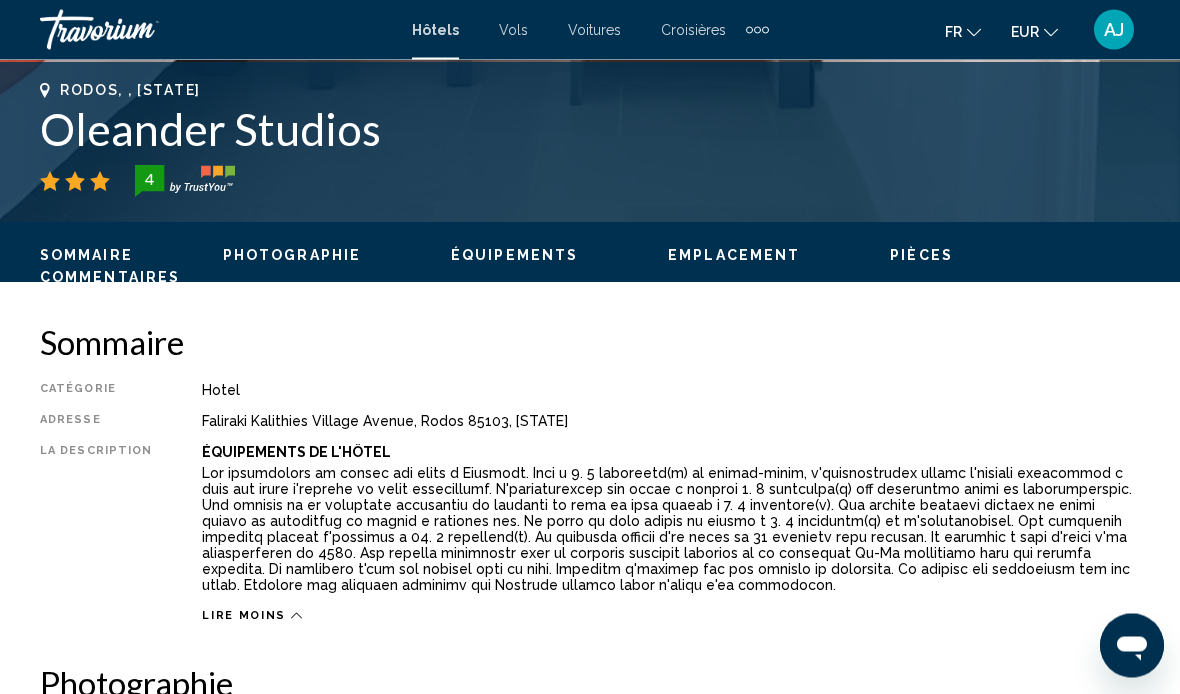 scroll, scrollTop: 754, scrollLeft: 0, axis: vertical 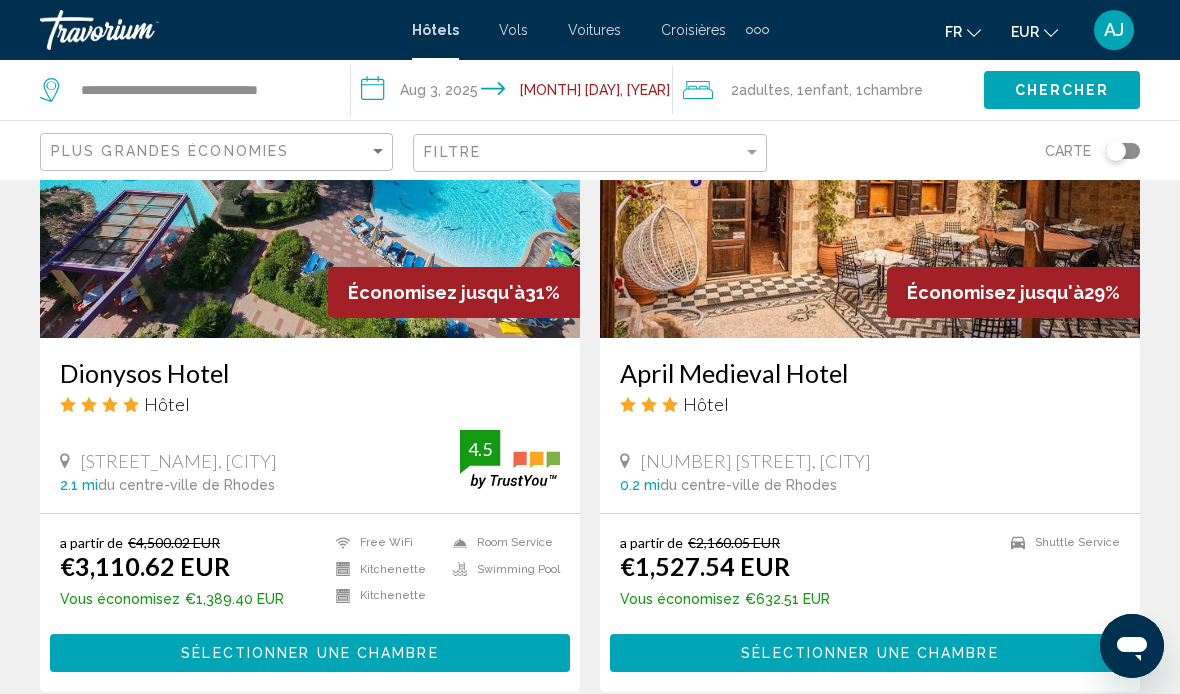 click on "Sélectionner une chambre" at bounding box center [310, 652] 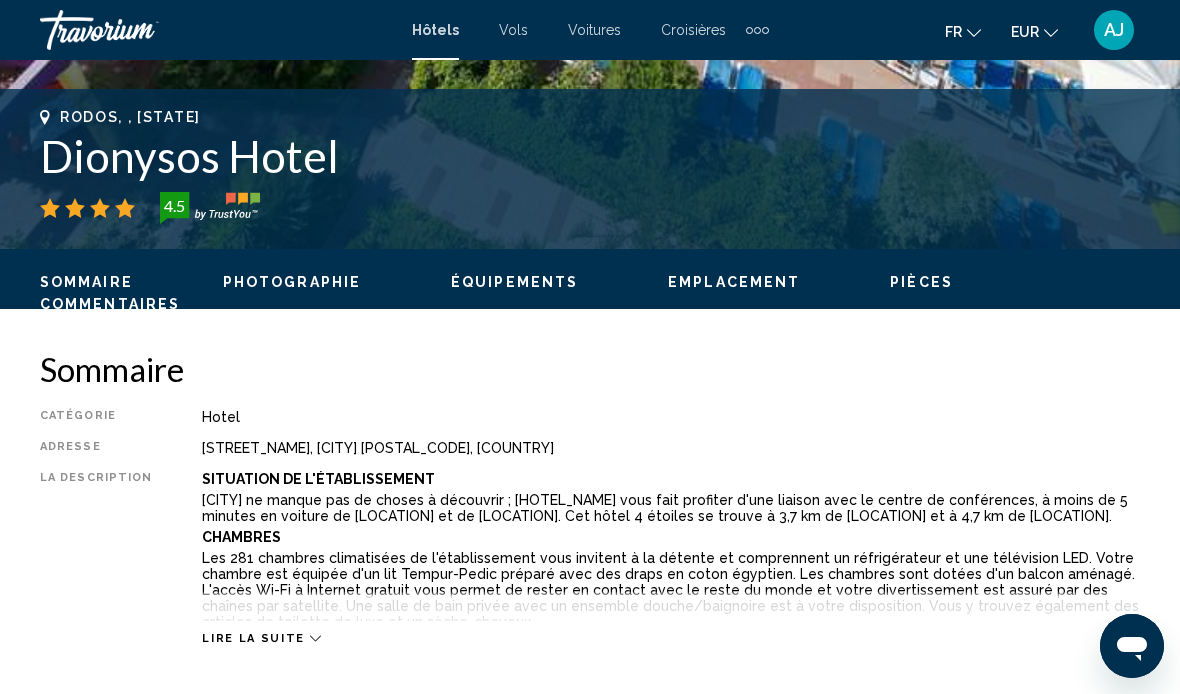 scroll, scrollTop: 763, scrollLeft: 0, axis: vertical 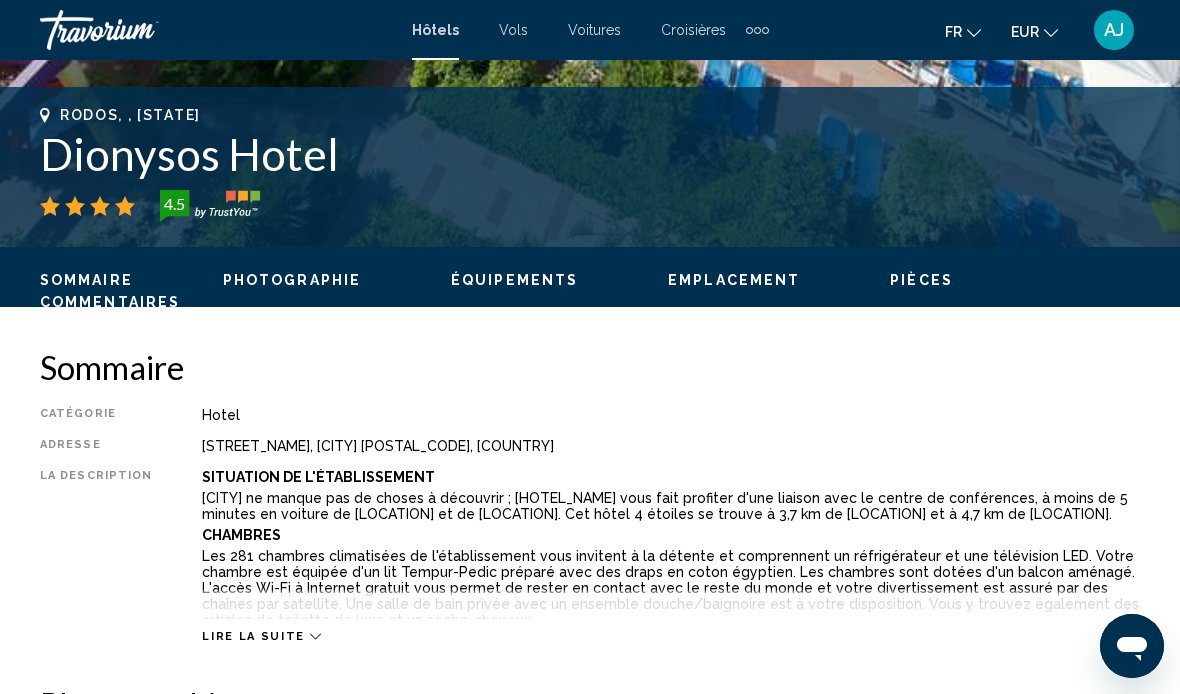 click on "Lire la suite" at bounding box center [671, 616] 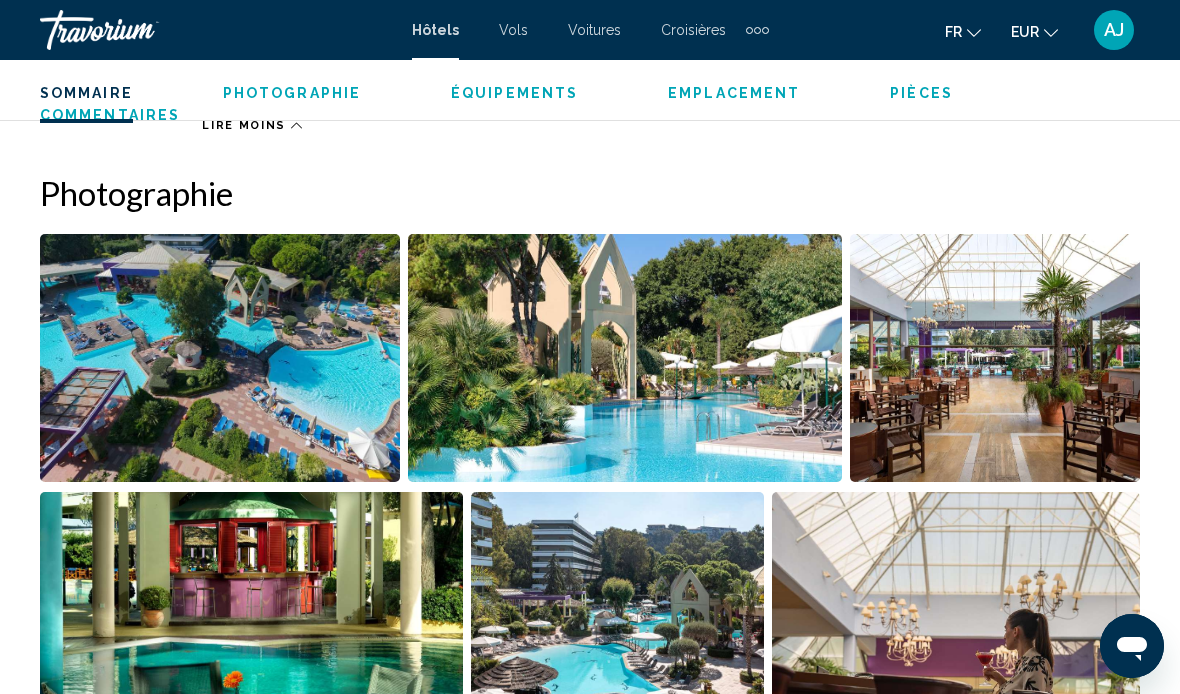 scroll, scrollTop: 1587, scrollLeft: 0, axis: vertical 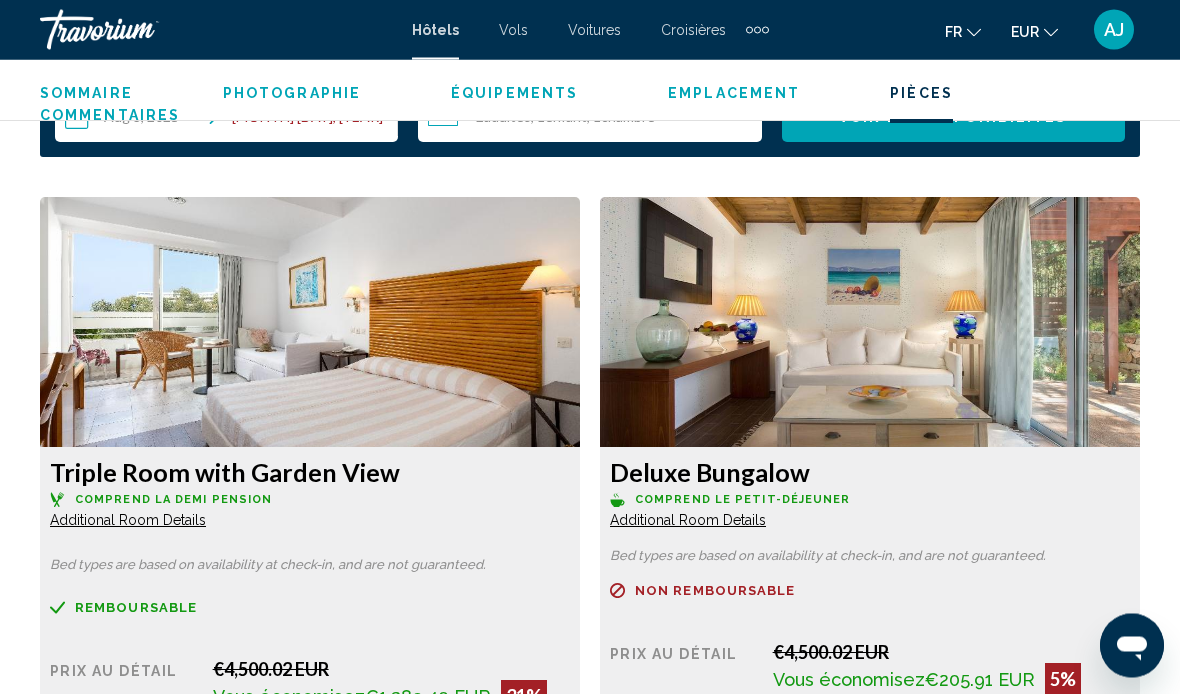 click on "Additional Room Details" at bounding box center (128, 521) 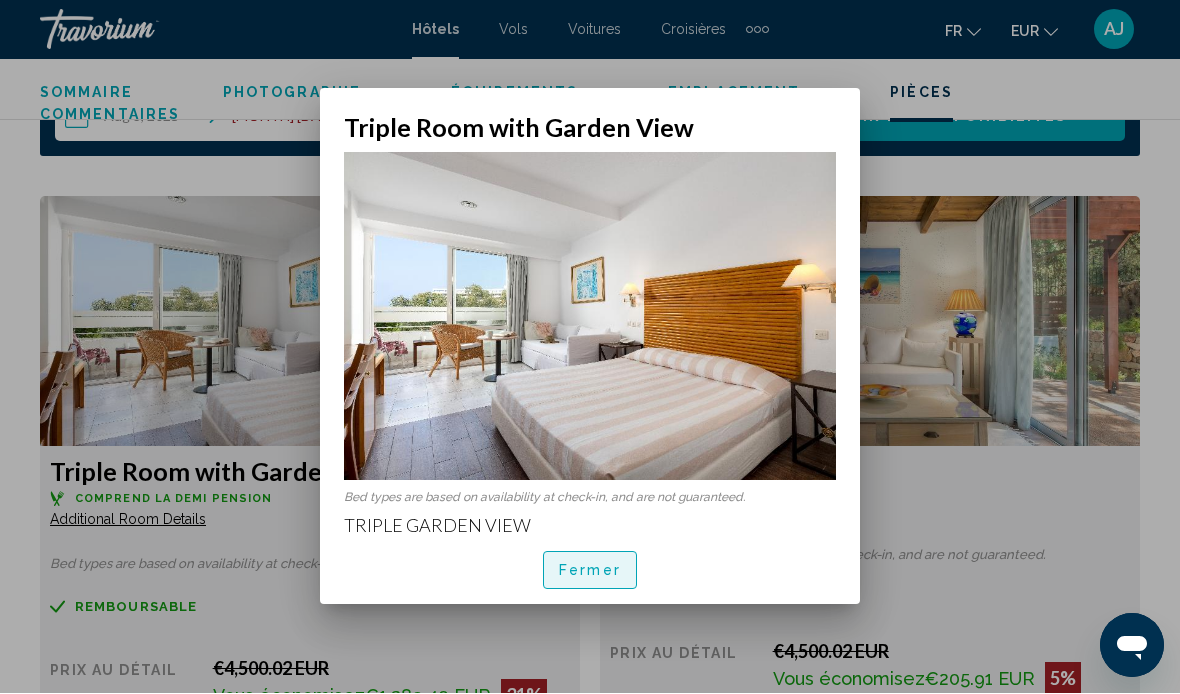 click on "Fermer" at bounding box center (590, 570) 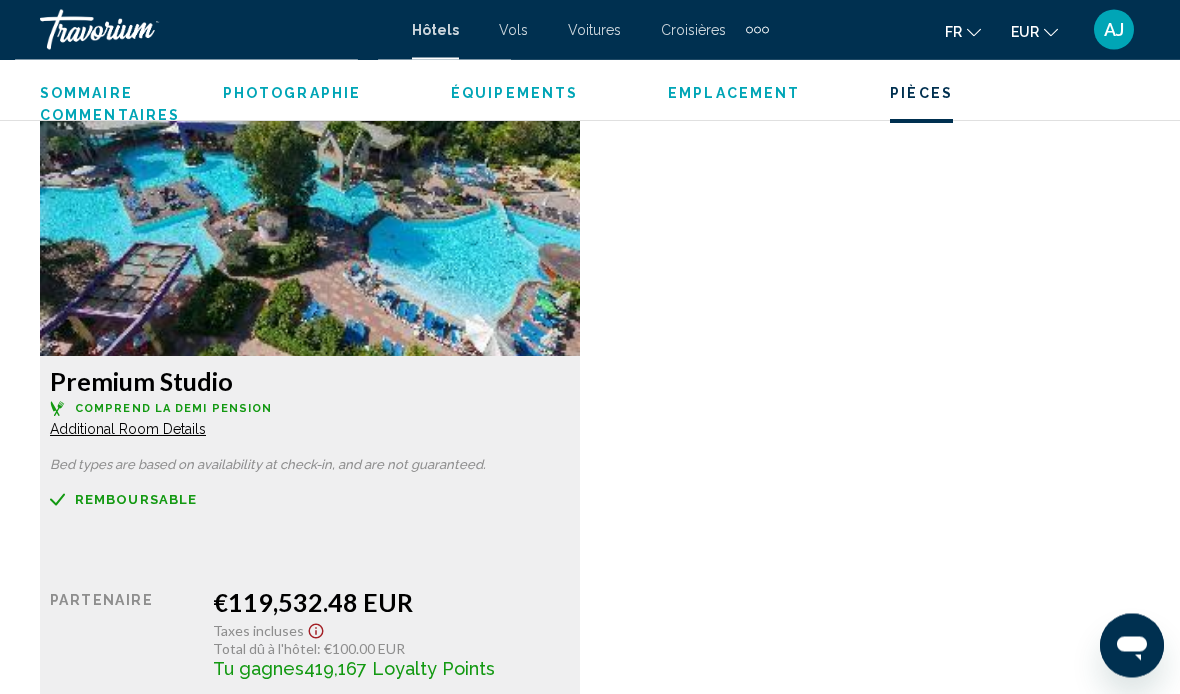 scroll, scrollTop: 4720, scrollLeft: 0, axis: vertical 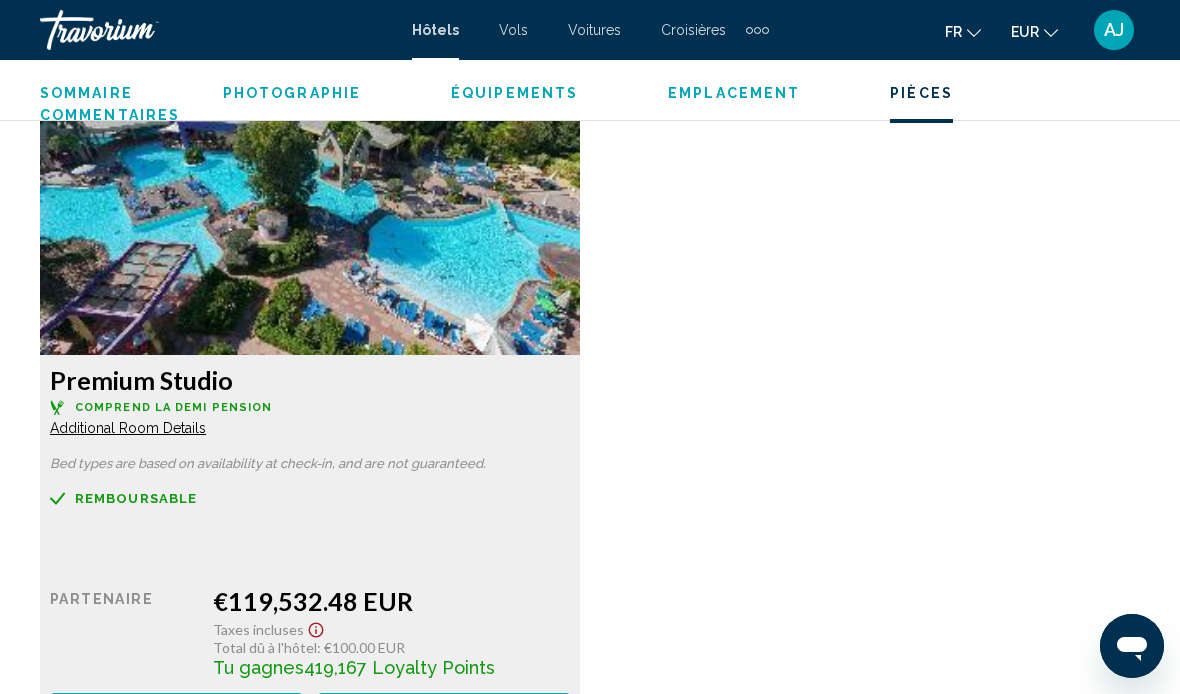 click on "Additional Room Details" at bounding box center [128, -915] 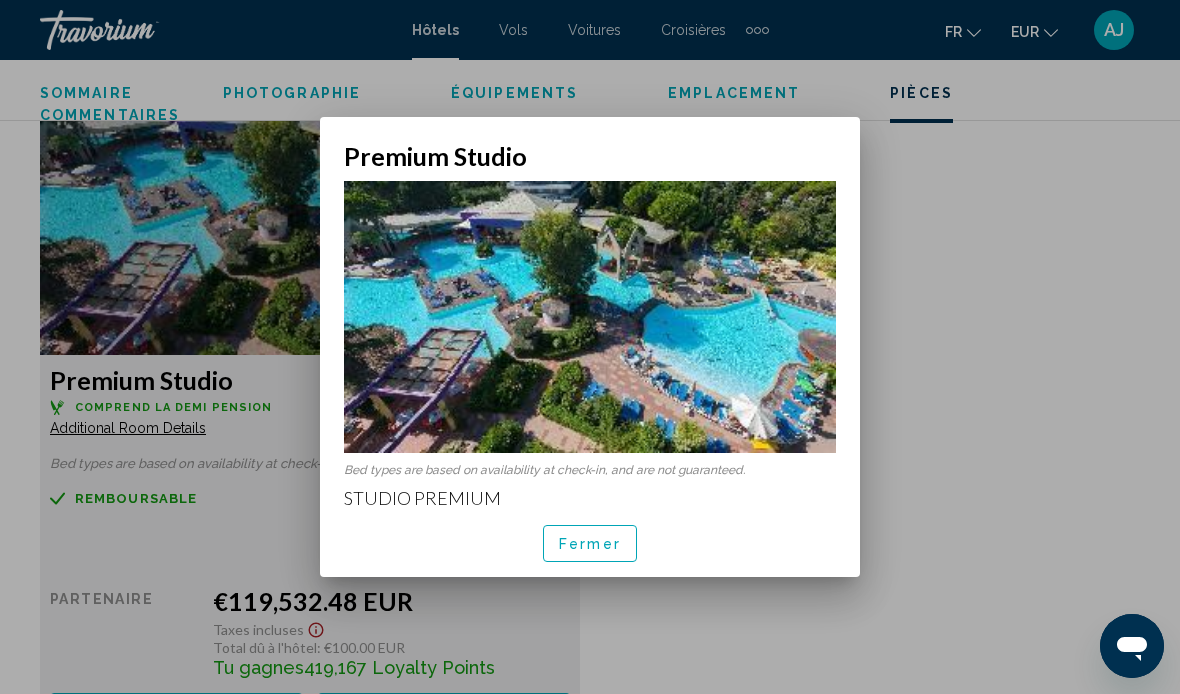 scroll, scrollTop: 0, scrollLeft: 0, axis: both 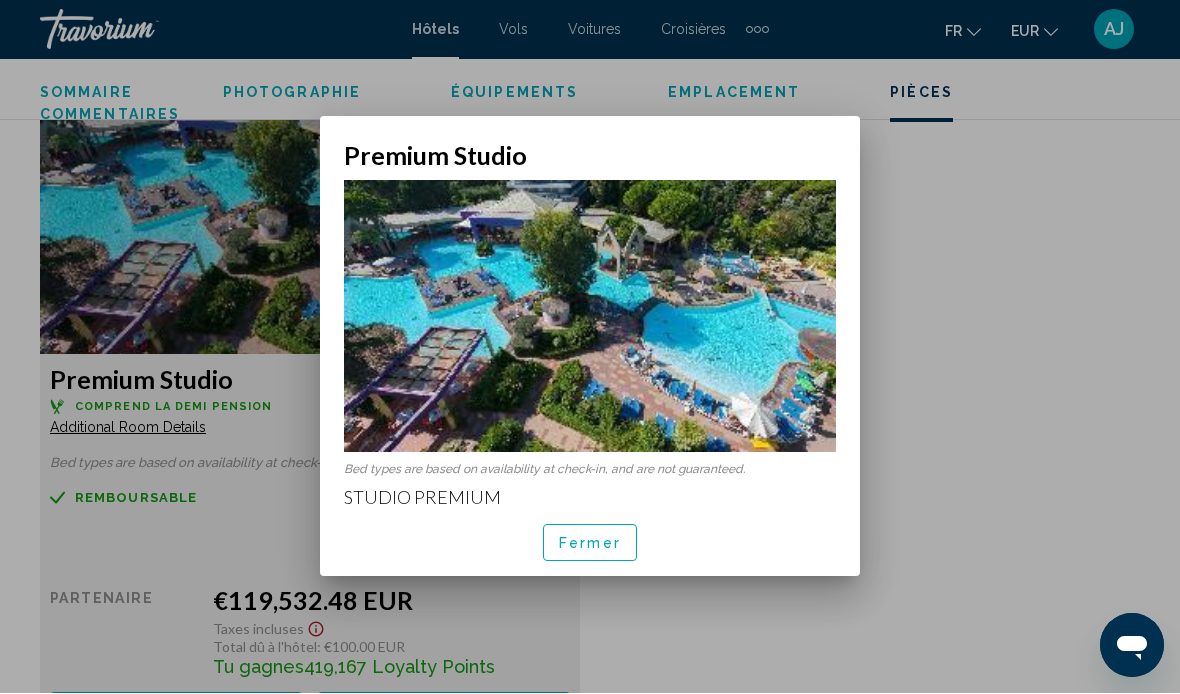 click at bounding box center (590, 347) 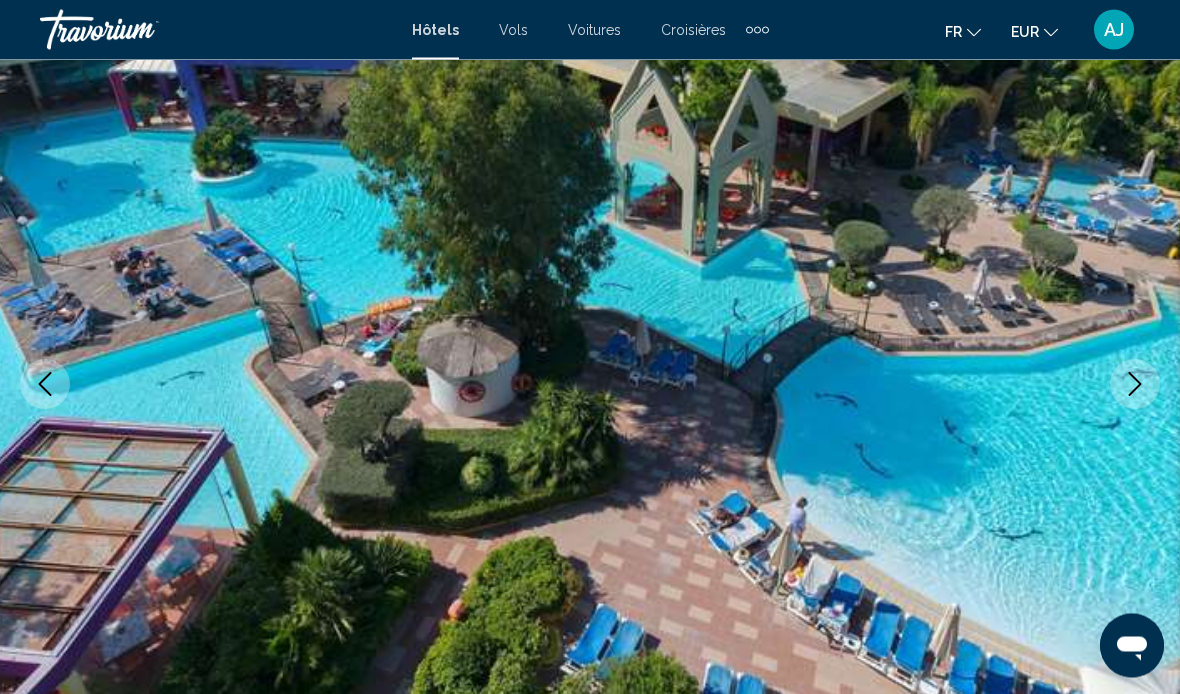 scroll, scrollTop: 0, scrollLeft: 0, axis: both 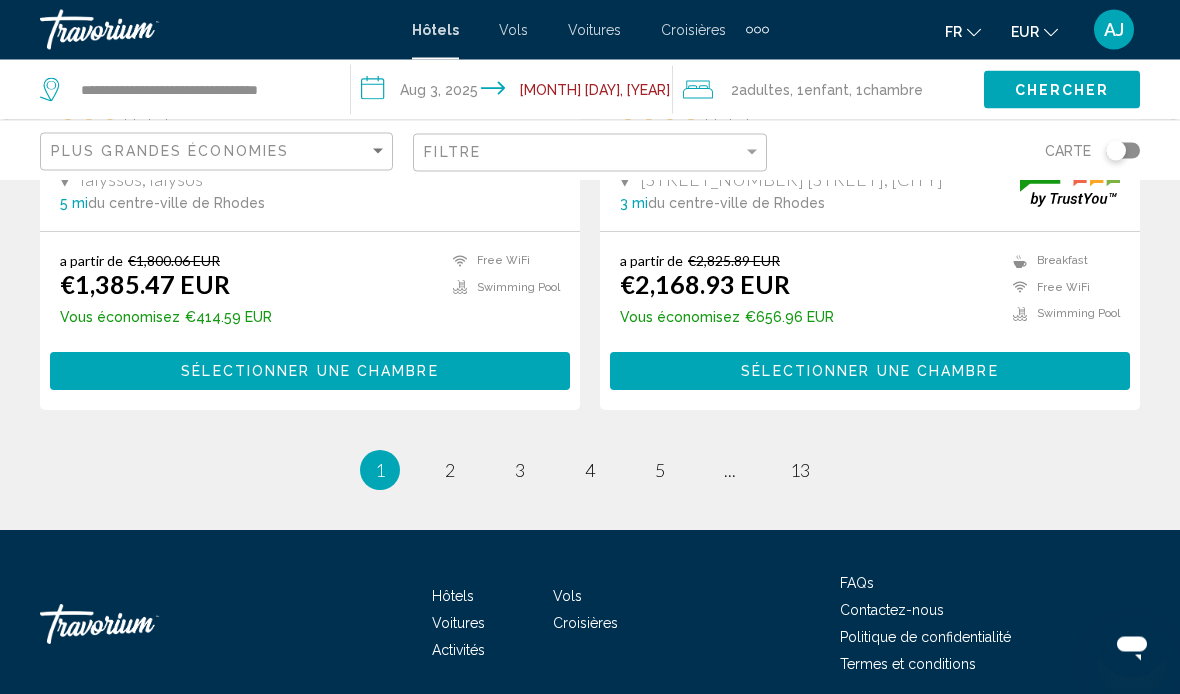 click on "Sélectionner une chambre" at bounding box center (309, 373) 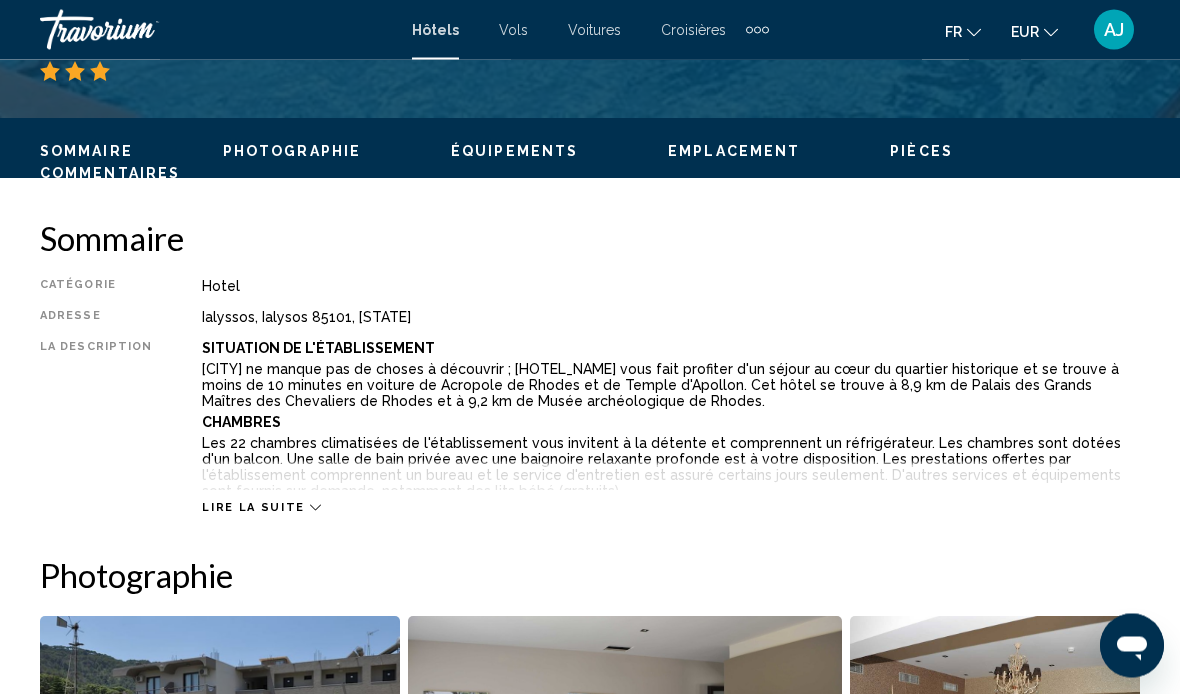 scroll, scrollTop: 892, scrollLeft: 0, axis: vertical 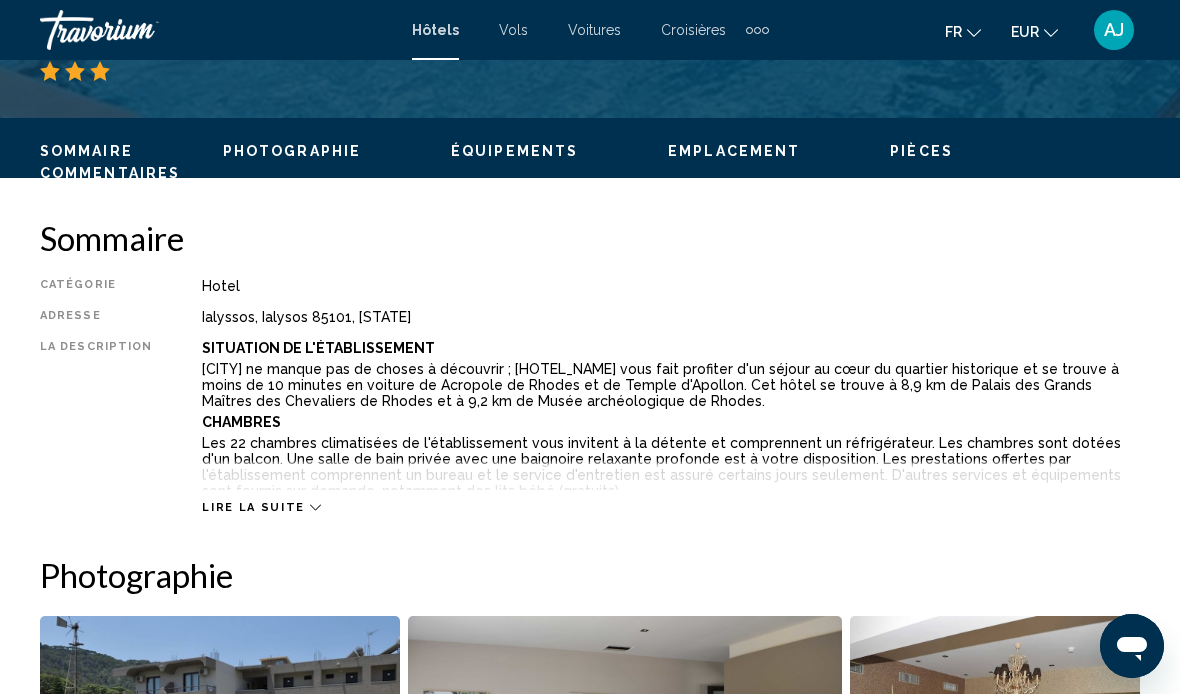 click on "Lire la suite" at bounding box center (253, 507) 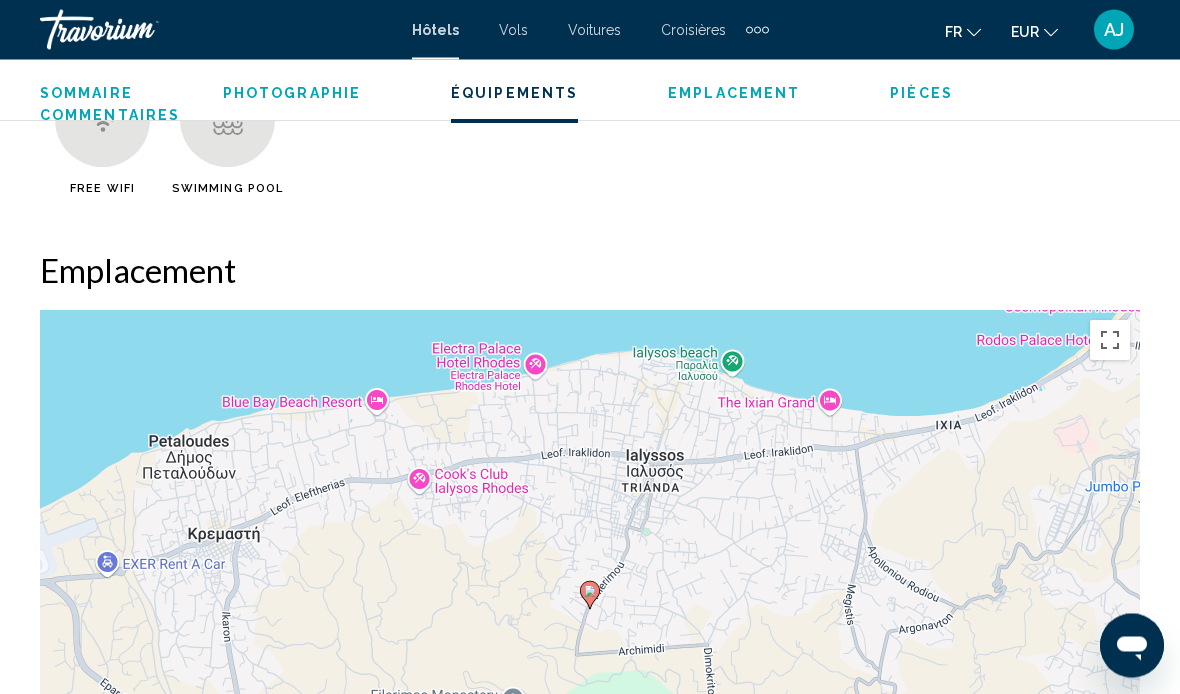 scroll, scrollTop: 2241, scrollLeft: 0, axis: vertical 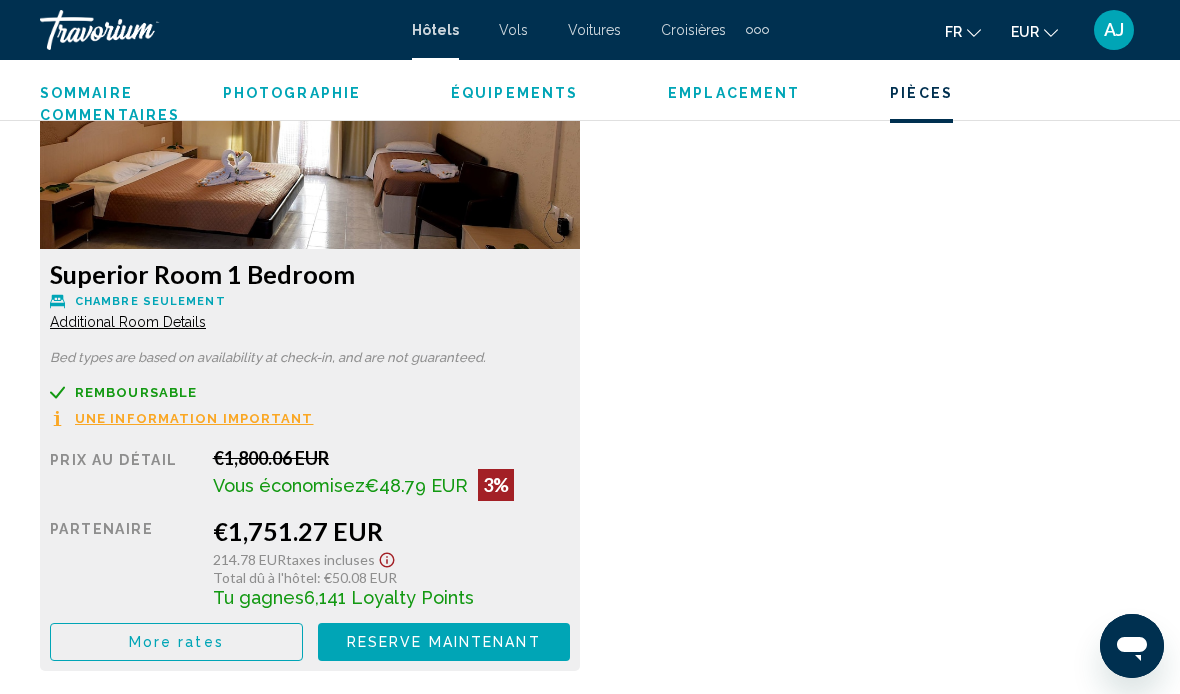 click on "Additional Room Details" at bounding box center (128, -365) 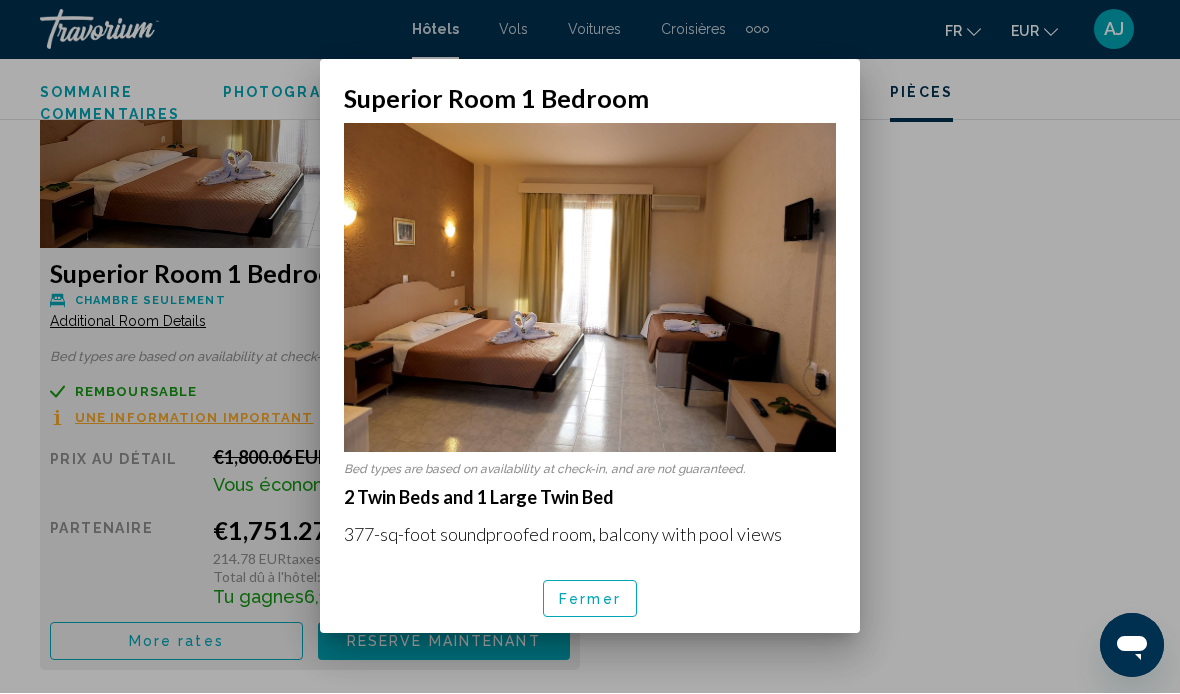 click at bounding box center (590, 347) 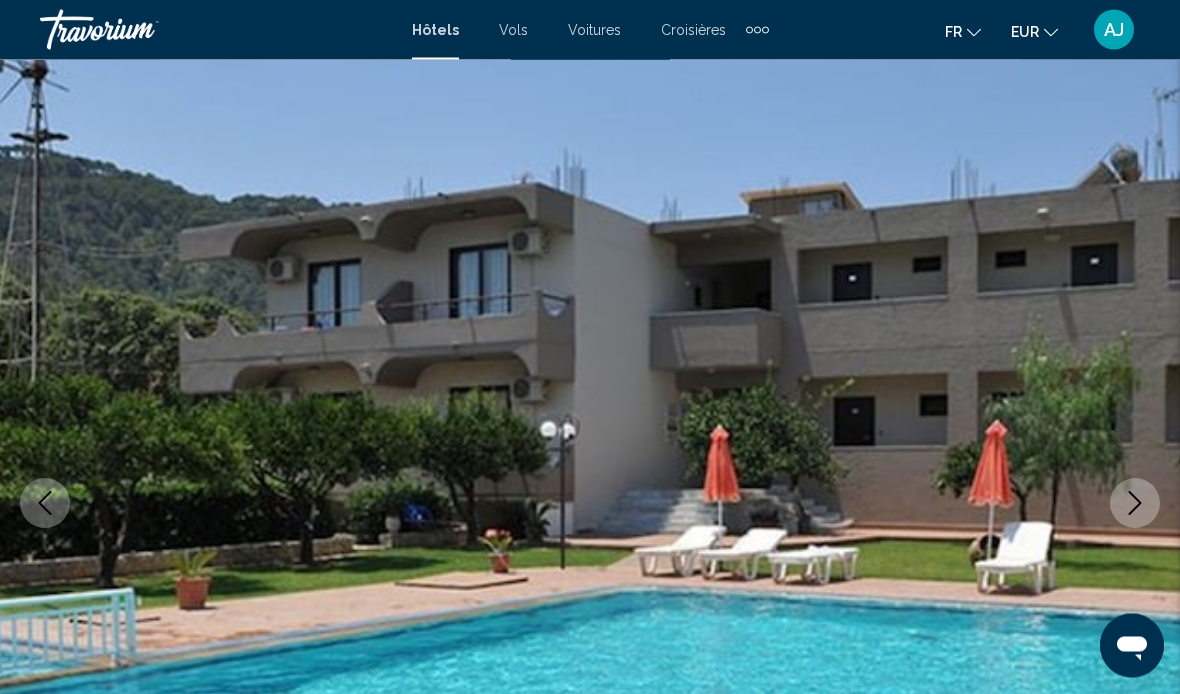 scroll, scrollTop: 0, scrollLeft: 0, axis: both 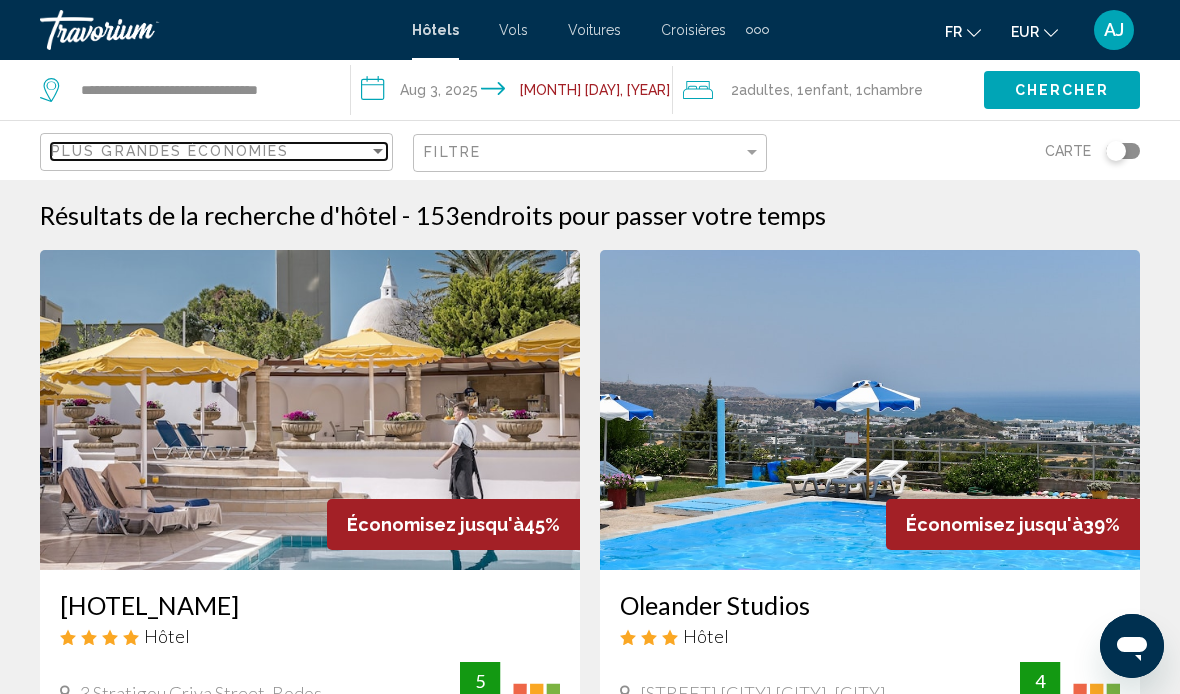 click on "Plus grandes économies" at bounding box center [170, 151] 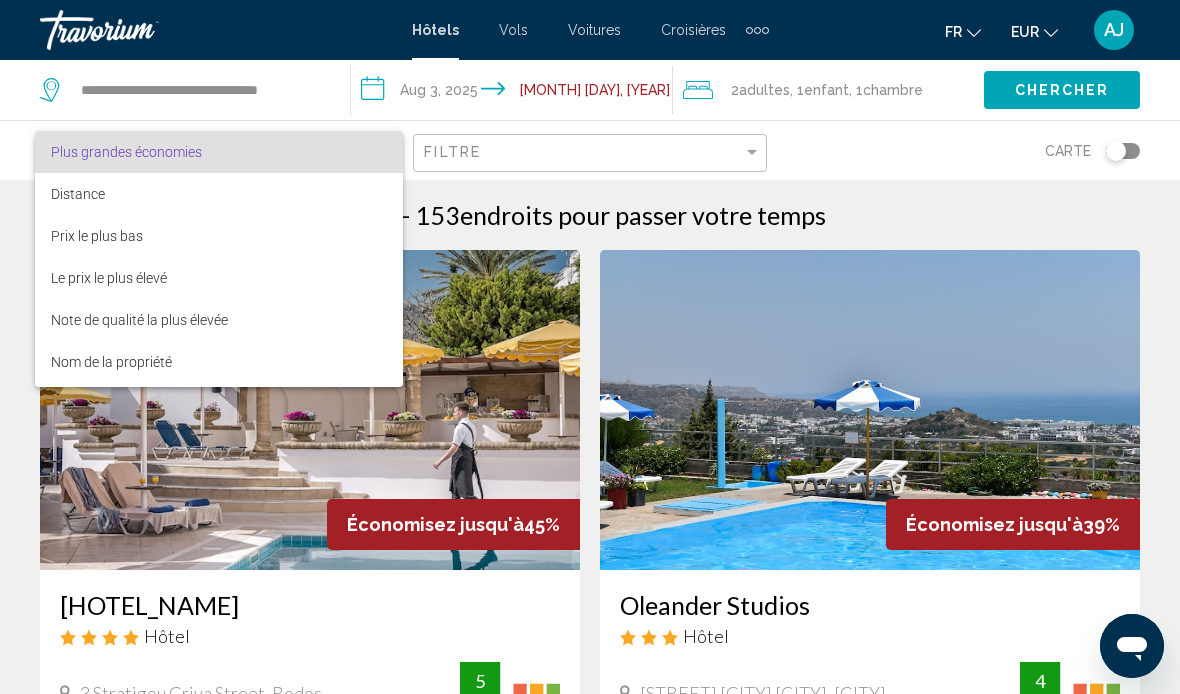 click at bounding box center [590, 347] 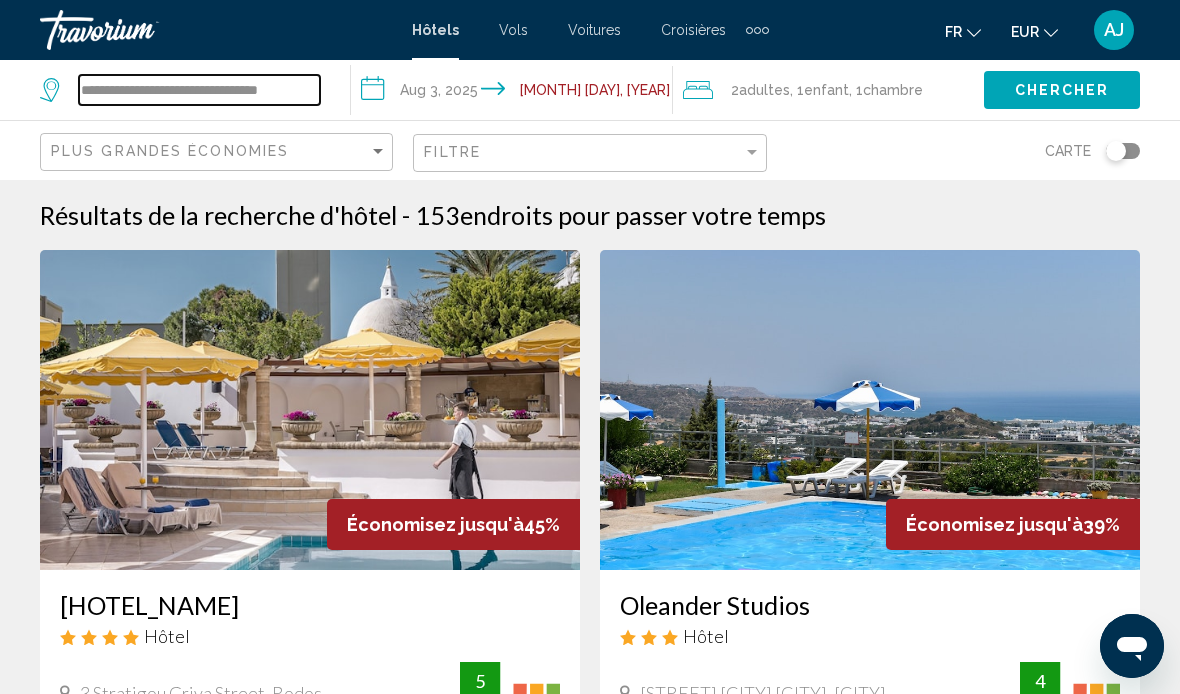 click on "**********" at bounding box center [199, 90] 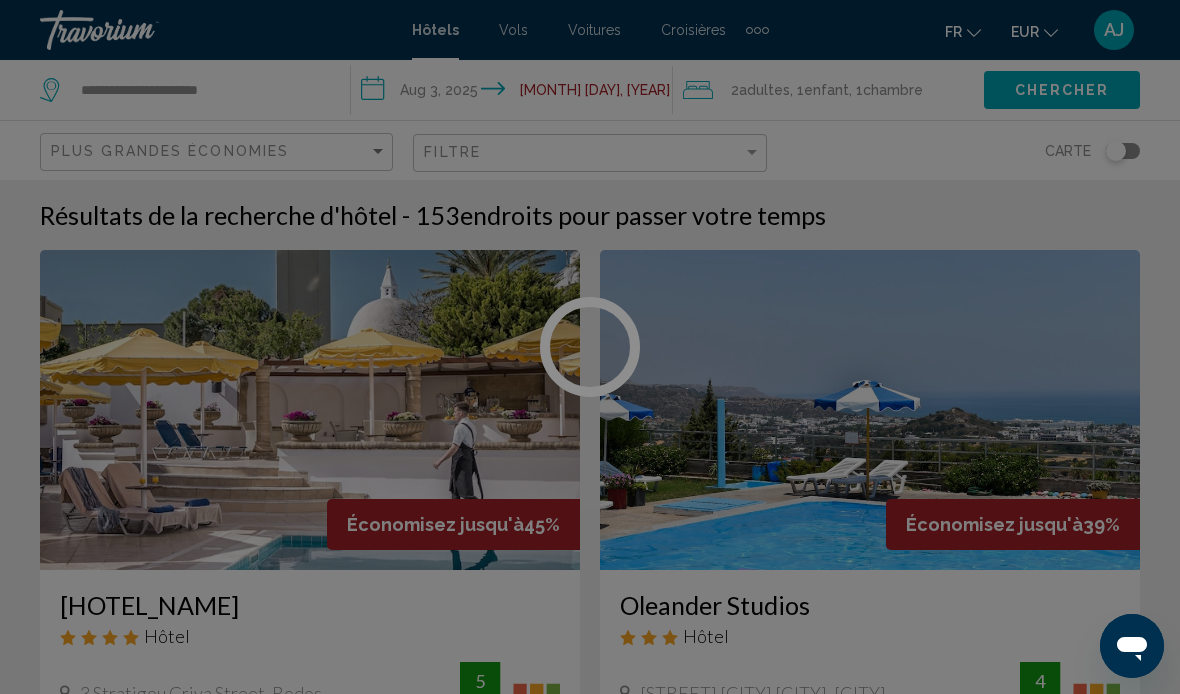 click at bounding box center (590, 347) 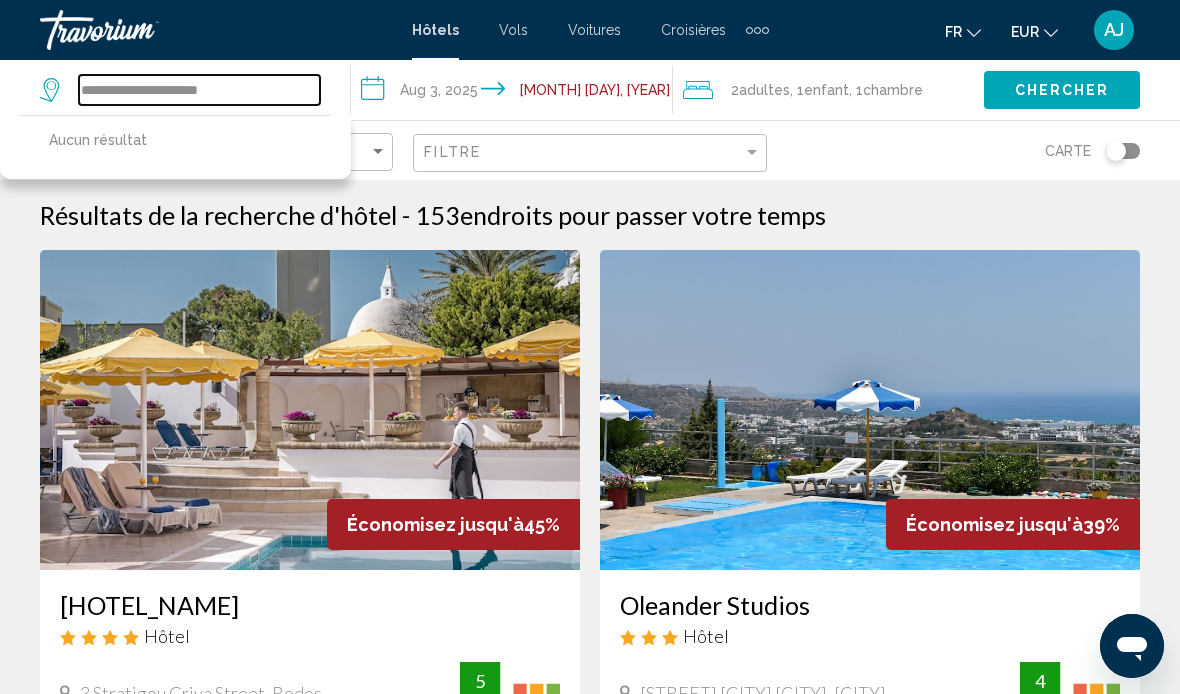 click on "**********" at bounding box center [199, 90] 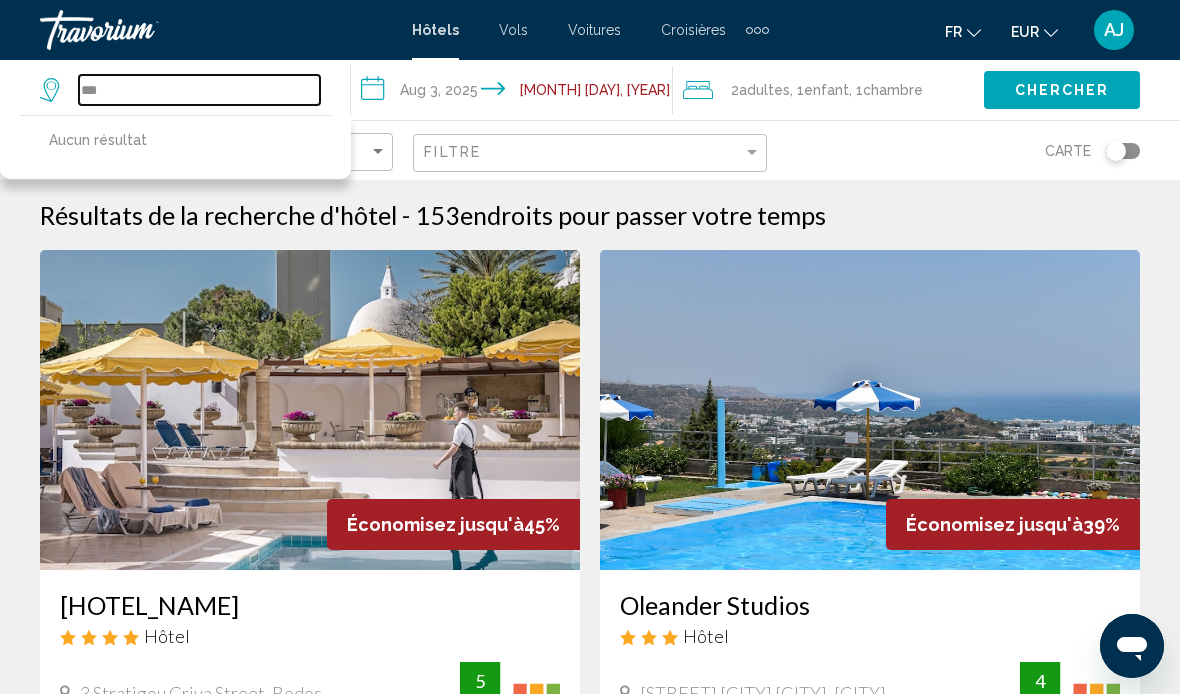 type on "**" 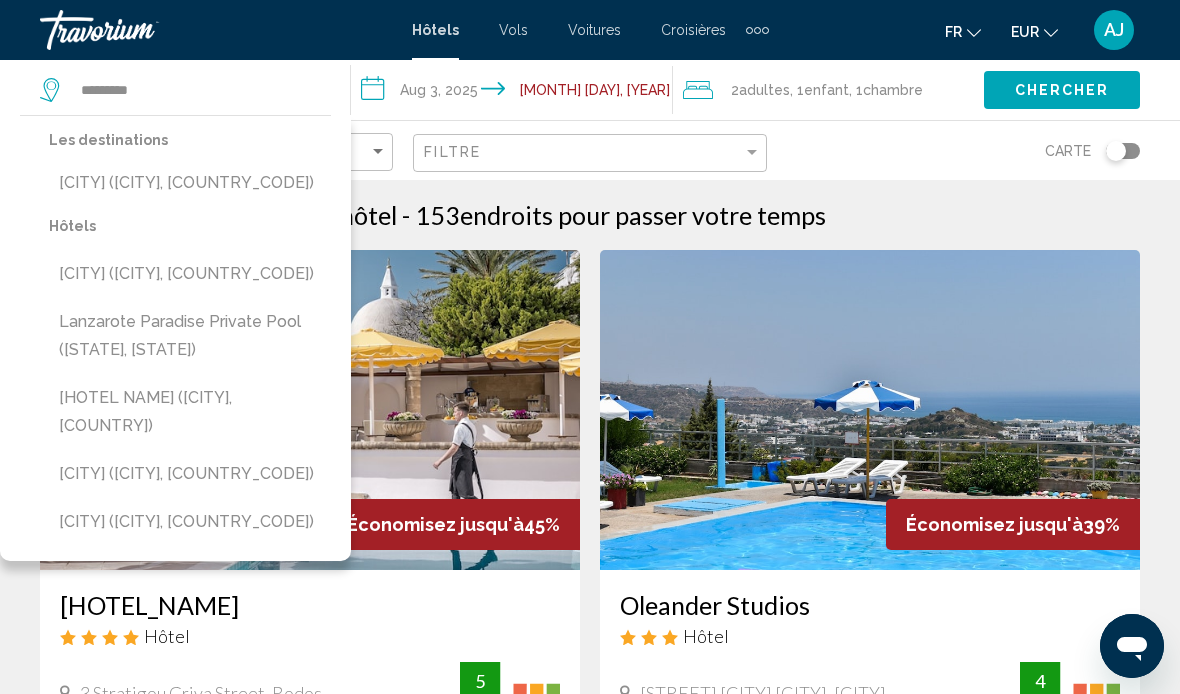 click on "[CITY] ([CITY], [COUNTRY_CODE])" at bounding box center [190, 183] 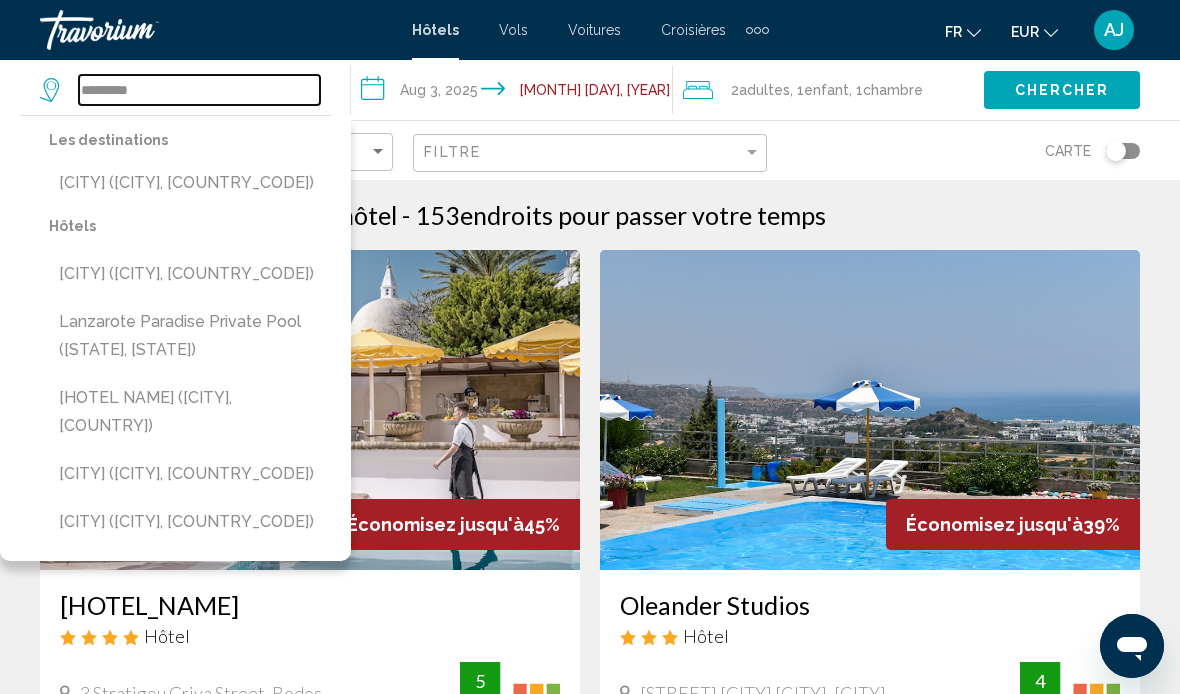 type on "**********" 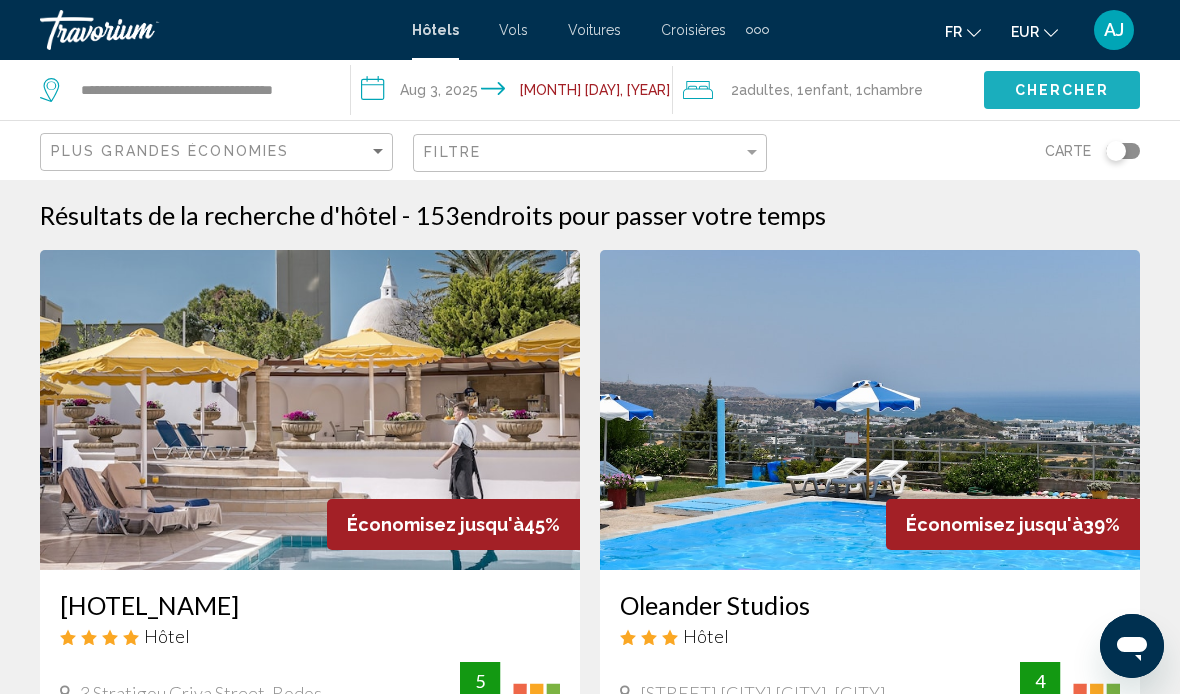 click on "Chercher" 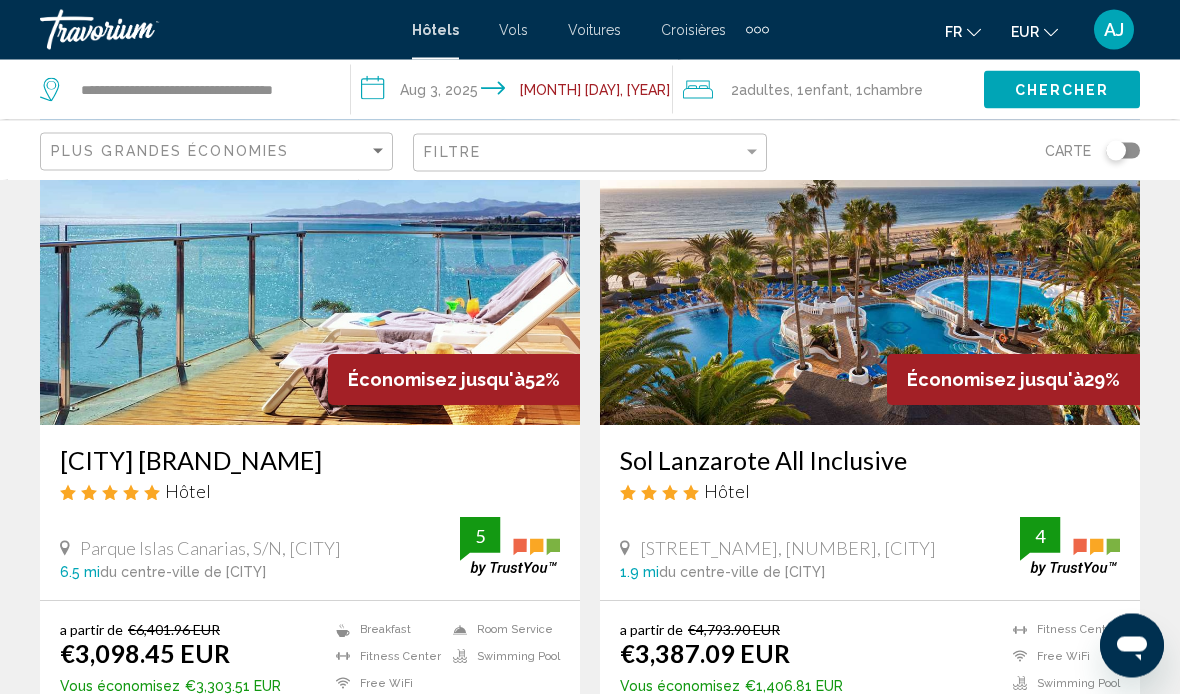 scroll, scrollTop: 145, scrollLeft: 0, axis: vertical 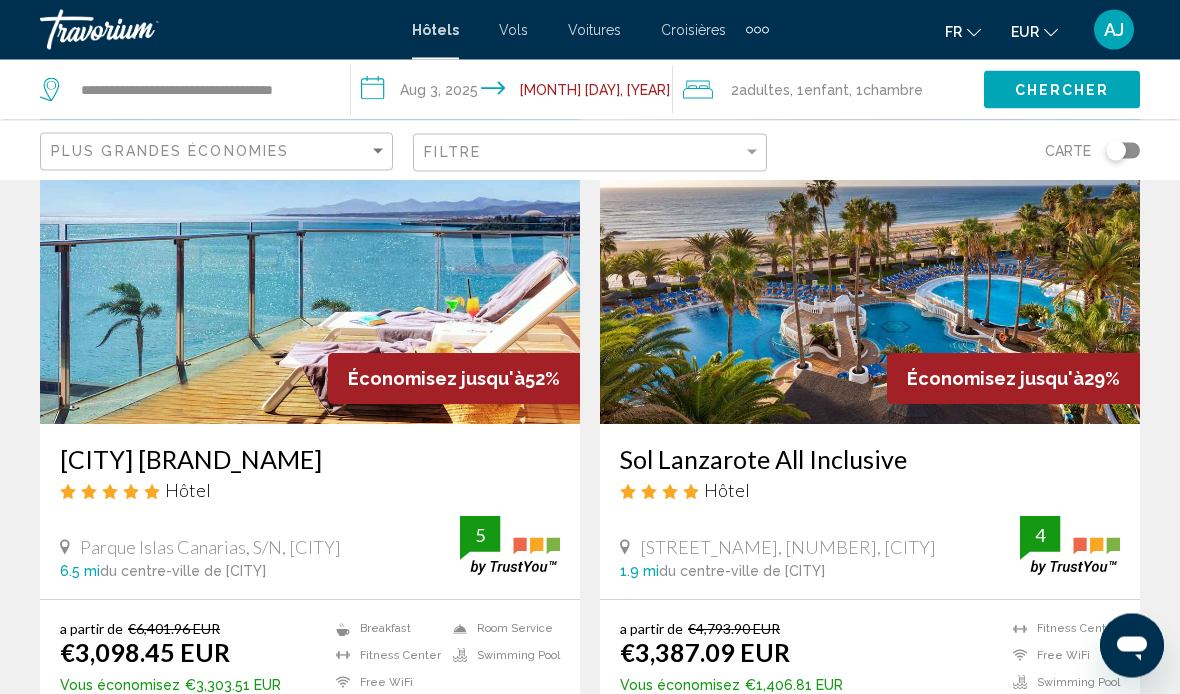 click at bounding box center [870, 265] 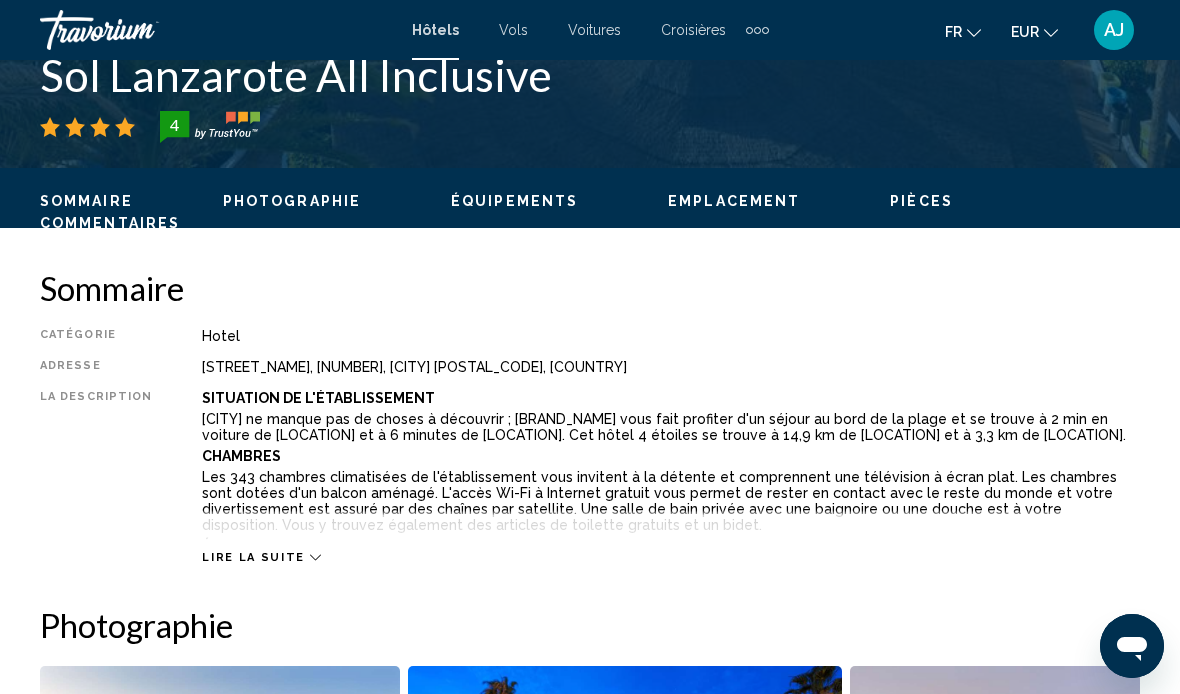 scroll, scrollTop: 860, scrollLeft: 0, axis: vertical 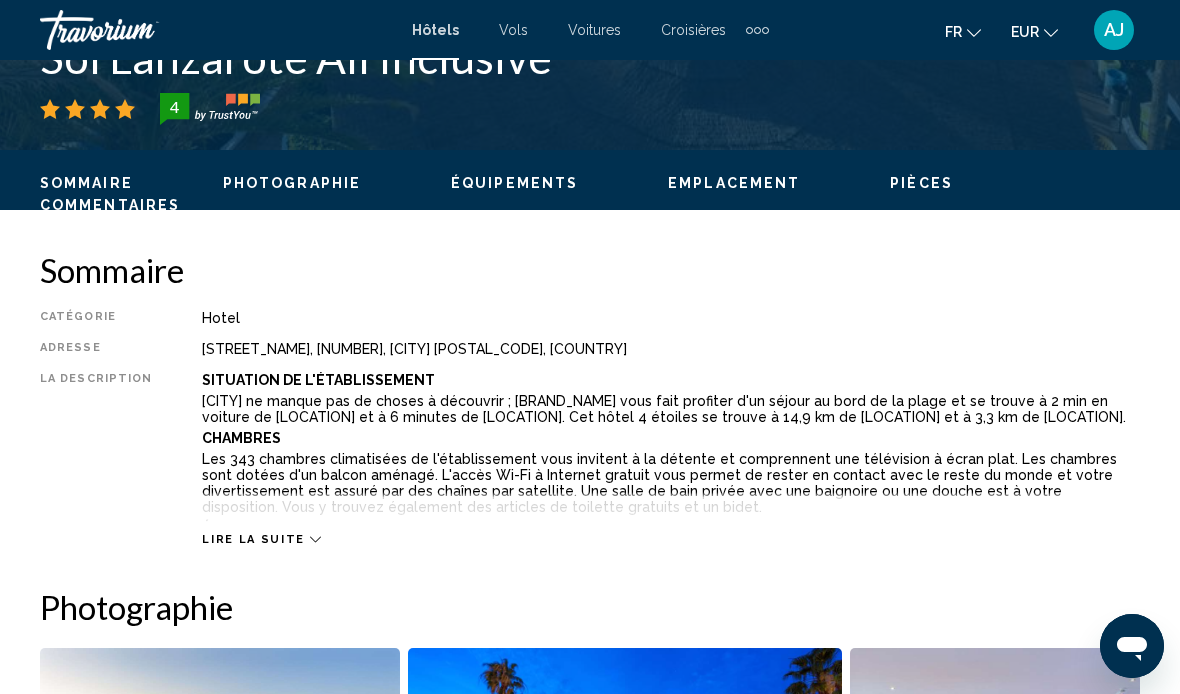 click on "Lire la suite" at bounding box center [671, 519] 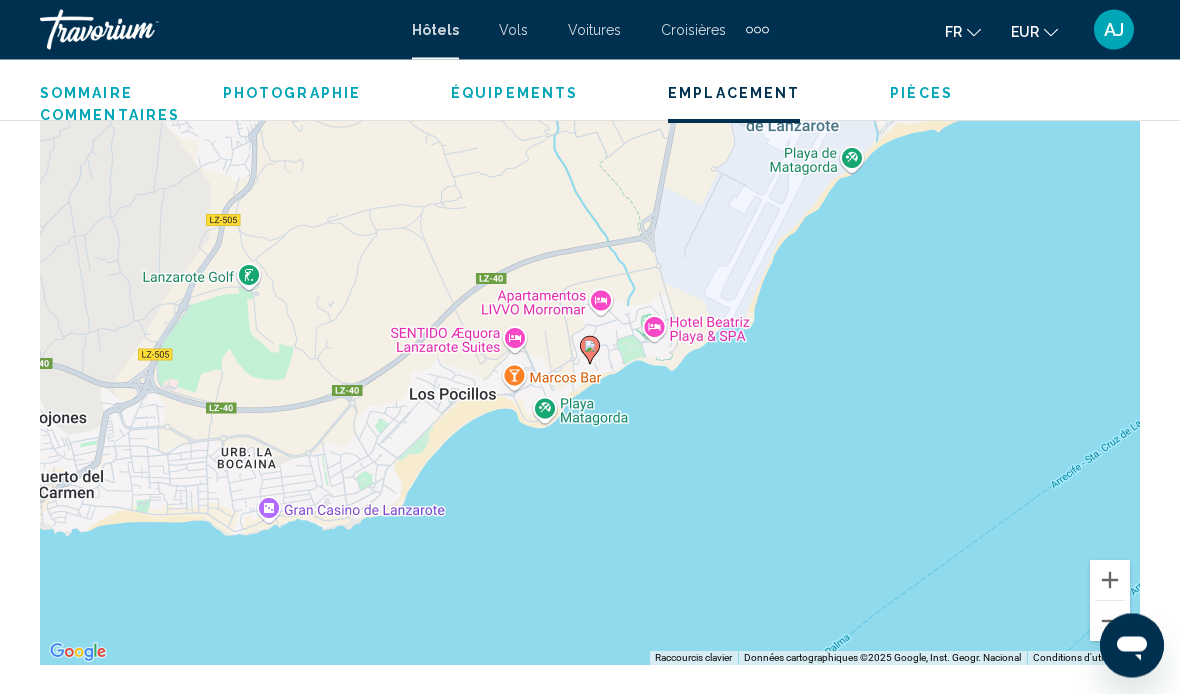 scroll, scrollTop: 2554, scrollLeft: 0, axis: vertical 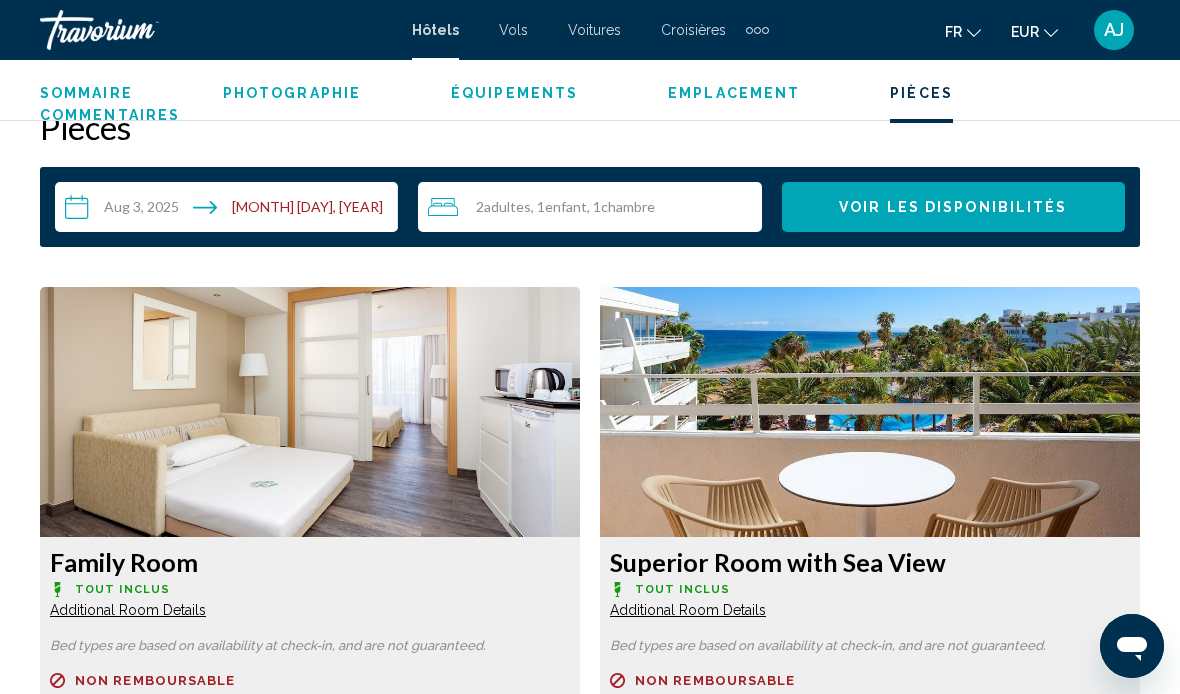click on "Voir les disponibilités" at bounding box center (953, 208) 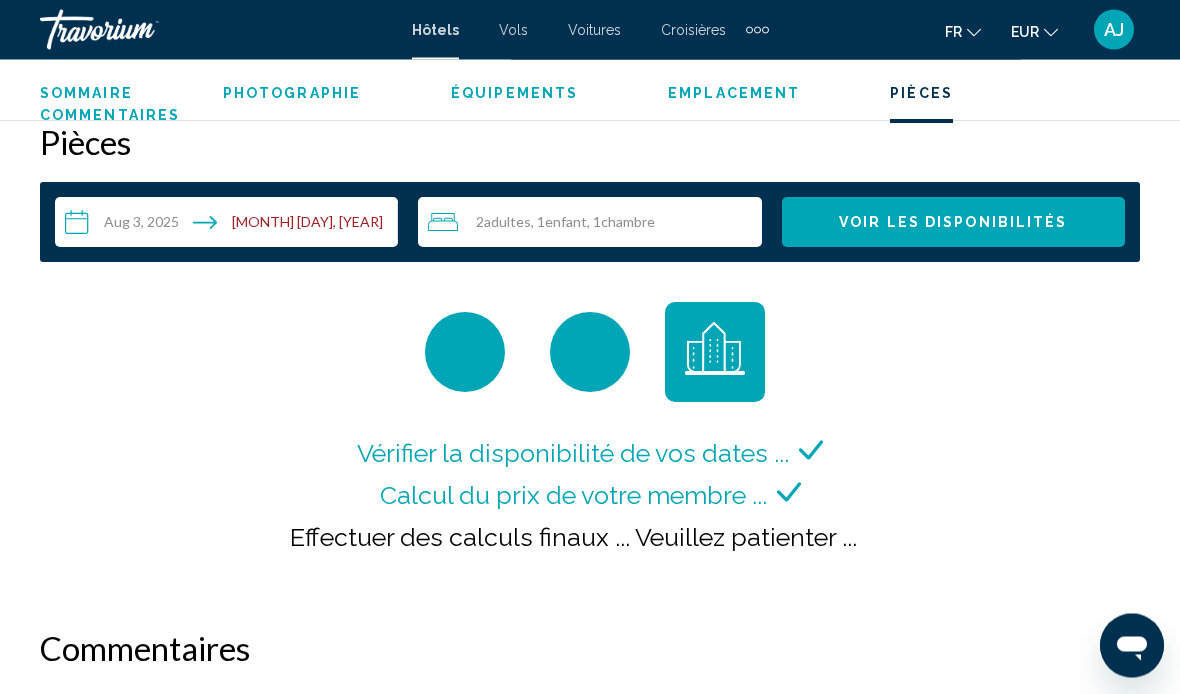 scroll, scrollTop: 3110, scrollLeft: 0, axis: vertical 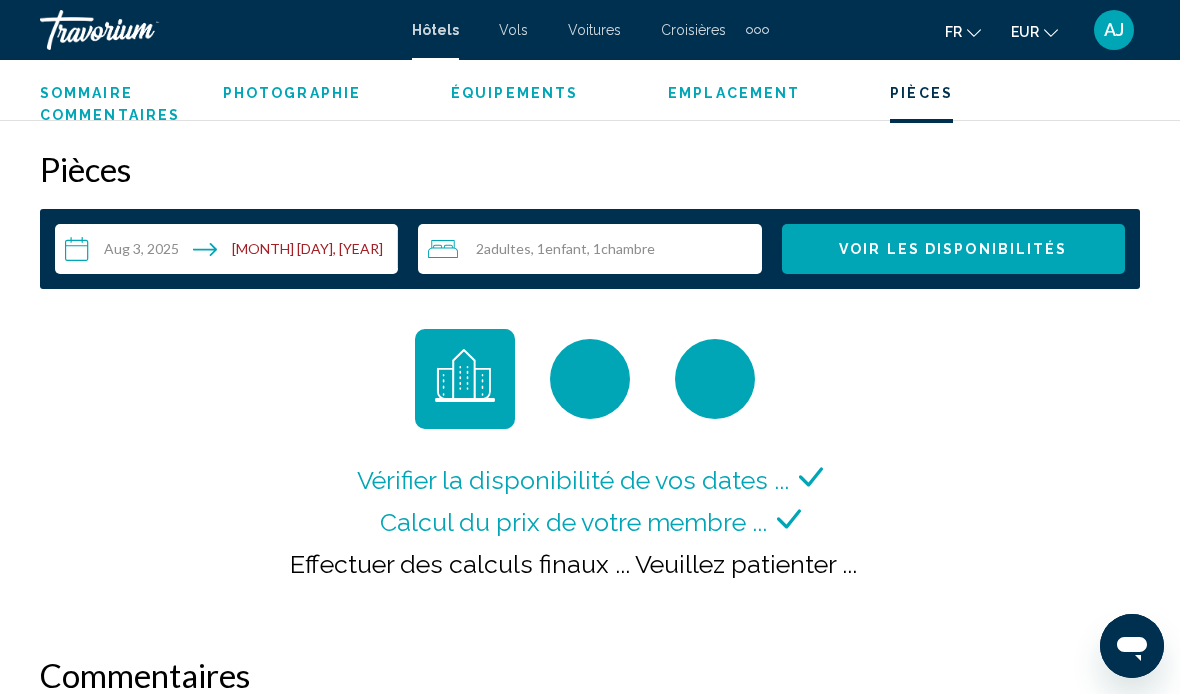 click on "Emplacement" at bounding box center [734, 93] 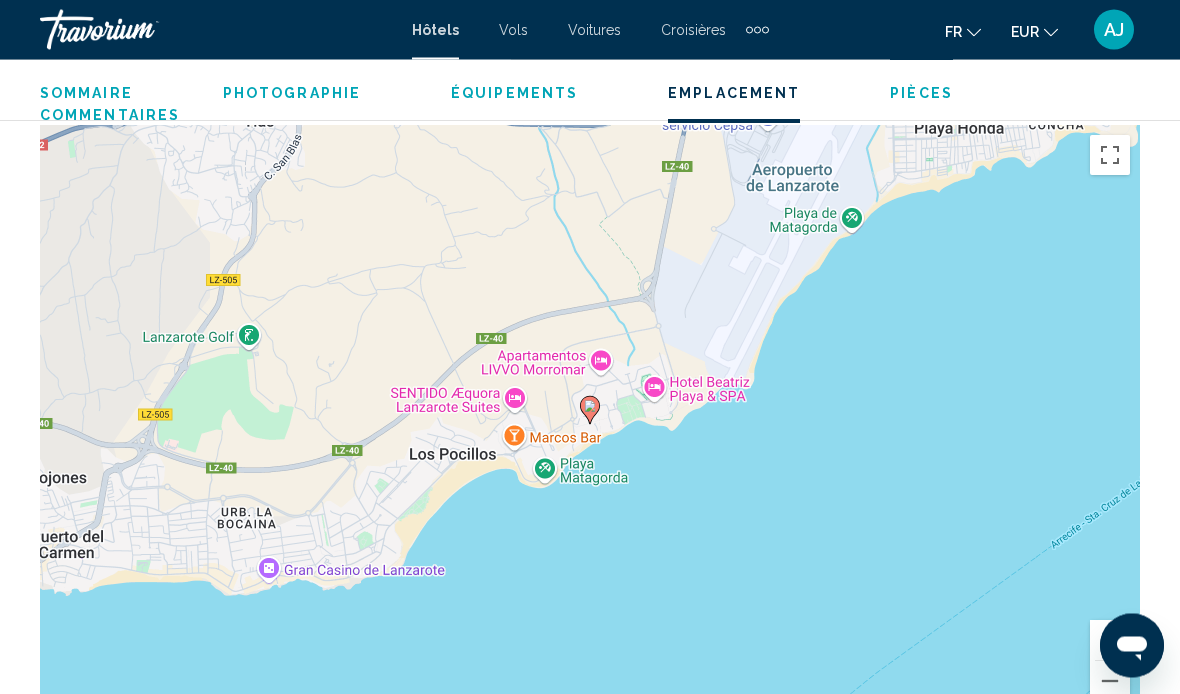 scroll, scrollTop: 2439, scrollLeft: 0, axis: vertical 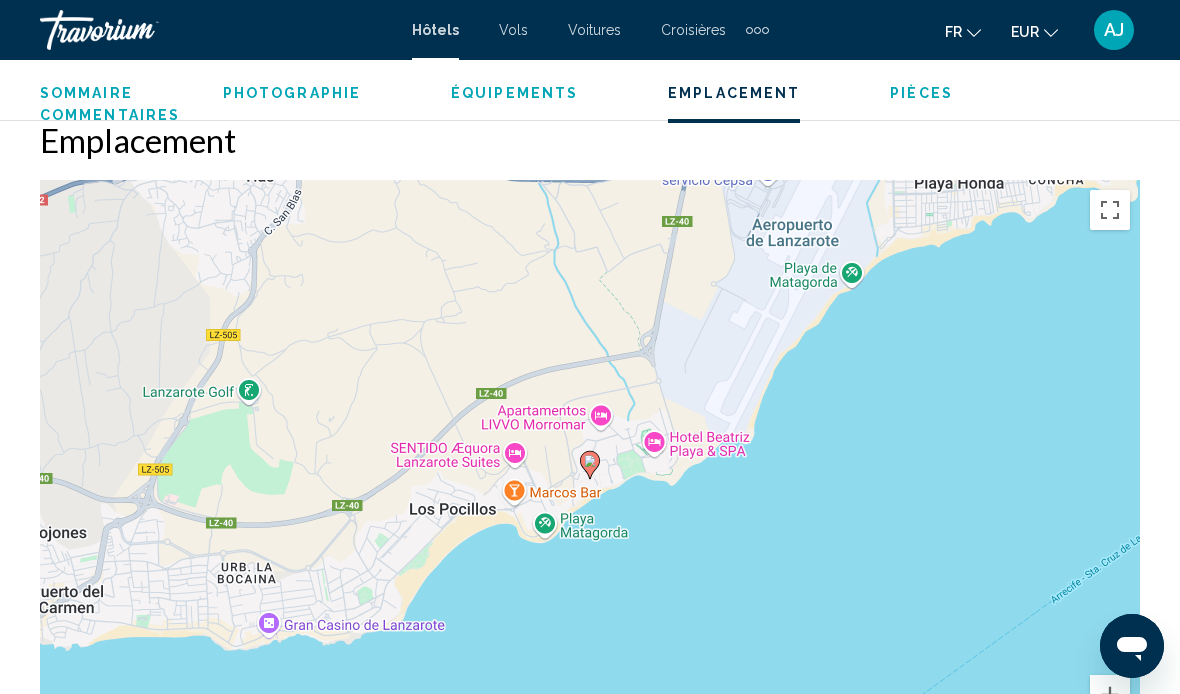 click on "Photographie" at bounding box center (292, 93) 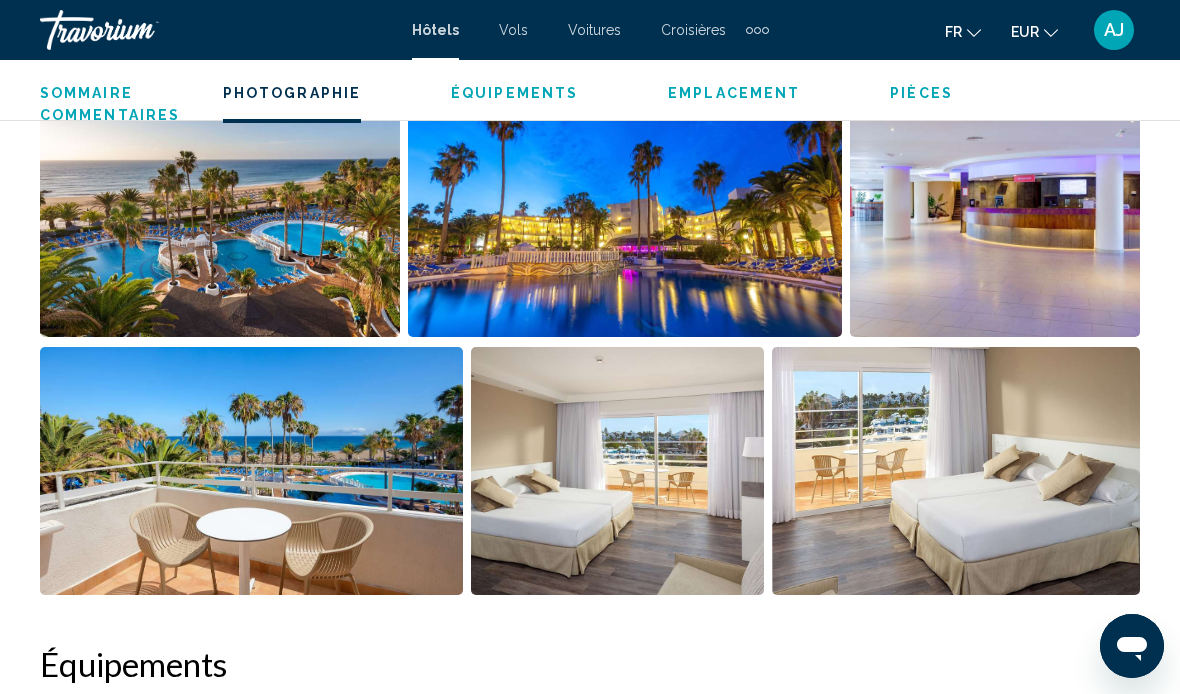 scroll, scrollTop: 1585, scrollLeft: 0, axis: vertical 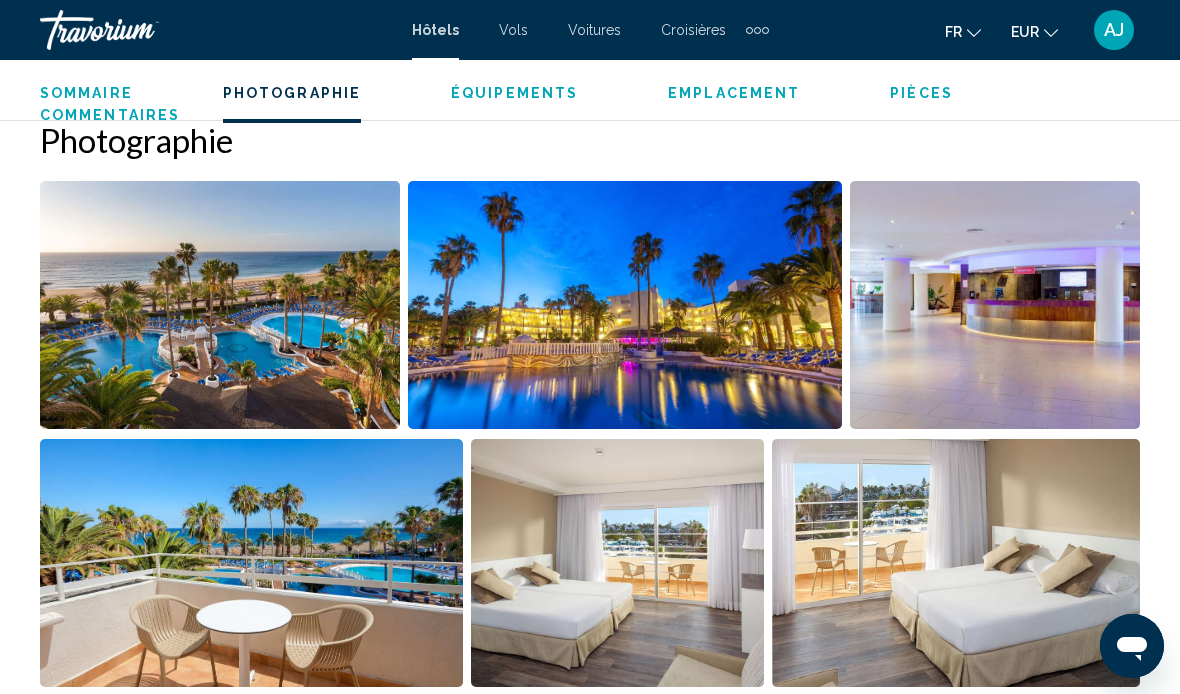 click on "Commentaires" at bounding box center [110, 115] 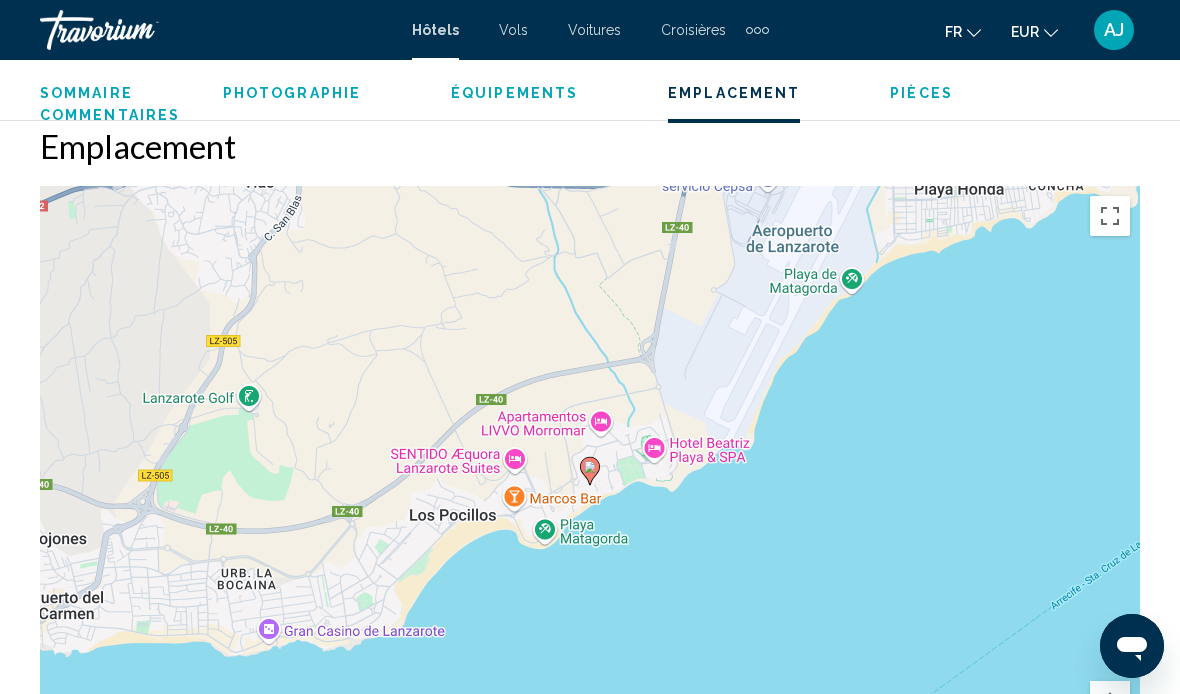 scroll, scrollTop: 2412, scrollLeft: 0, axis: vertical 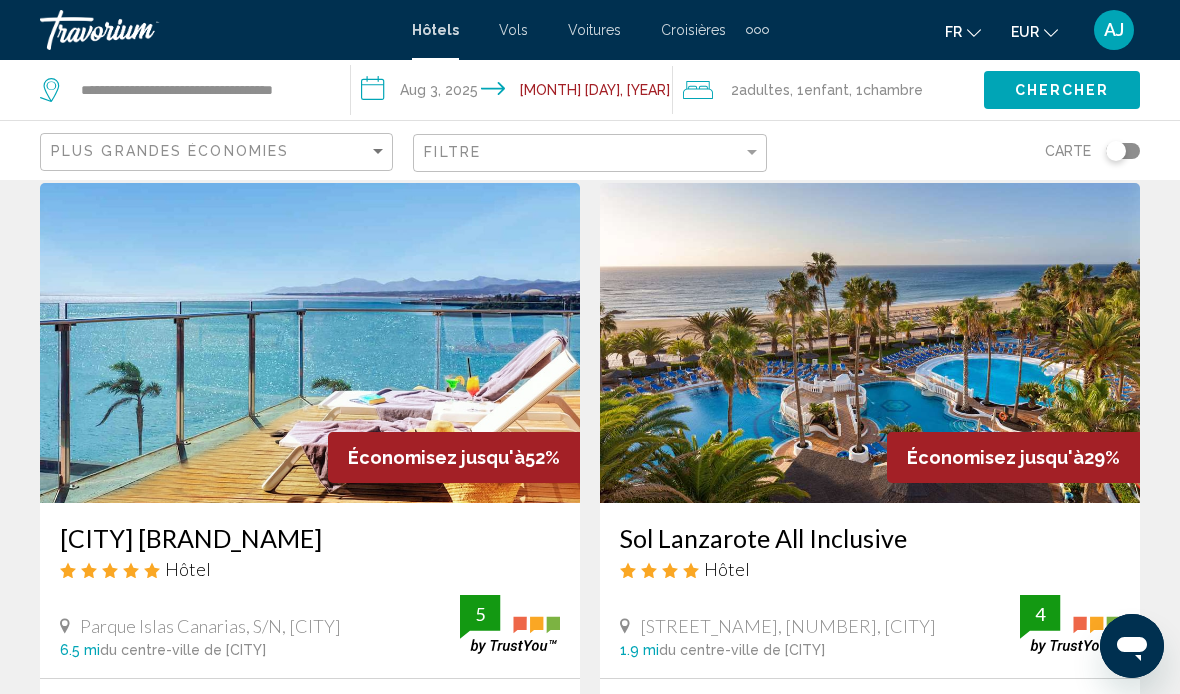 click on "Sol Lanzarote All Inclusive" at bounding box center [870, 538] 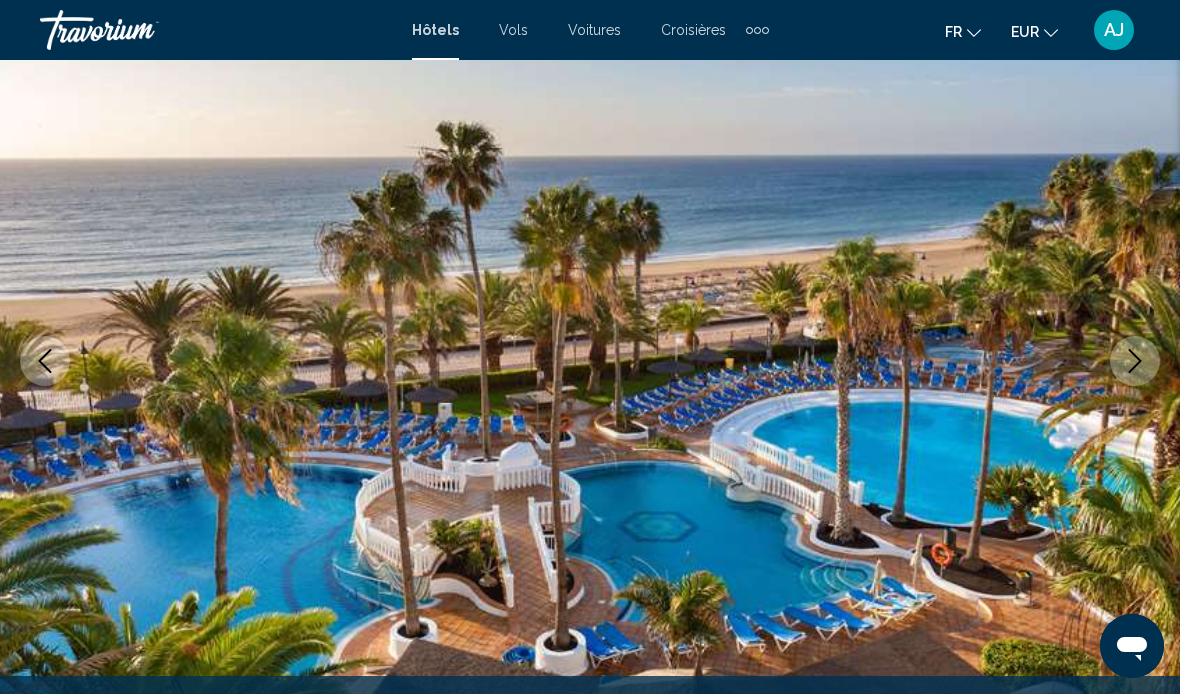 scroll, scrollTop: 307, scrollLeft: 0, axis: vertical 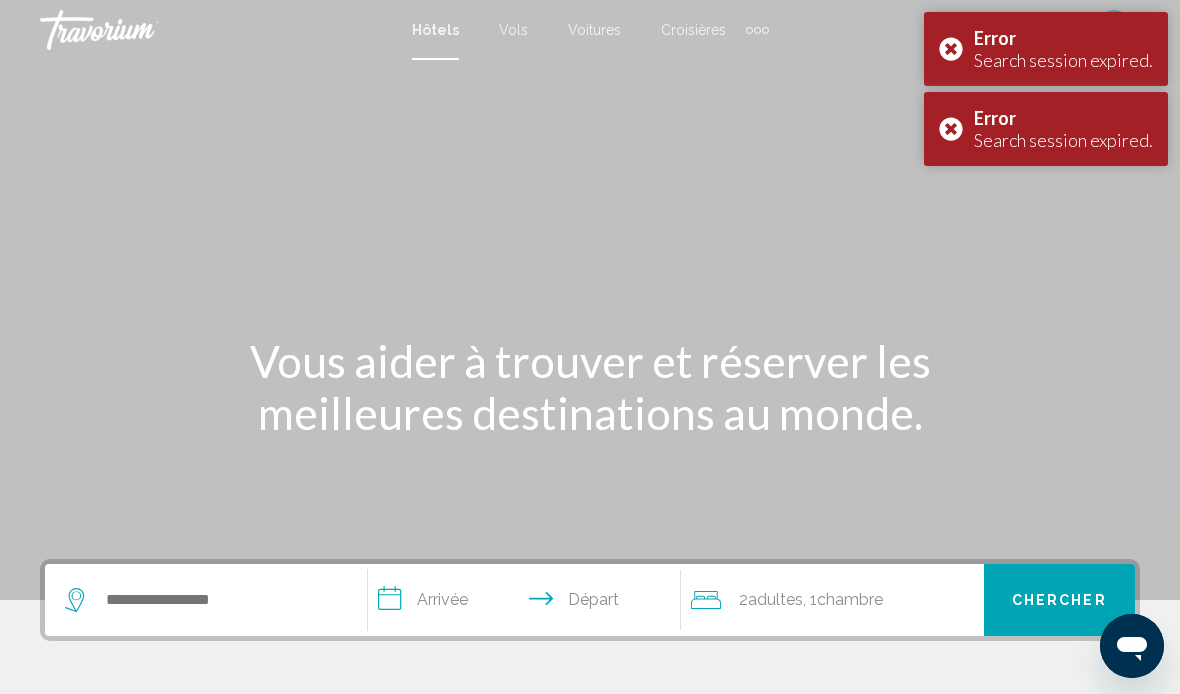 click on "Error   Search session expired." at bounding box center (1046, 49) 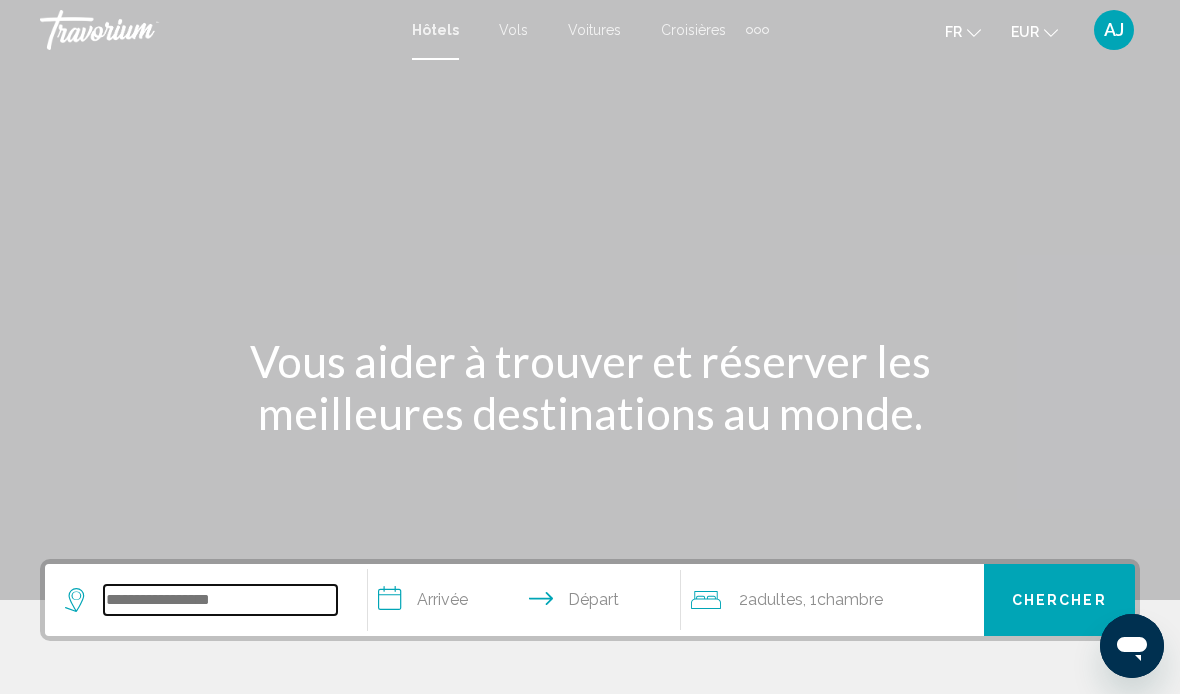 click at bounding box center [220, 600] 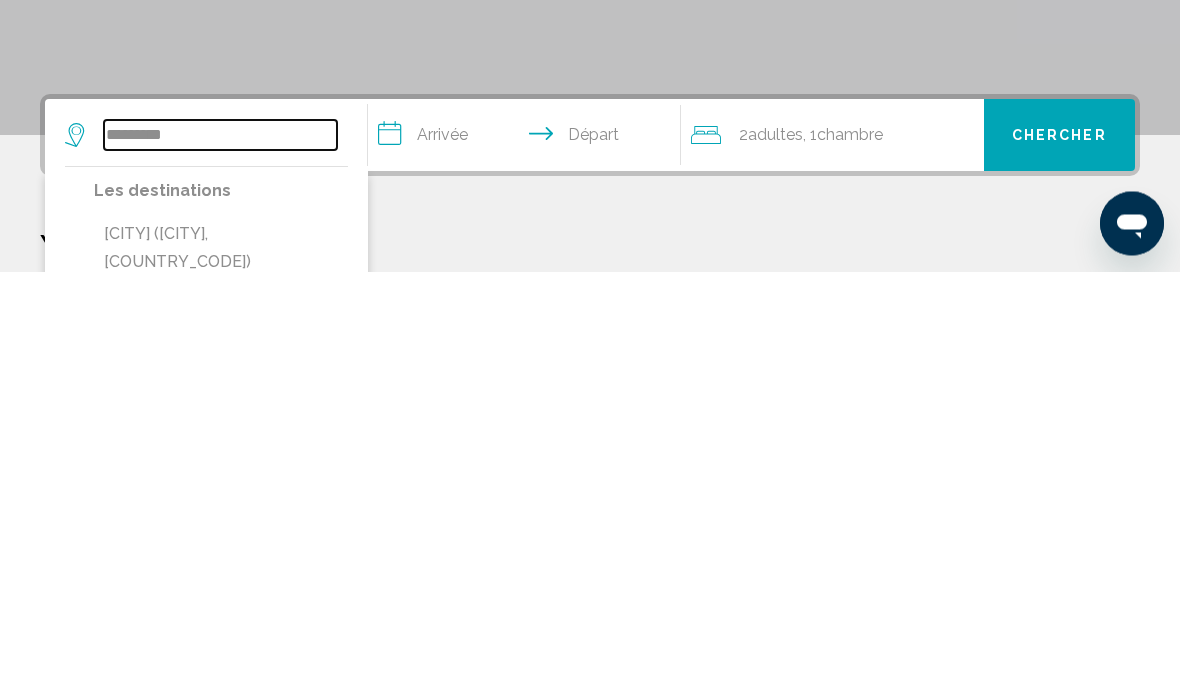type on "*********" 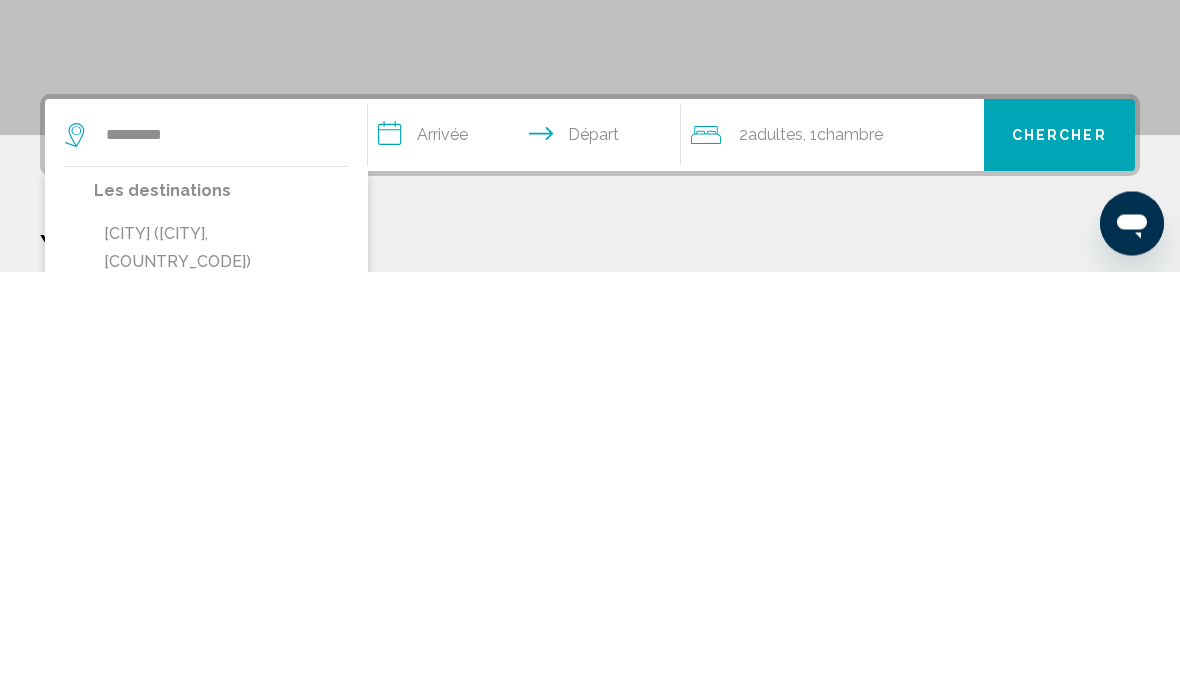 click on "**********" at bounding box center [528, 561] 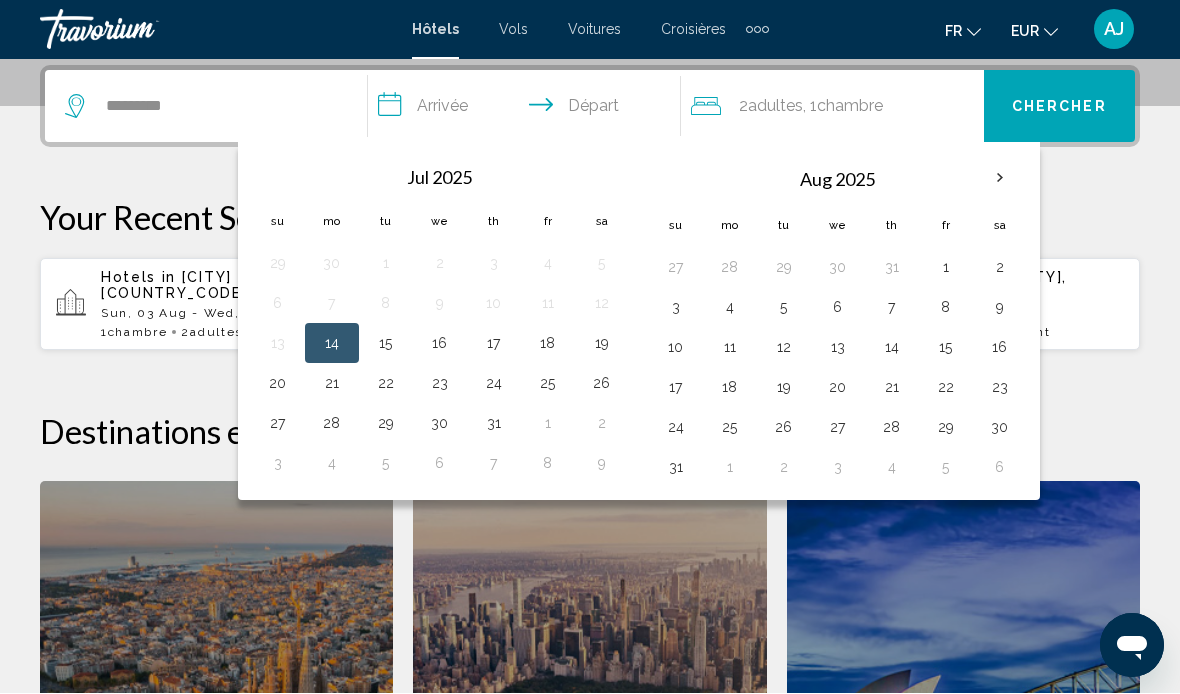 scroll, scrollTop: 493, scrollLeft: 0, axis: vertical 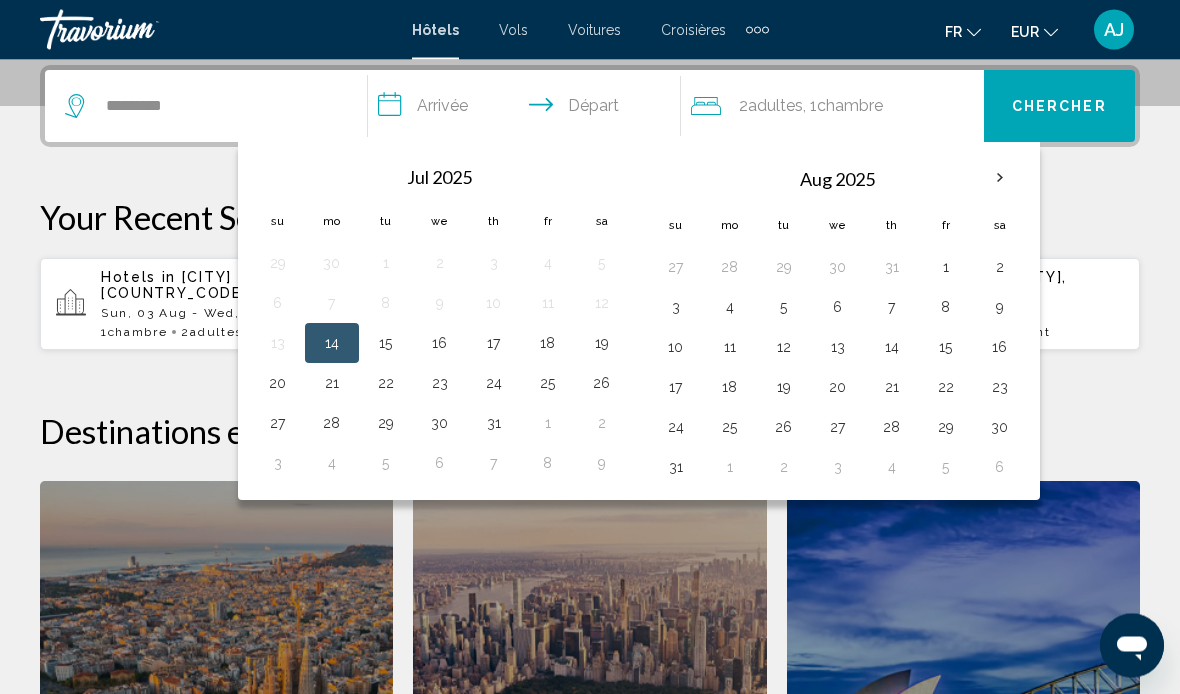 click on "**********" at bounding box center (590, 516) 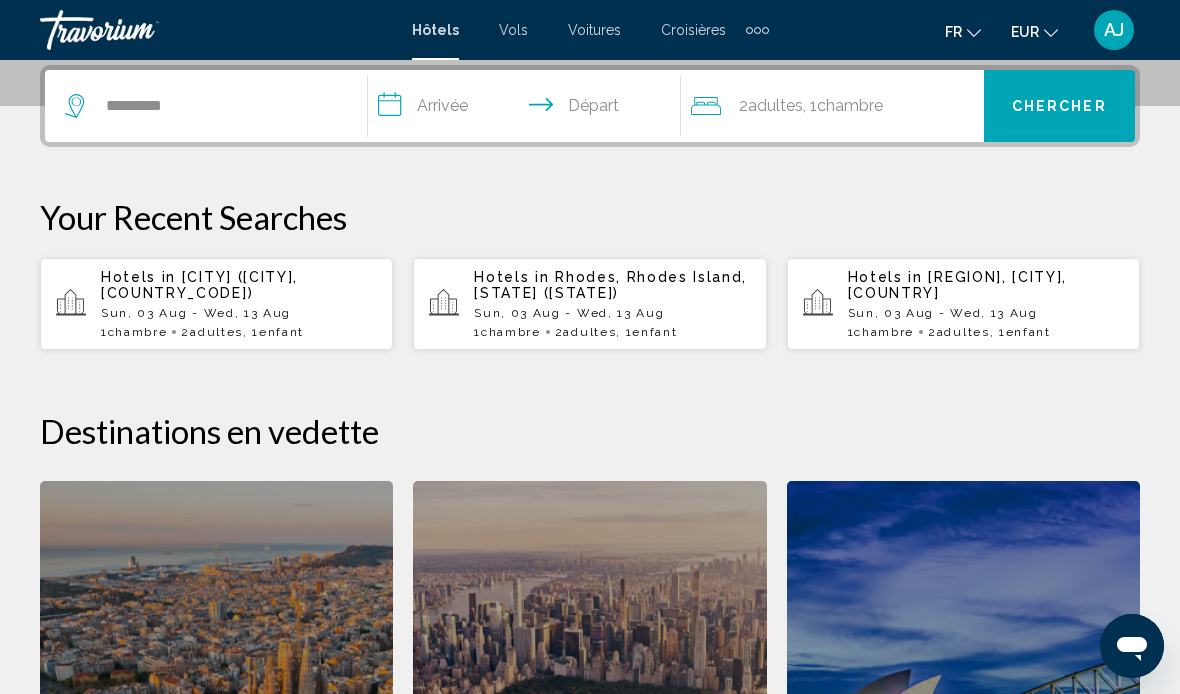click on "[CITY] [AIRPORT_NAME] ([AIRPORT_CODE]-[CITY], [COUNTRY])  [MONTH], [DAY] - [MONTH], [DAY]  1  Chambre pièces 2  Adulte Adultes , 1  Enfant Enfants" at bounding box center [239, 304] 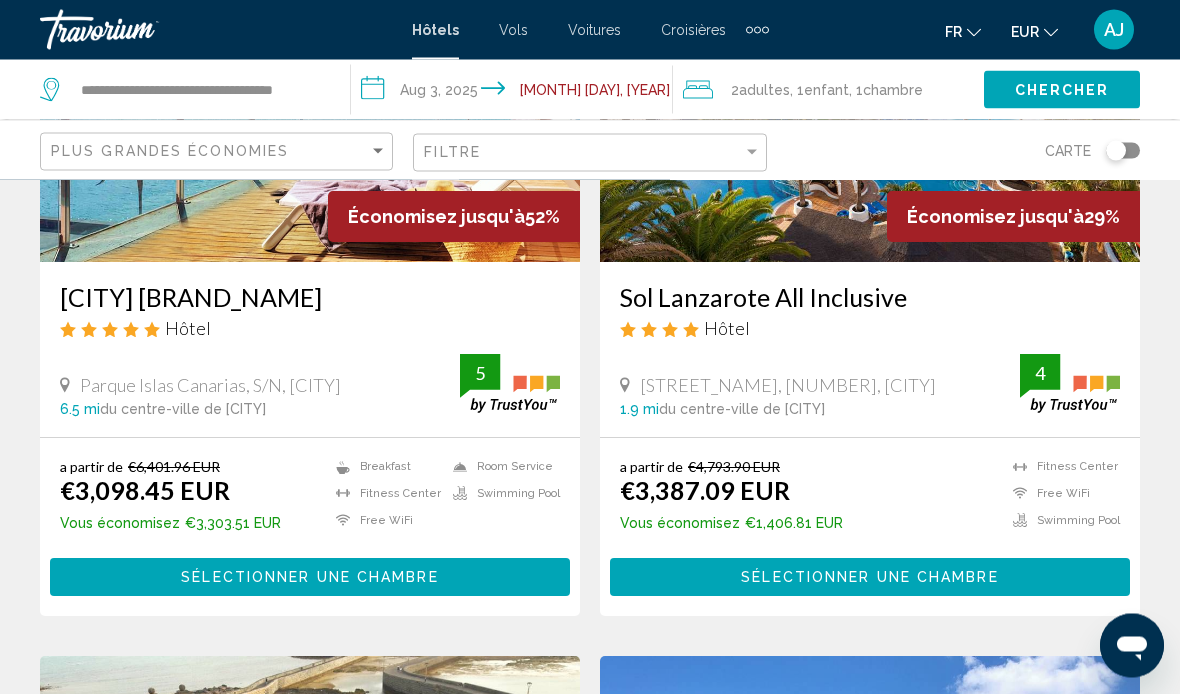scroll, scrollTop: 308, scrollLeft: 0, axis: vertical 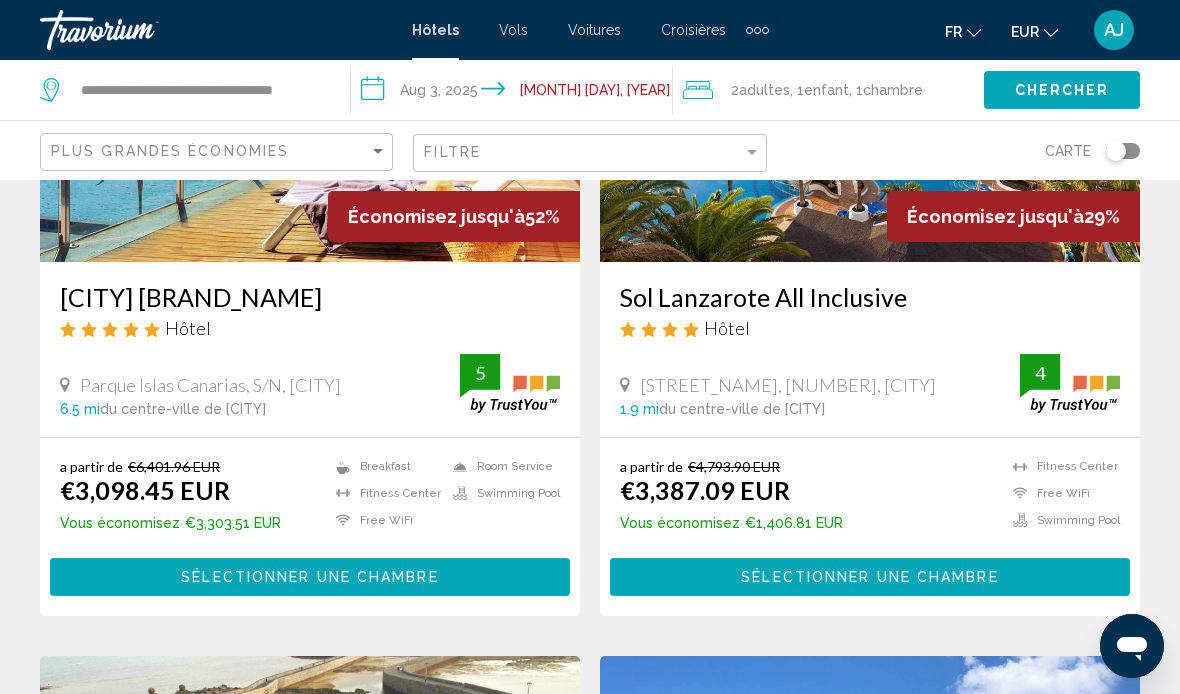 click on "Sélectionner une chambre" at bounding box center [869, 578] 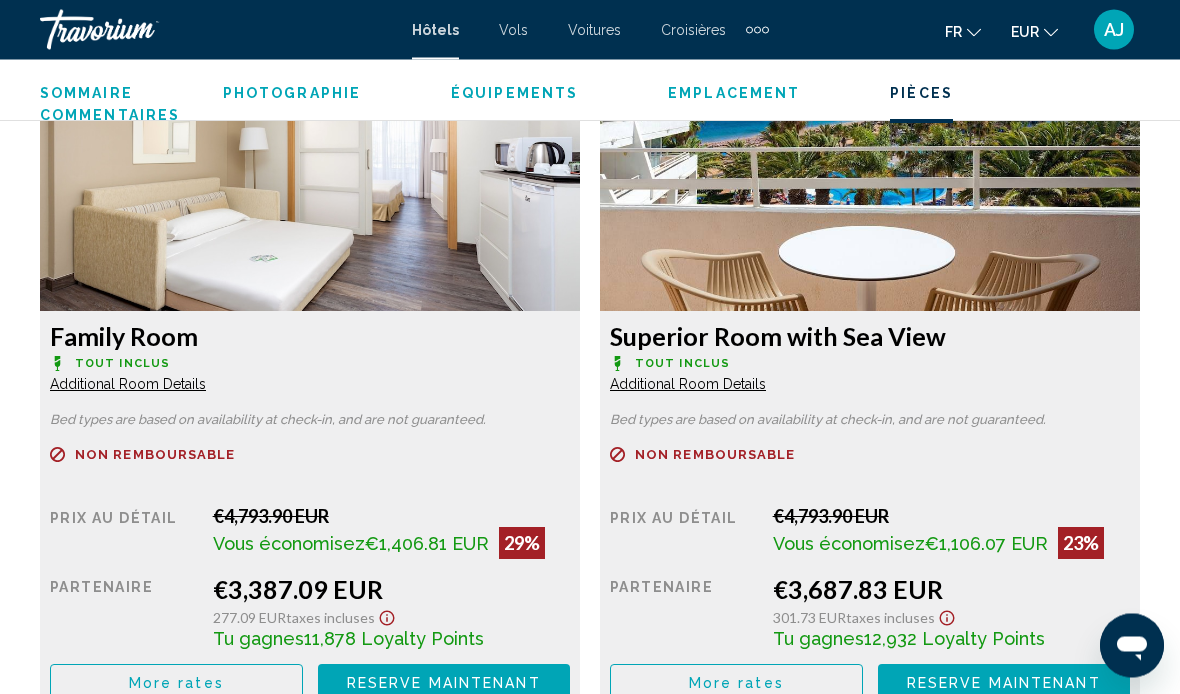 scroll, scrollTop: 3121, scrollLeft: 0, axis: vertical 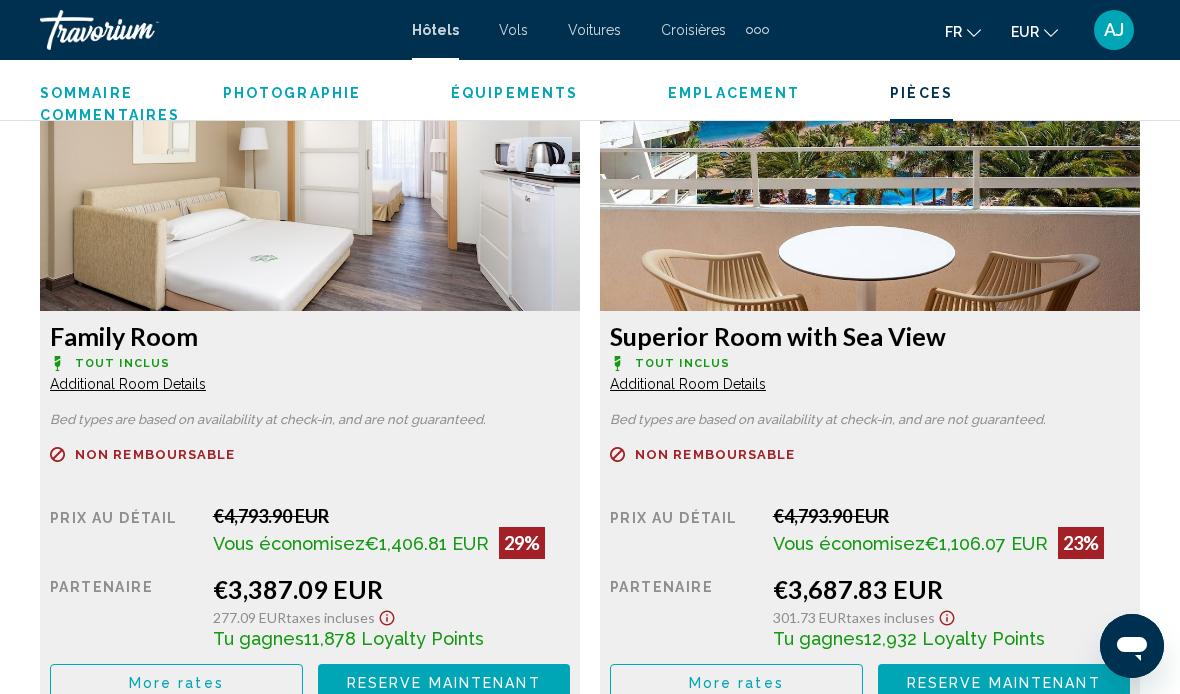 click on "More rates" at bounding box center [176, 683] 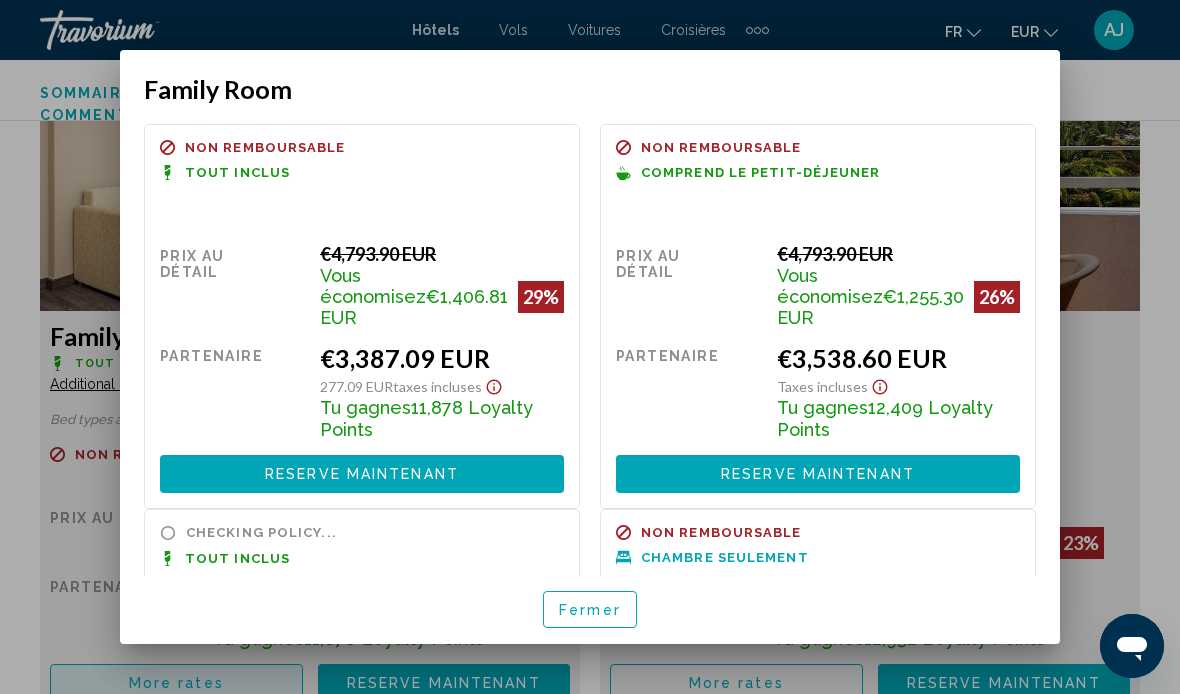 scroll, scrollTop: 0, scrollLeft: 0, axis: both 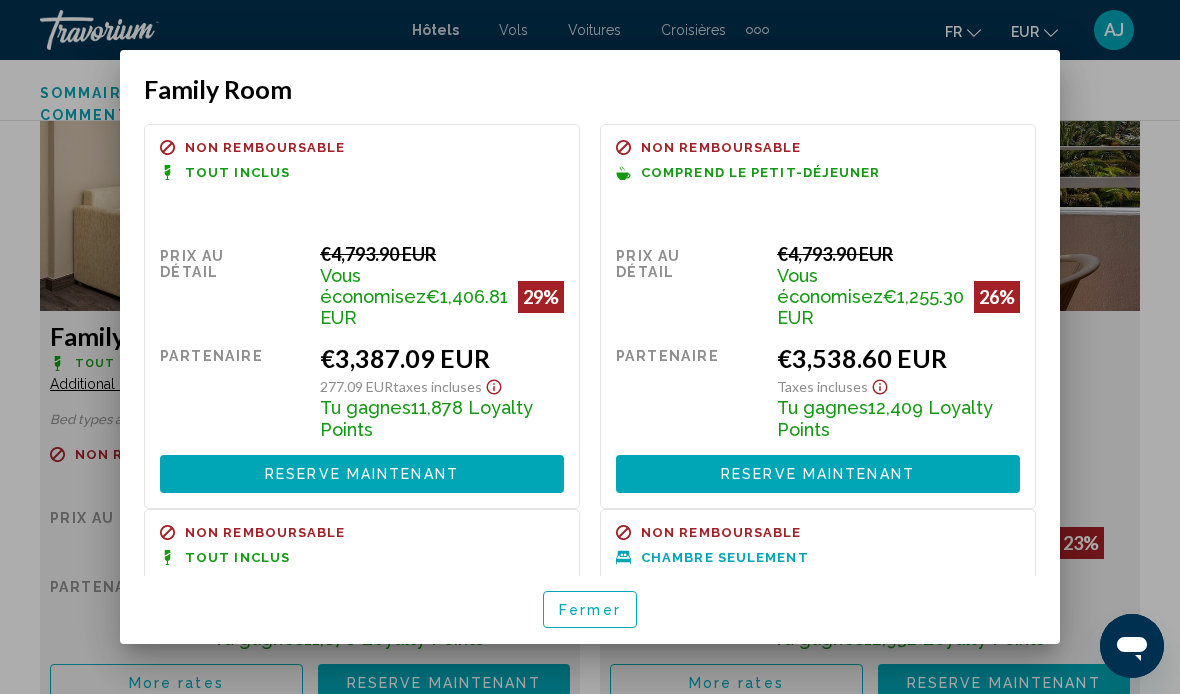 click 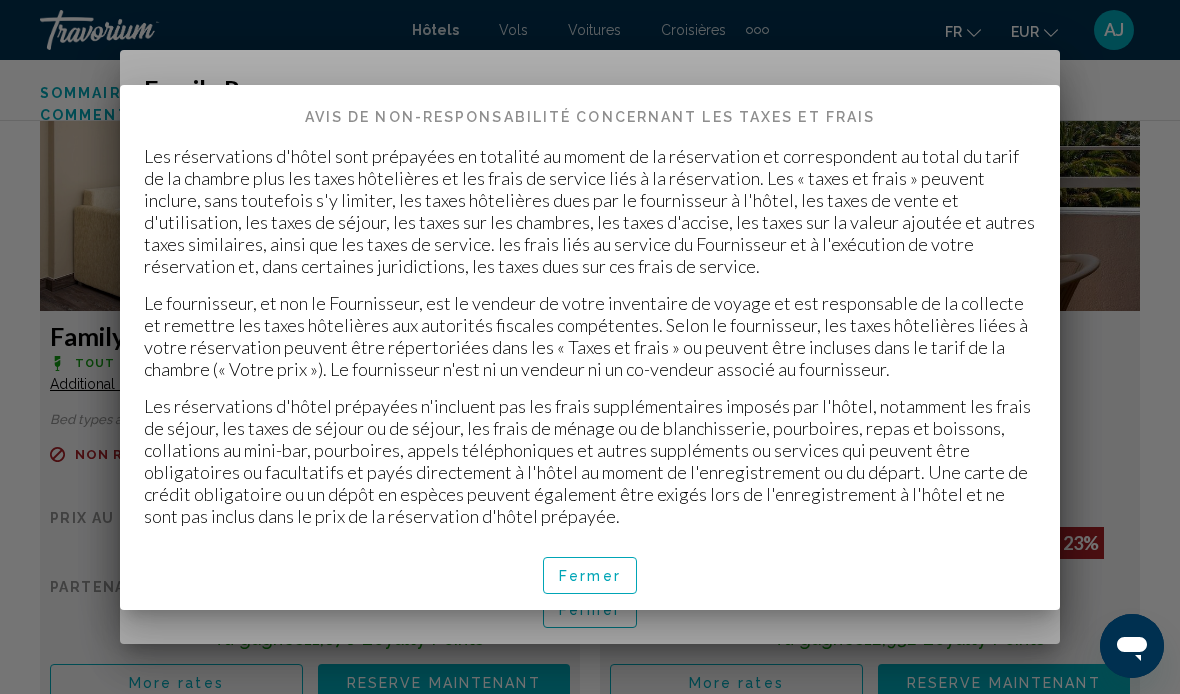 click on "Fermer" at bounding box center [590, 576] 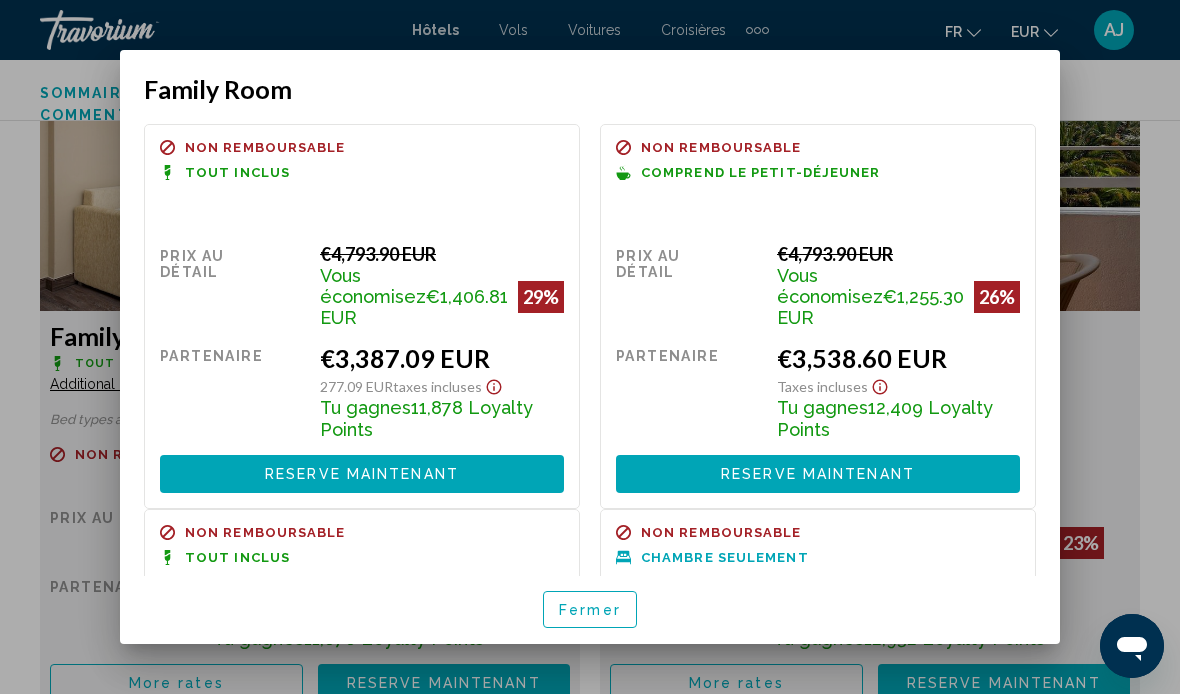 scroll, scrollTop: 0, scrollLeft: 0, axis: both 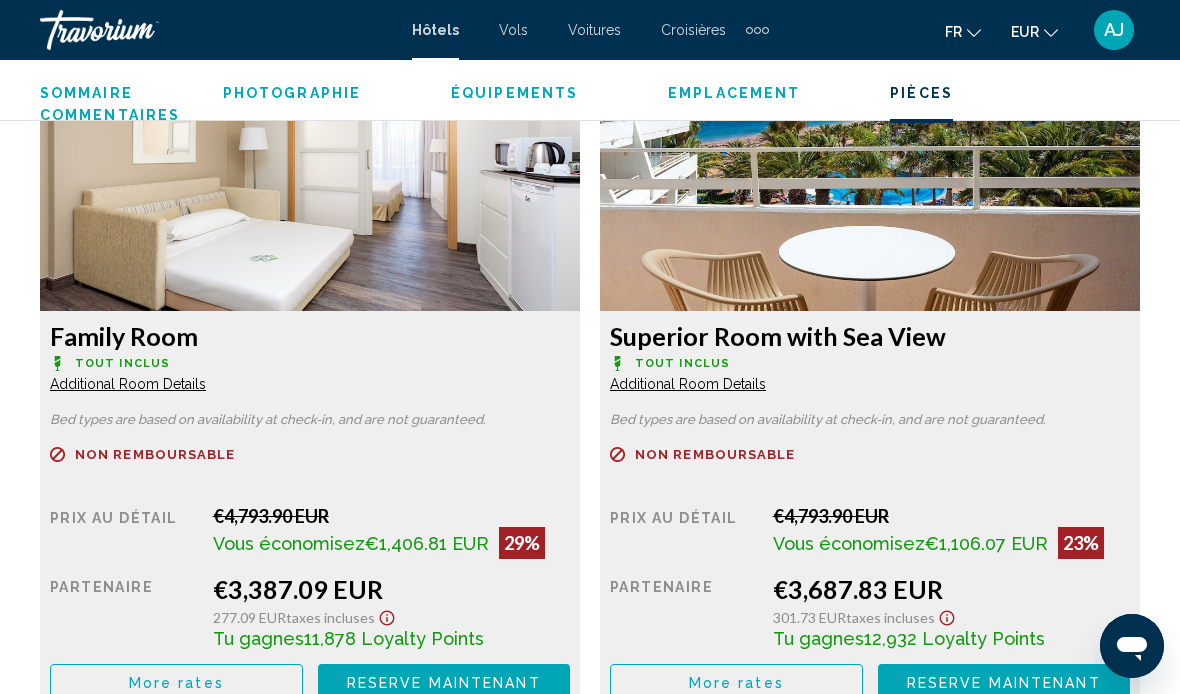 click on "Additional Room Details" at bounding box center [128, 384] 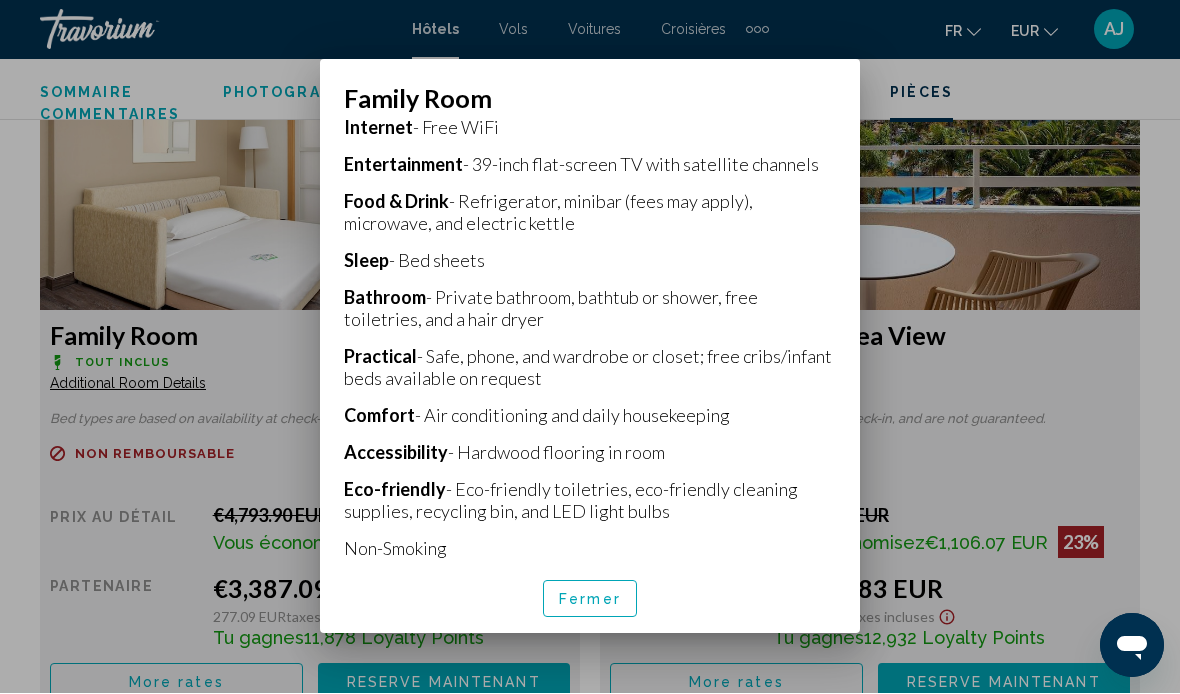 scroll, scrollTop: 502, scrollLeft: 0, axis: vertical 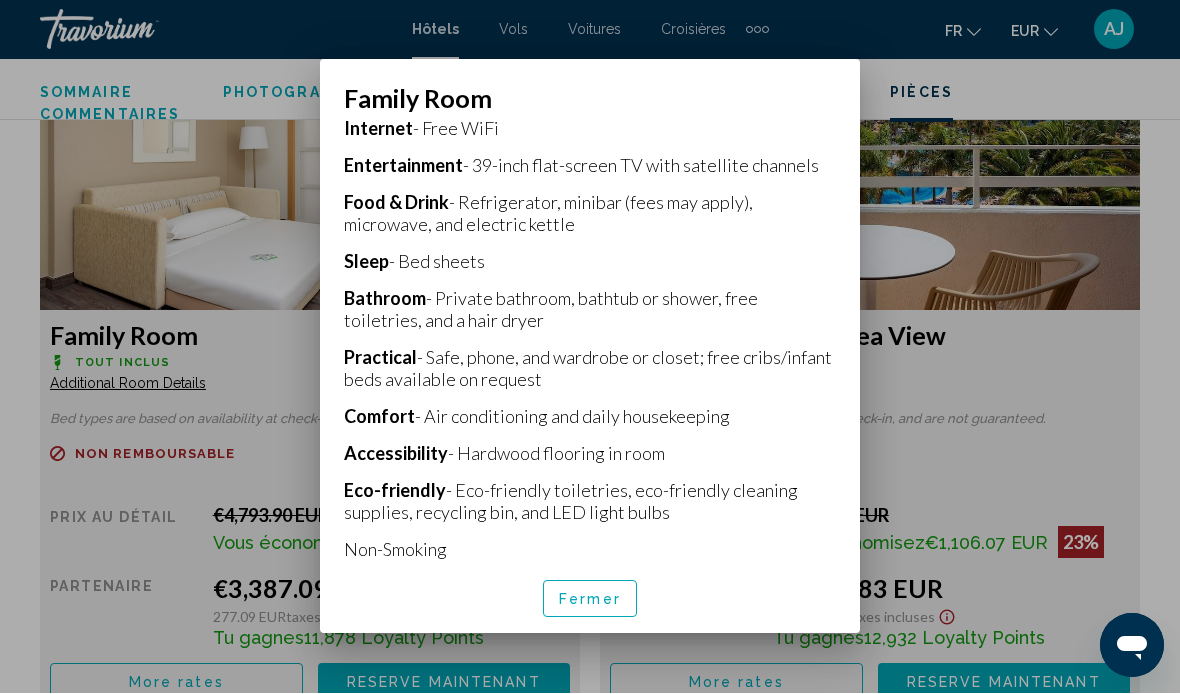 click on "Fermer" at bounding box center (590, 600) 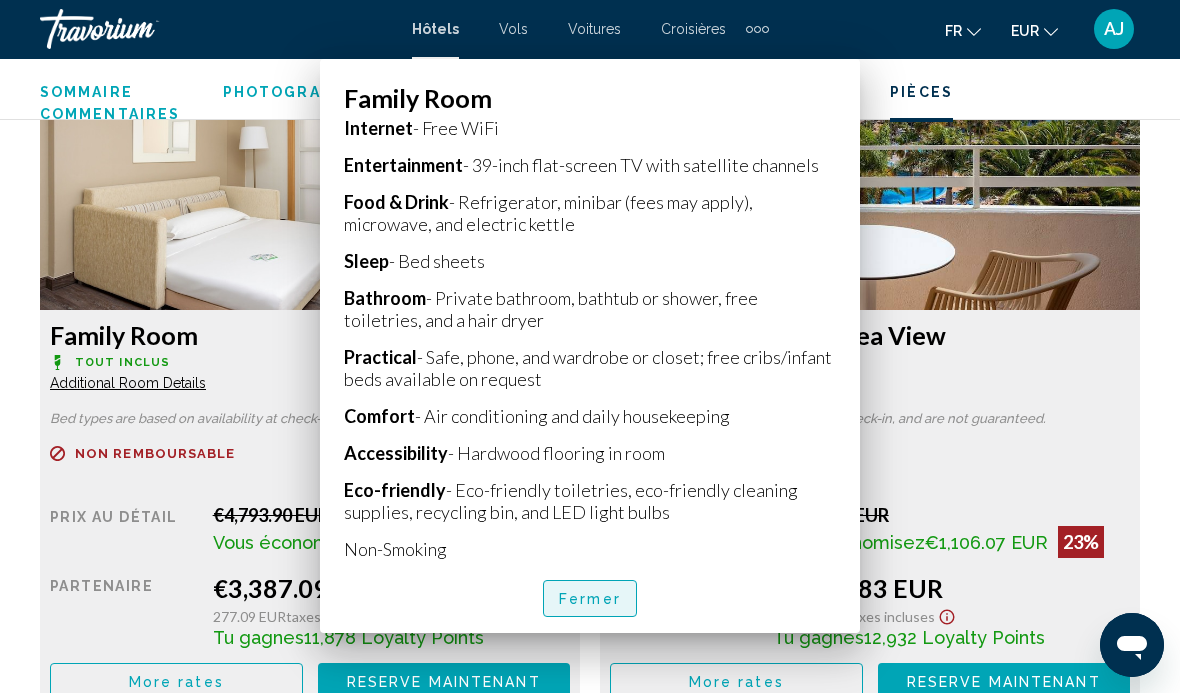 scroll, scrollTop: 3121, scrollLeft: 0, axis: vertical 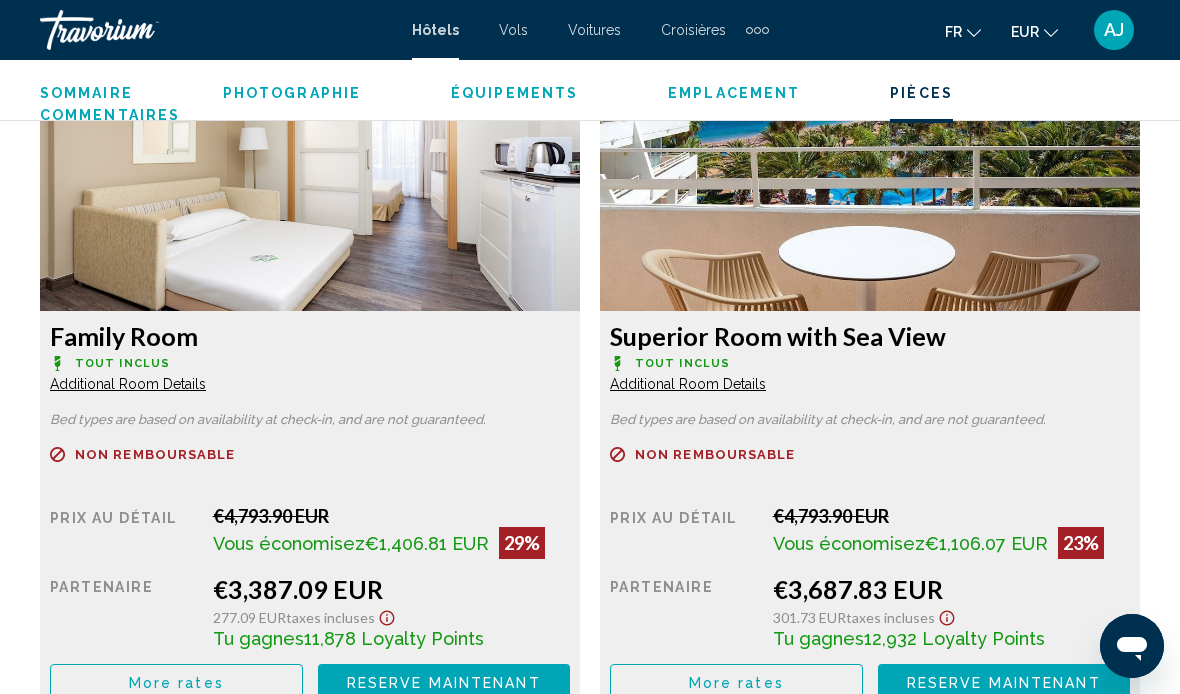 click on "Family Room
Tout inclus Additional Room Details" at bounding box center (310, 357) 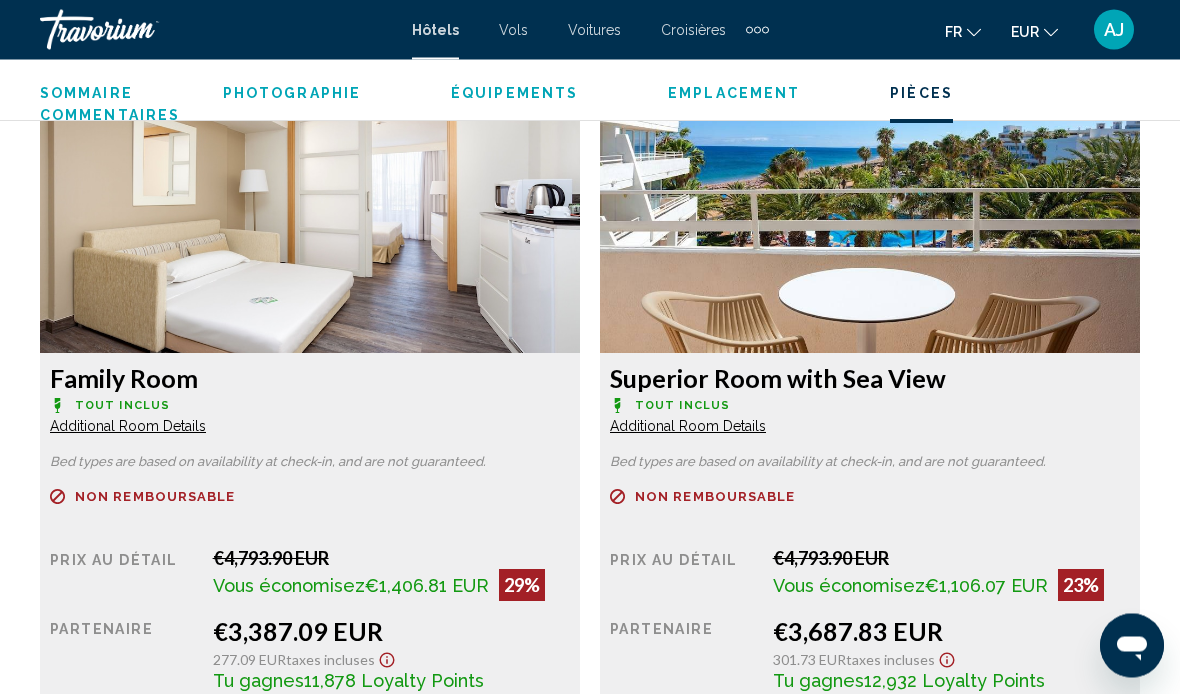scroll, scrollTop: 3079, scrollLeft: 0, axis: vertical 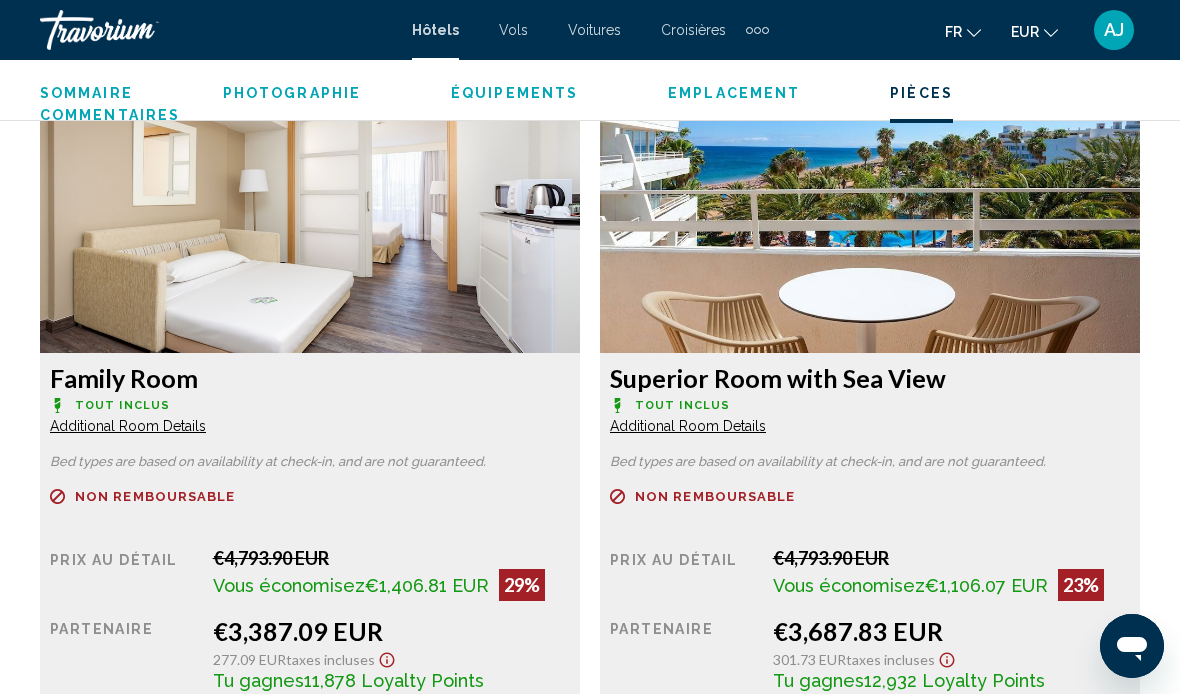 click on "Additional Room Details" at bounding box center [128, 426] 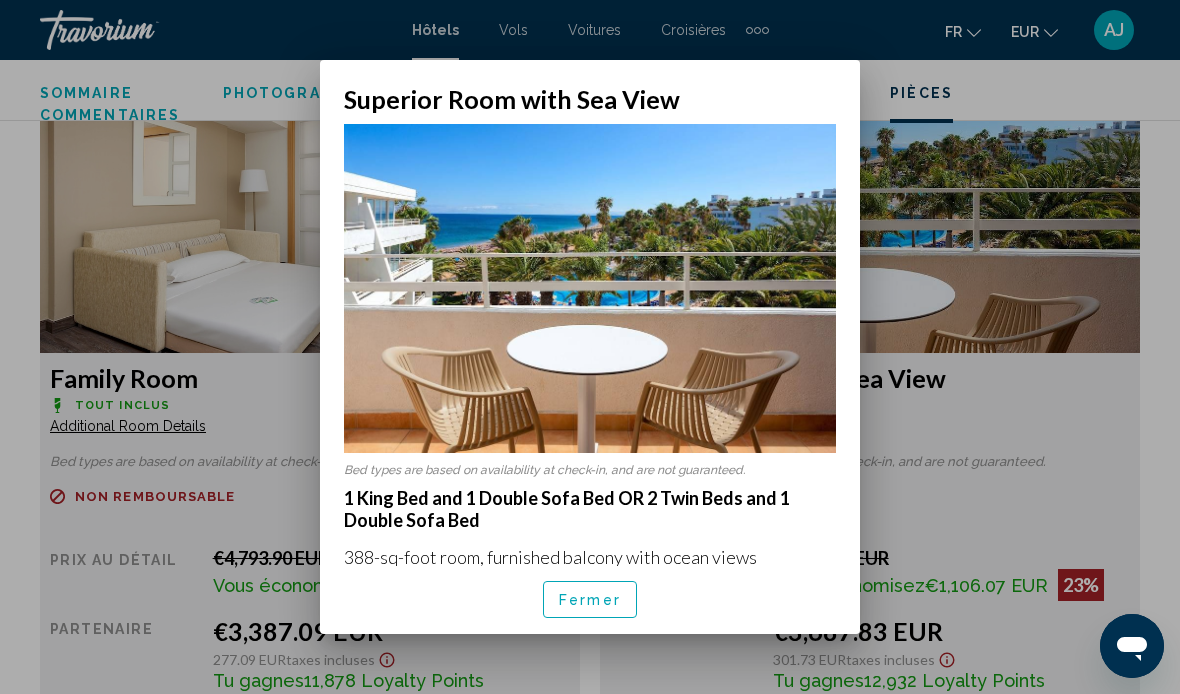 scroll, scrollTop: 0, scrollLeft: 0, axis: both 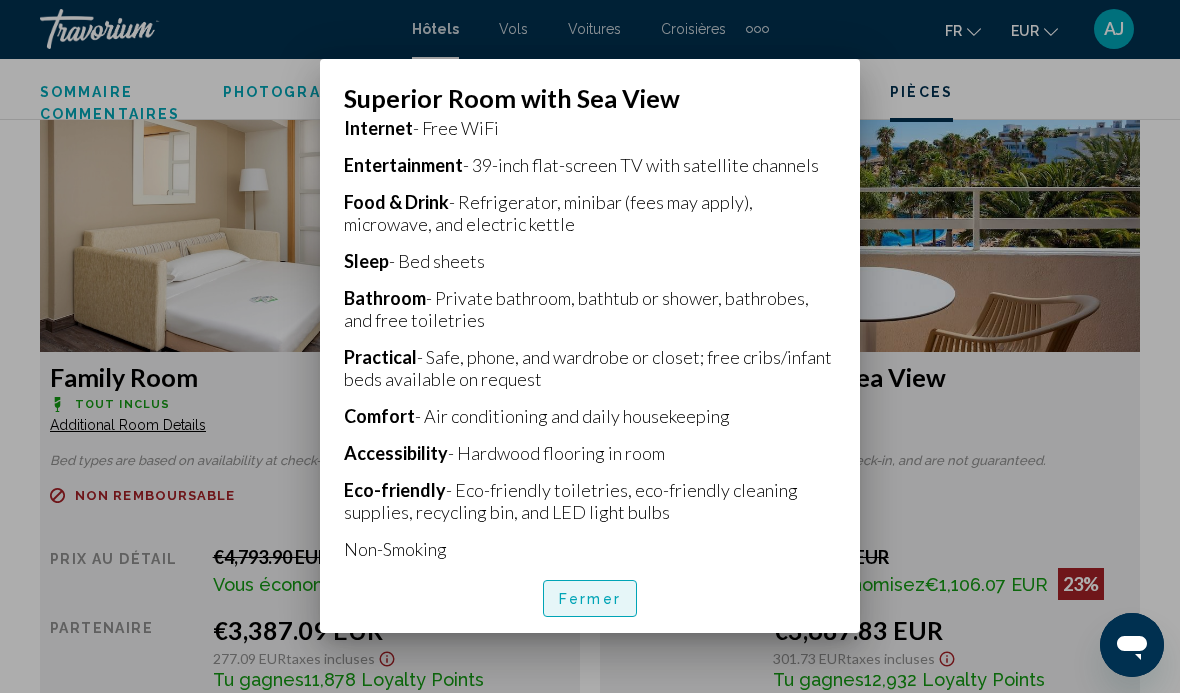click on "Fermer" at bounding box center [590, 600] 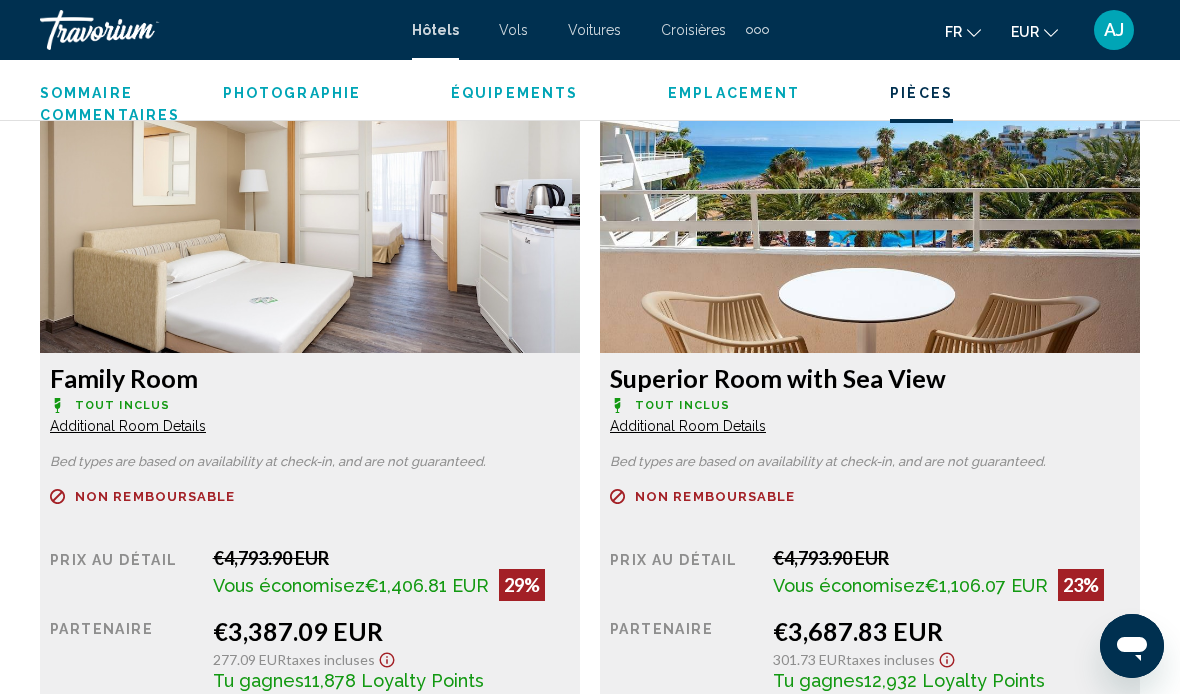 click at bounding box center [310, 228] 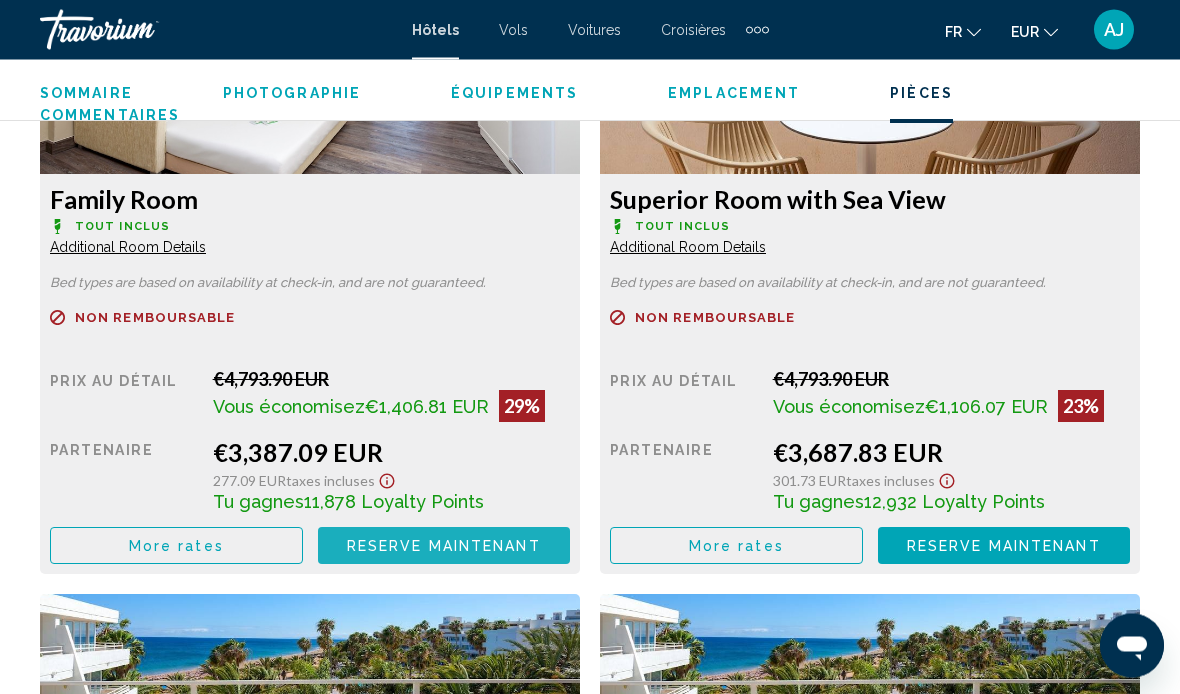 scroll, scrollTop: 3258, scrollLeft: 0, axis: vertical 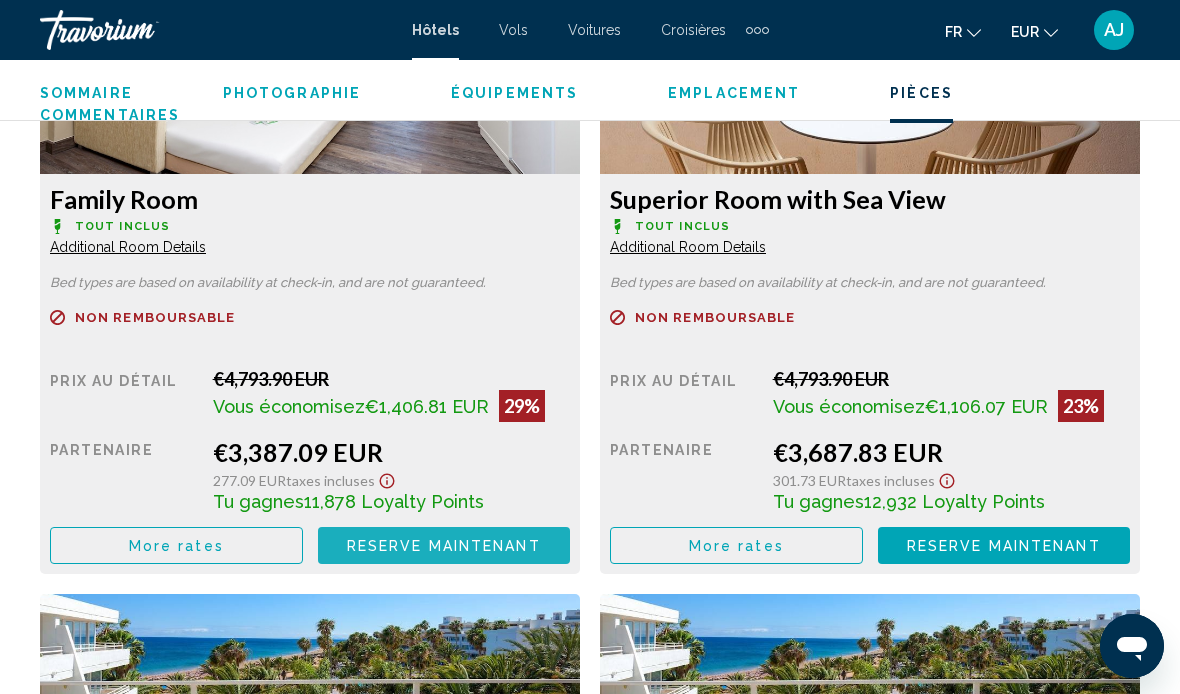 click on "Reserve maintenant" at bounding box center [444, 546] 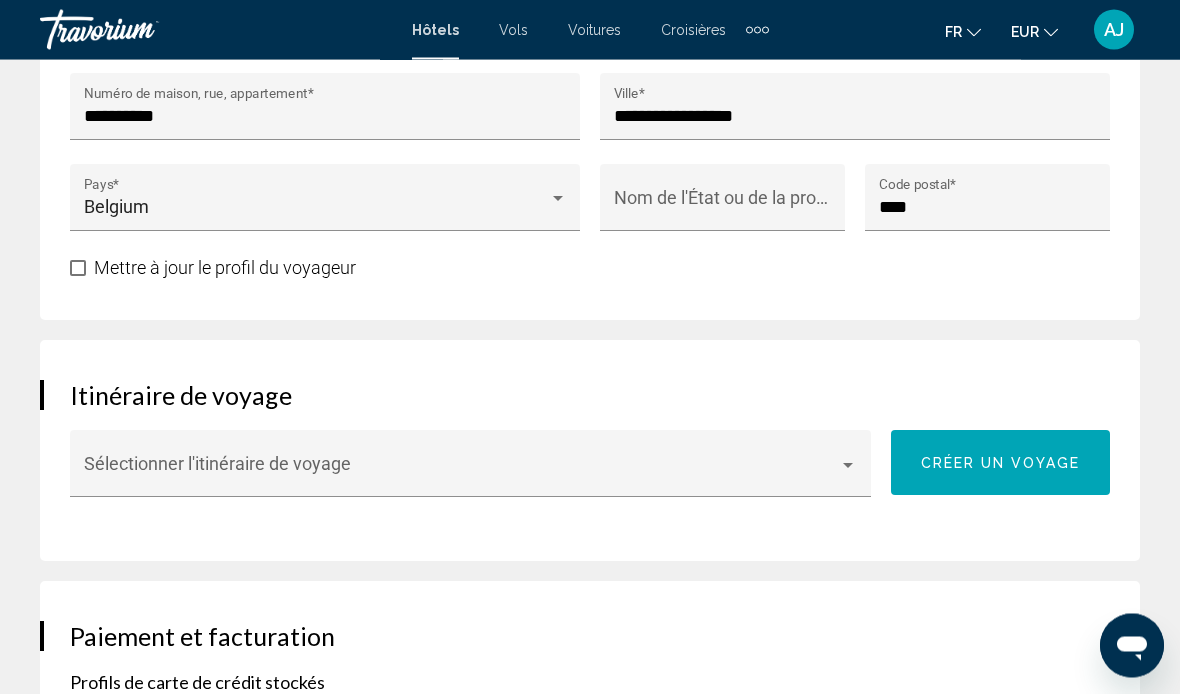 scroll, scrollTop: 1405, scrollLeft: 0, axis: vertical 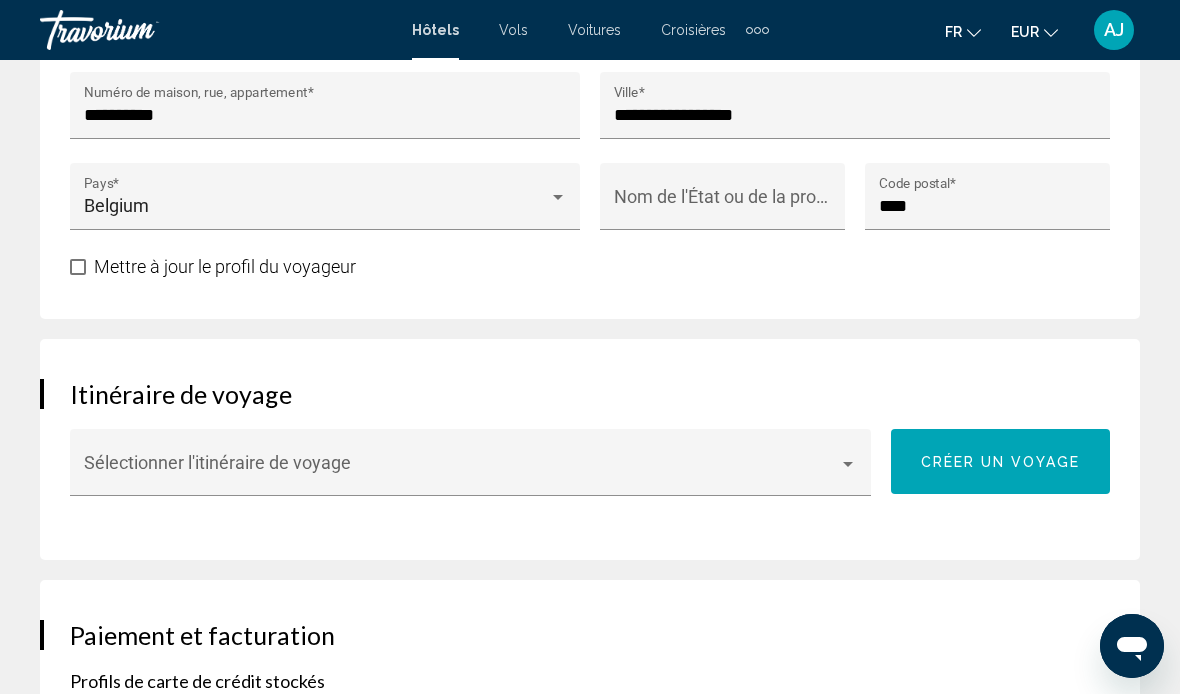click at bounding box center [848, 464] 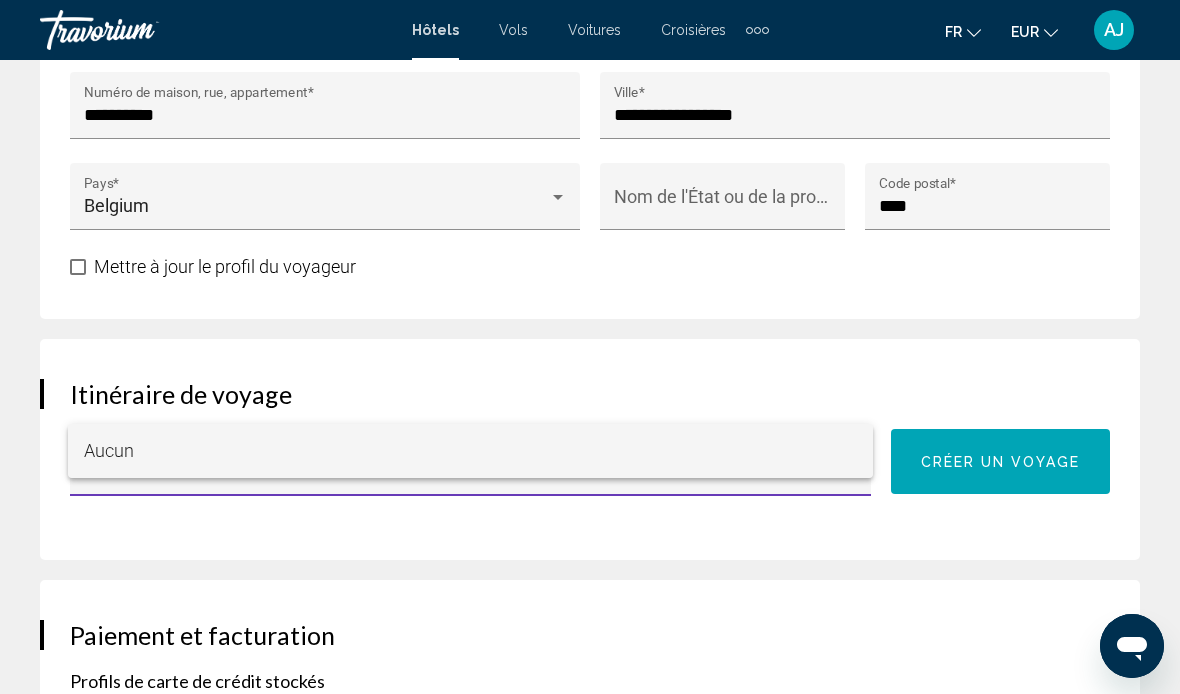 click at bounding box center [590, 347] 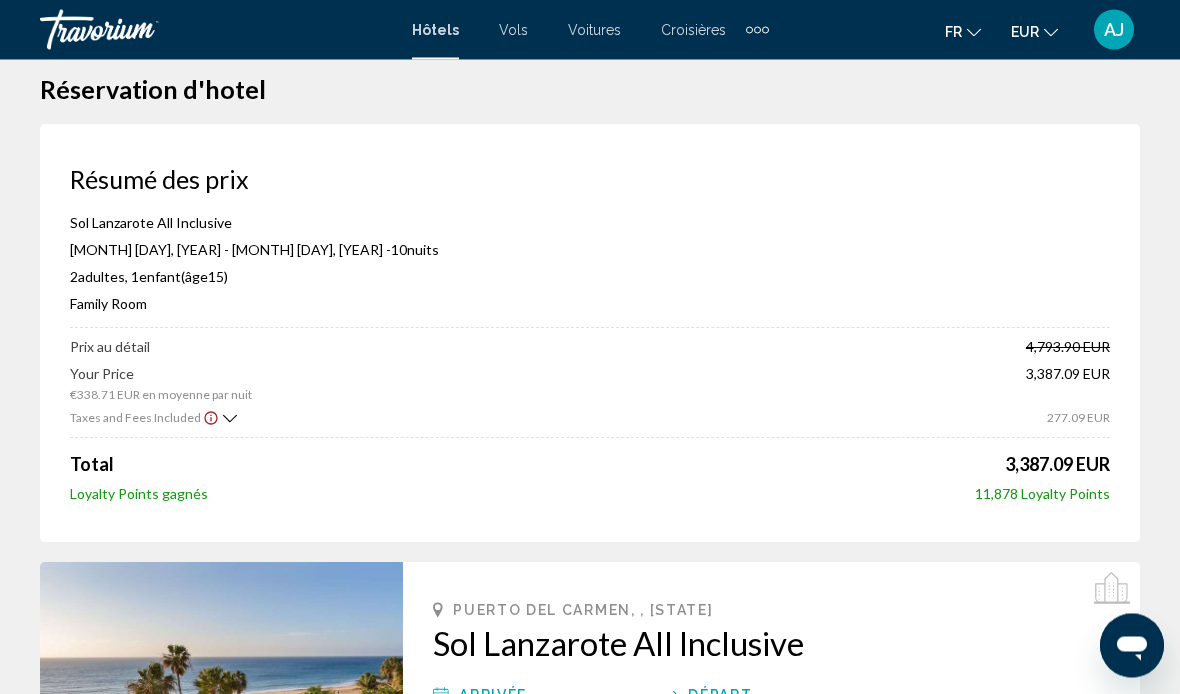 scroll, scrollTop: 0, scrollLeft: 0, axis: both 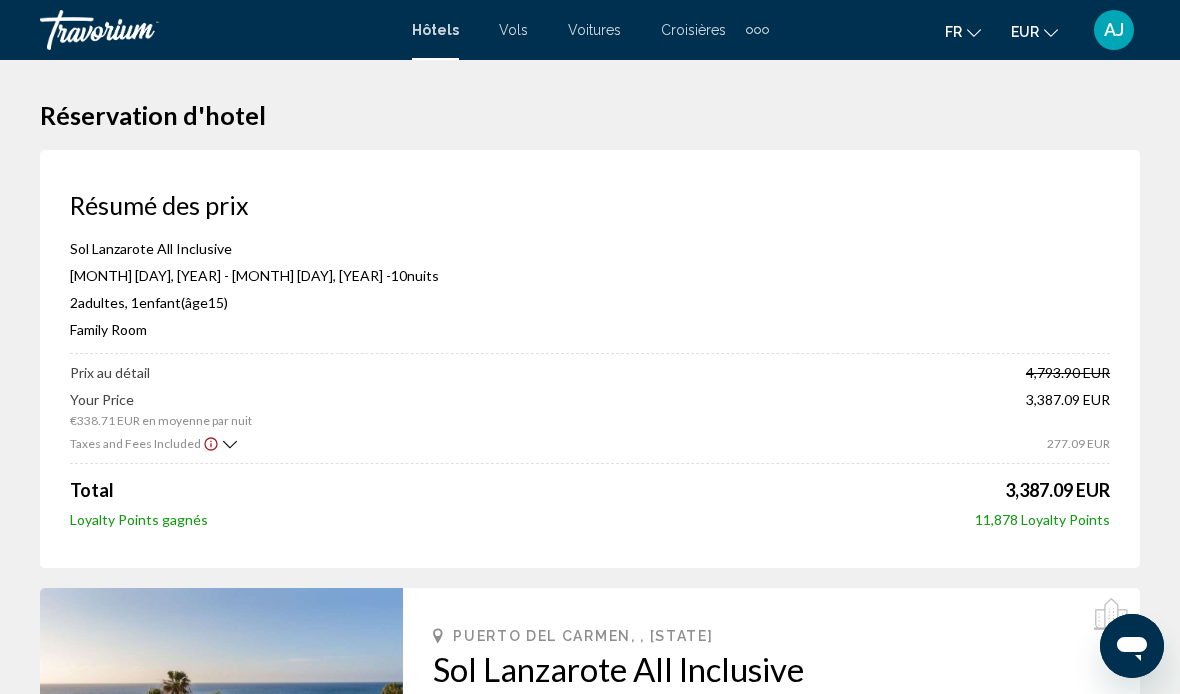 click on "Vols" at bounding box center (513, 30) 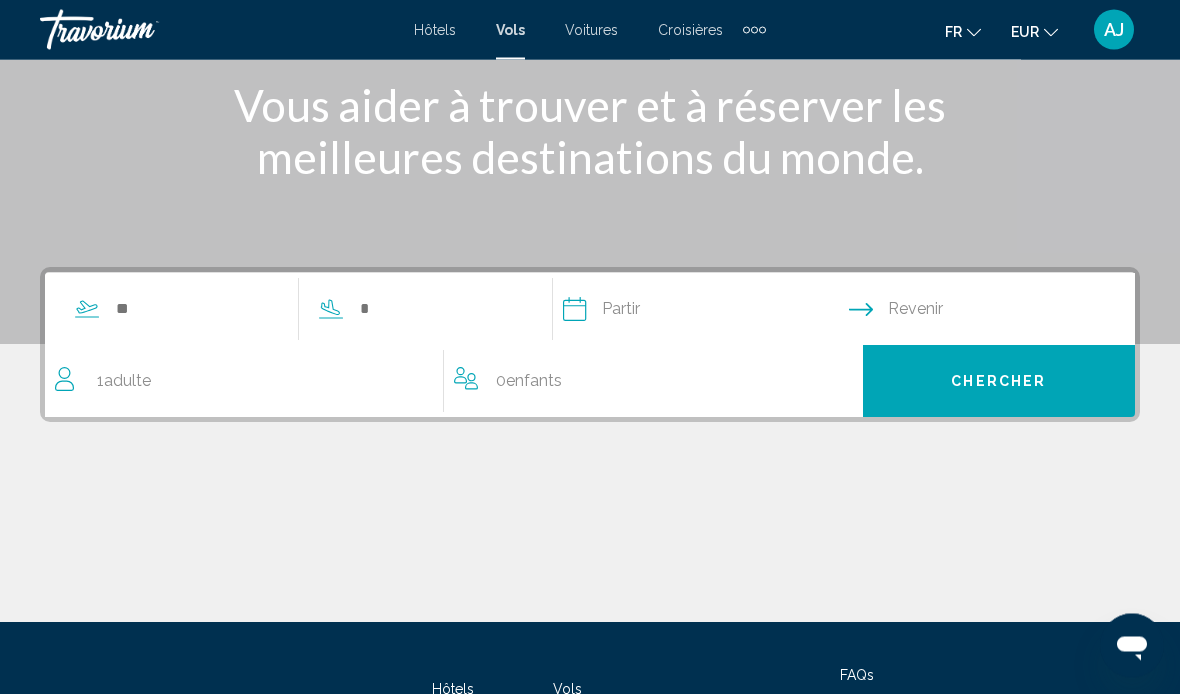 click on "1  Adulte Adultes" at bounding box center (249, 382) 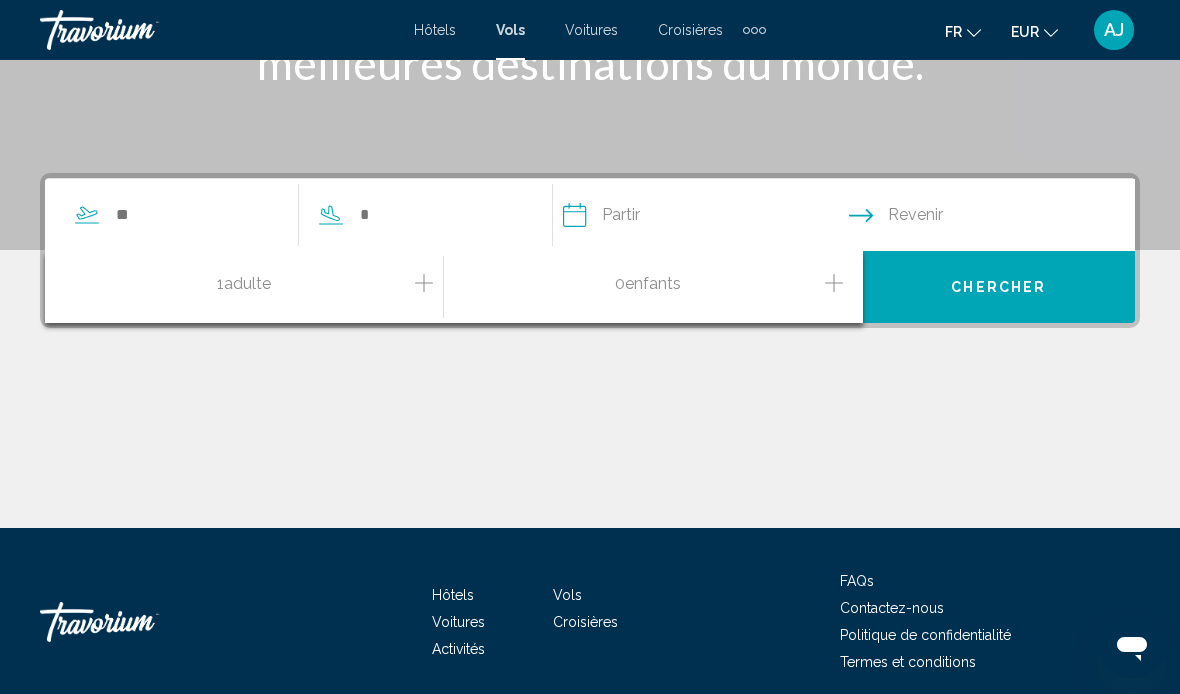 scroll, scrollTop: 356, scrollLeft: 0, axis: vertical 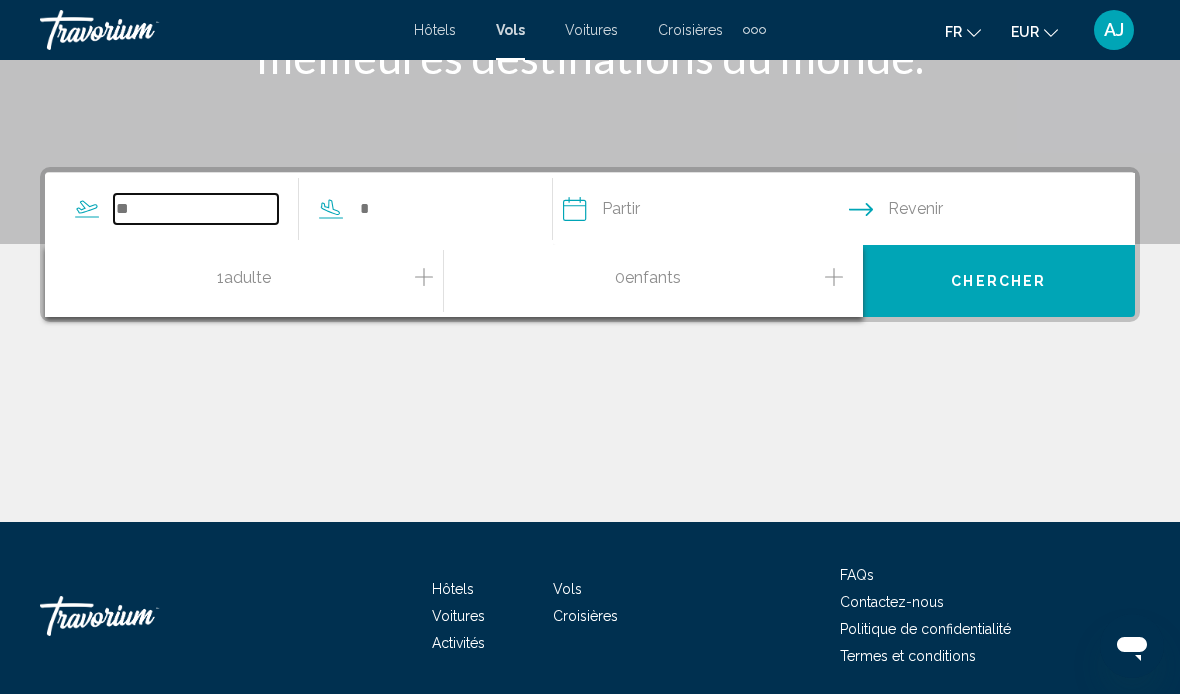 click at bounding box center [196, 209] 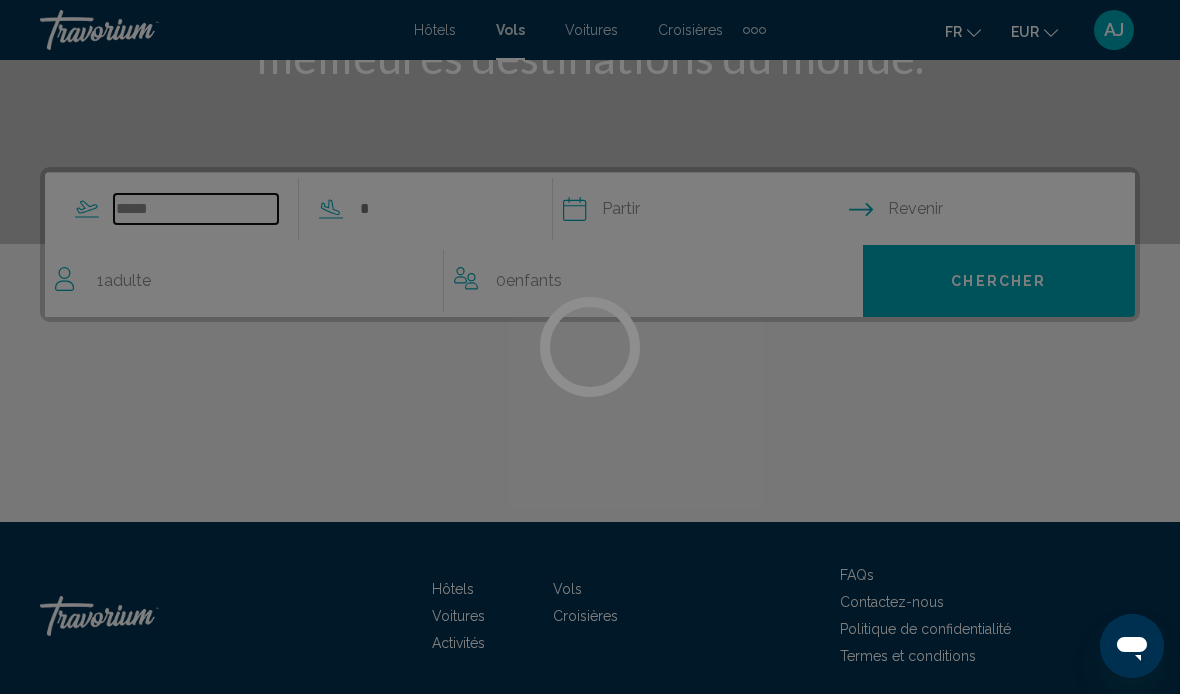 type on "*****" 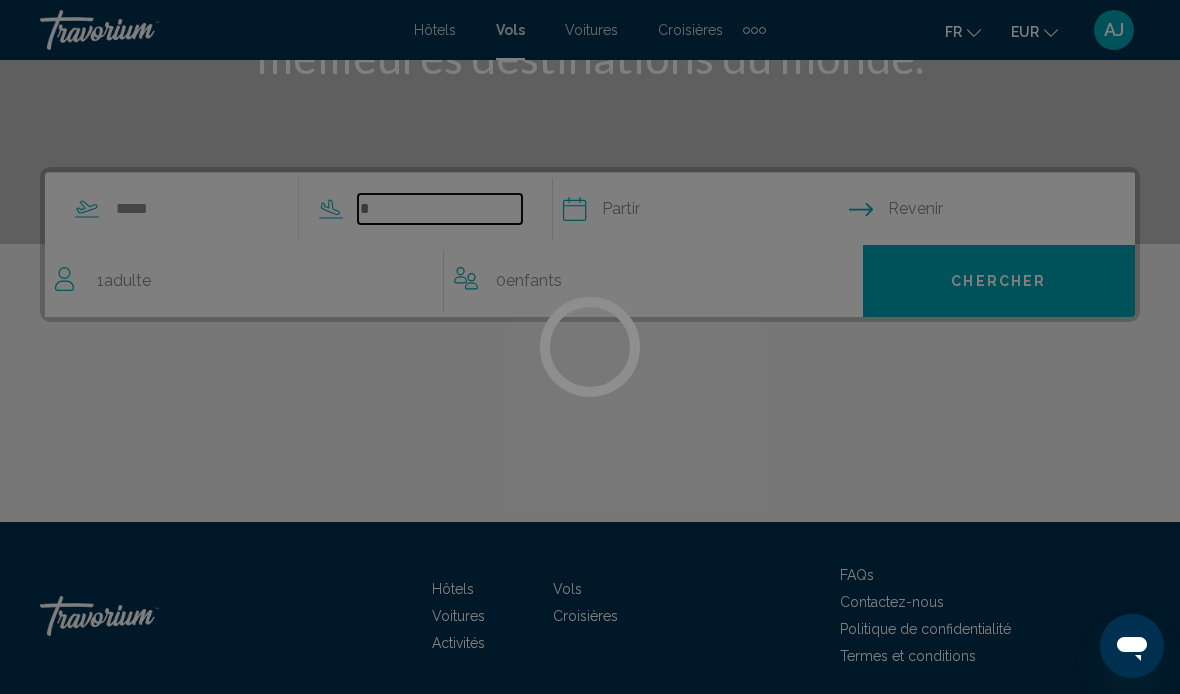 click at bounding box center [440, 209] 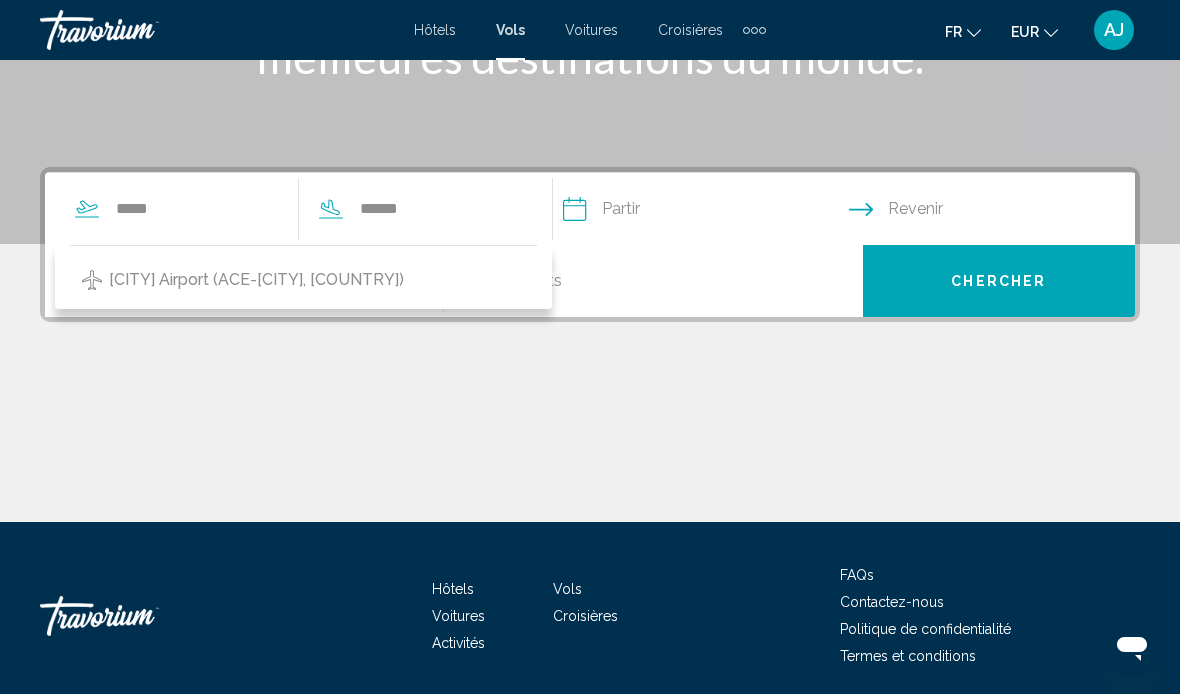 click on "[CITY] Airport (ACE-[CITY], [COUNTRY])" at bounding box center (256, 280) 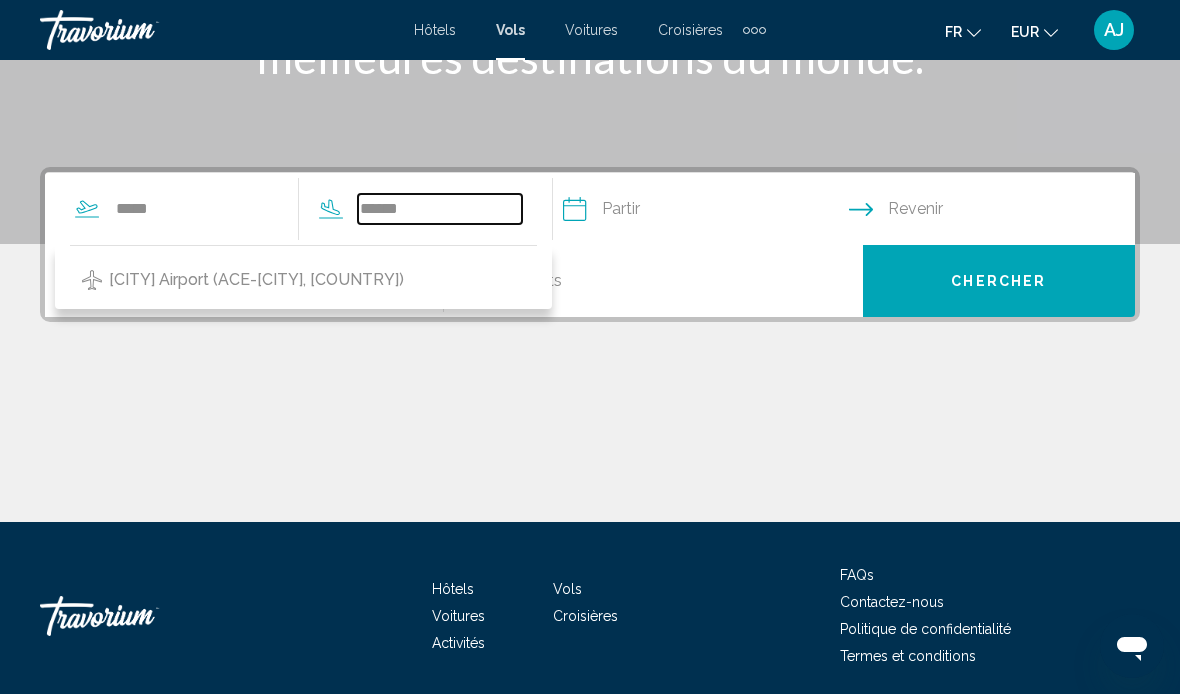 type on "**********" 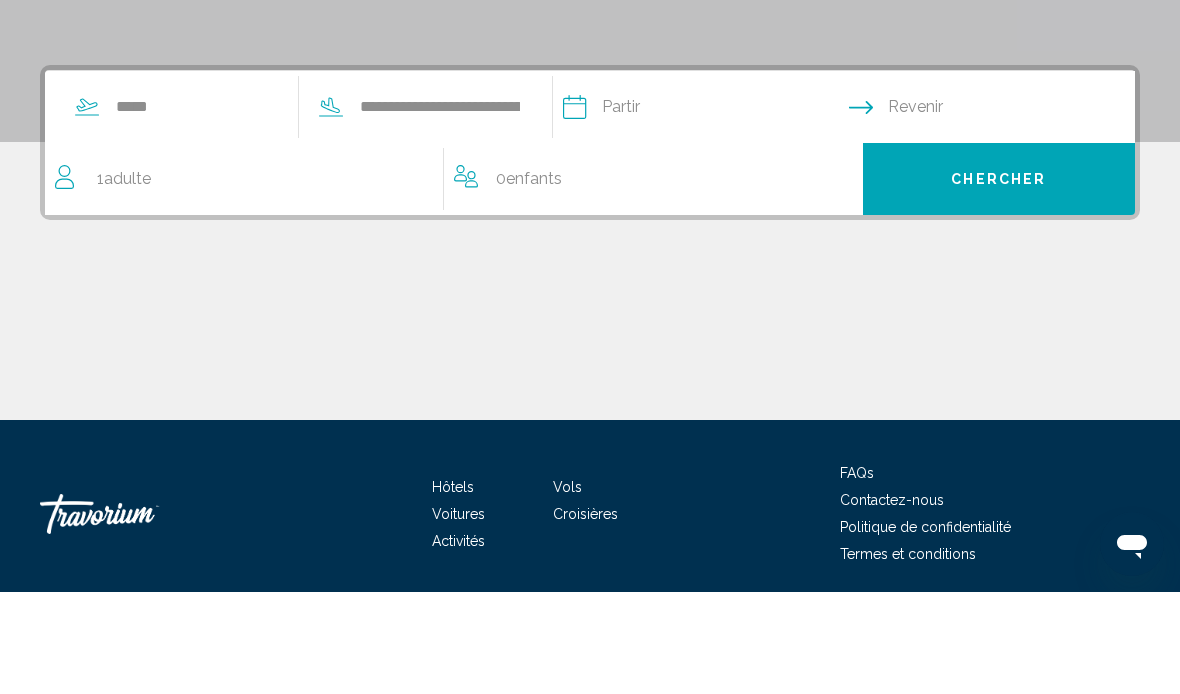 click at bounding box center [705, 212] 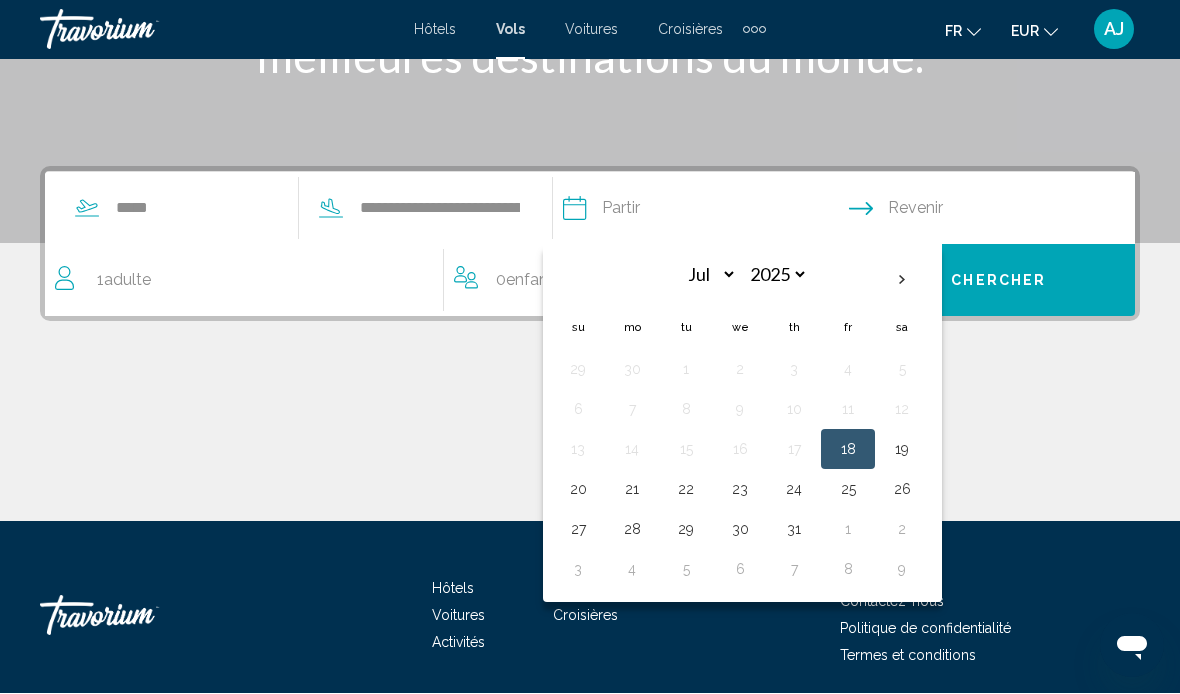 click at bounding box center [902, 281] 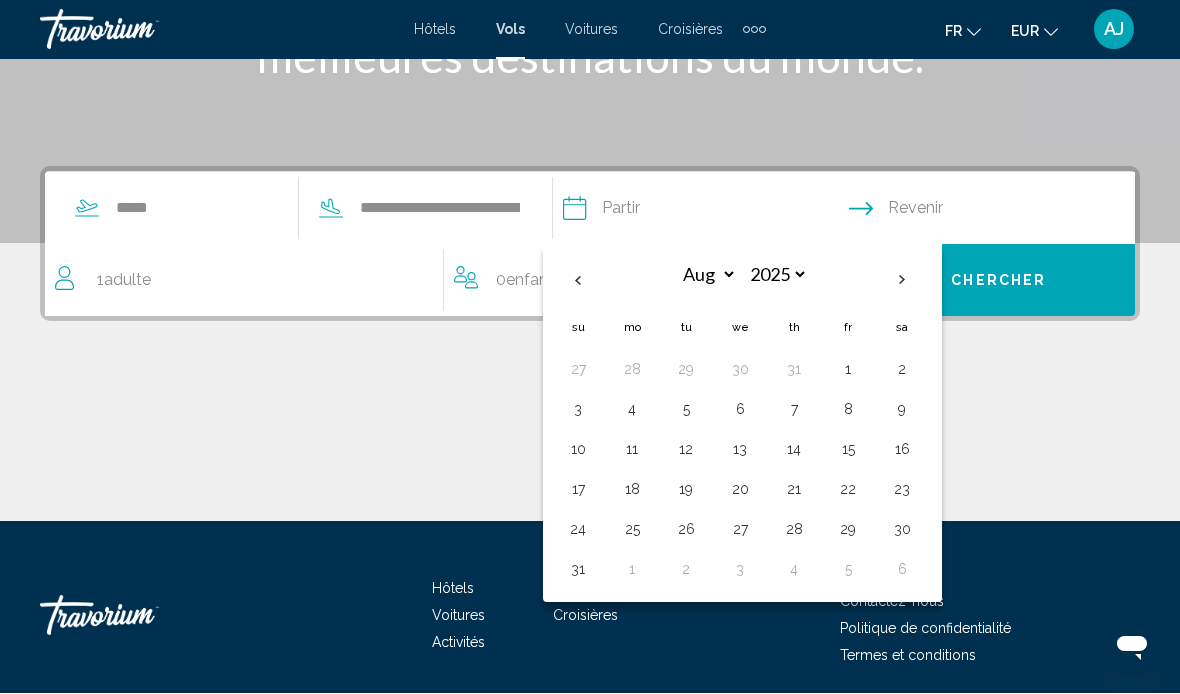 click on "3" at bounding box center (578, 410) 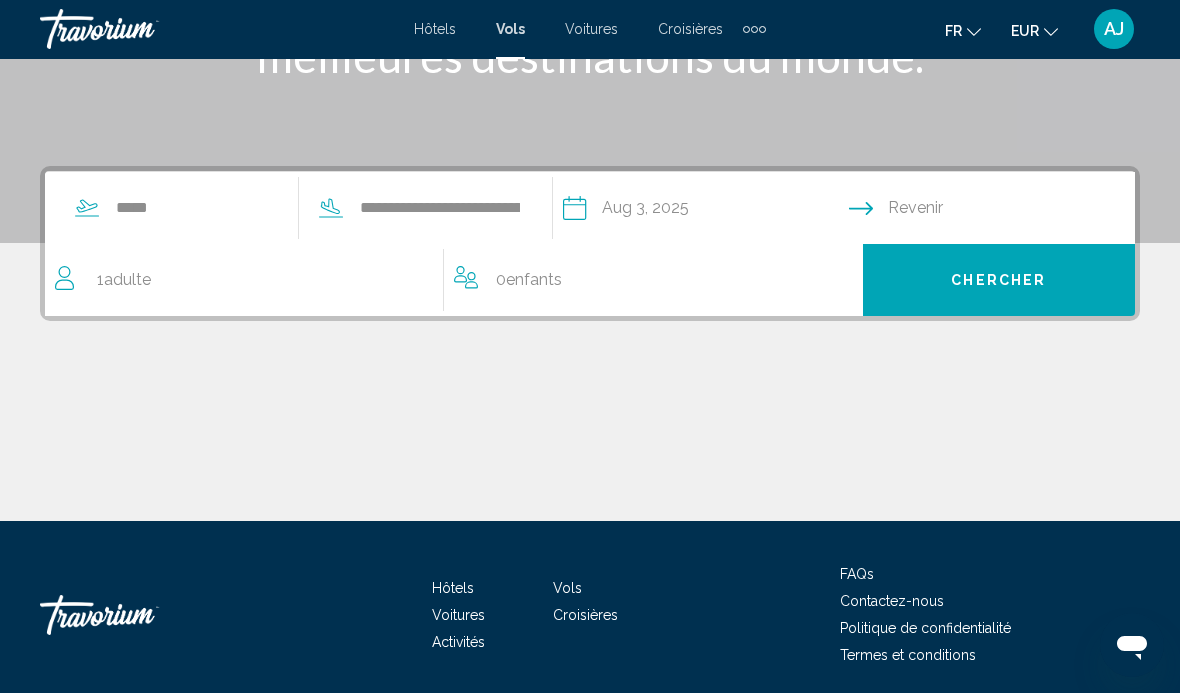 click at bounding box center (996, 212) 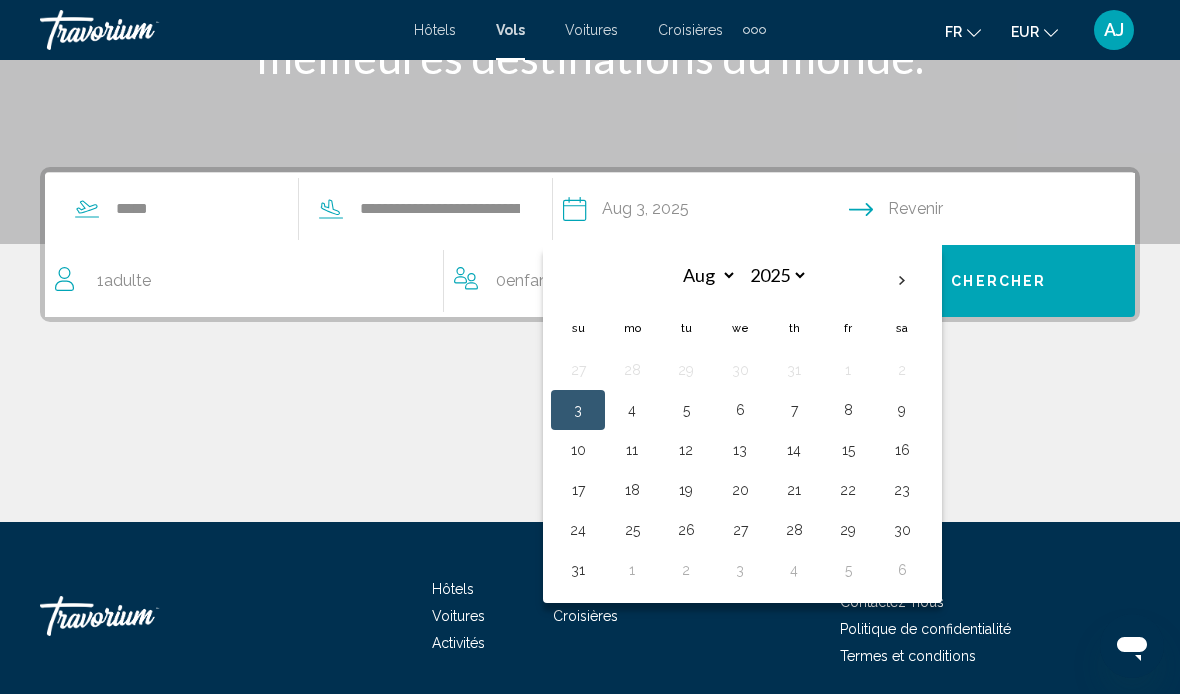 click on "13" at bounding box center [740, 450] 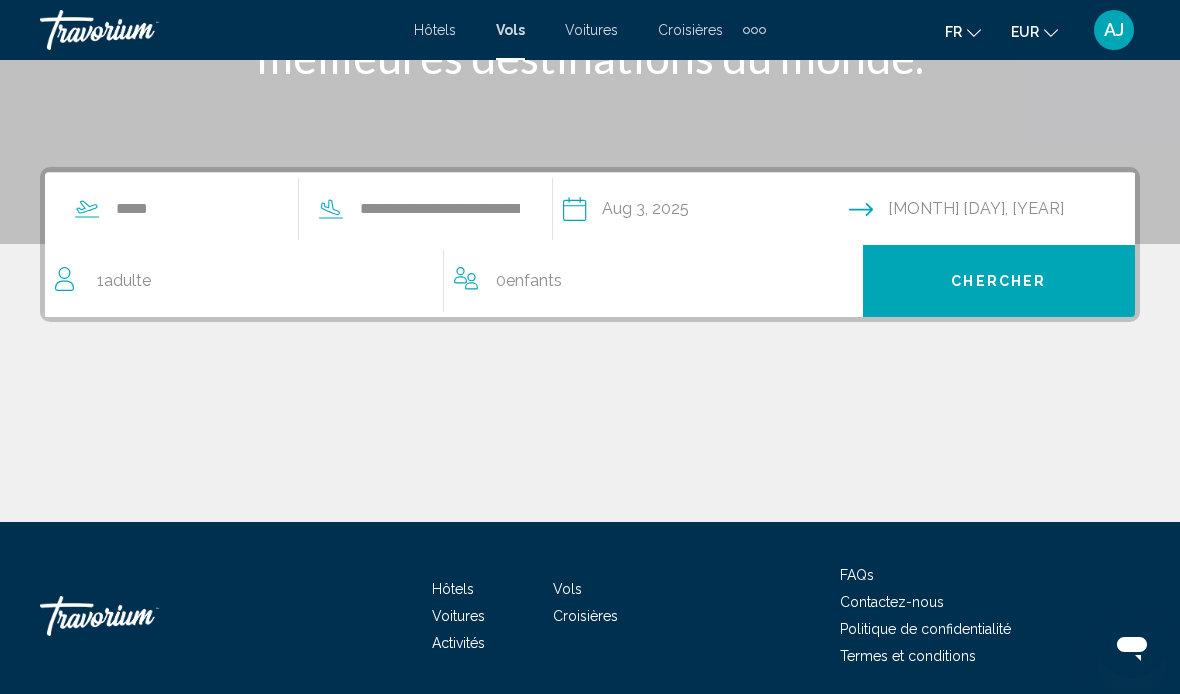 click on "1  Adulte Adultes" at bounding box center [124, 281] 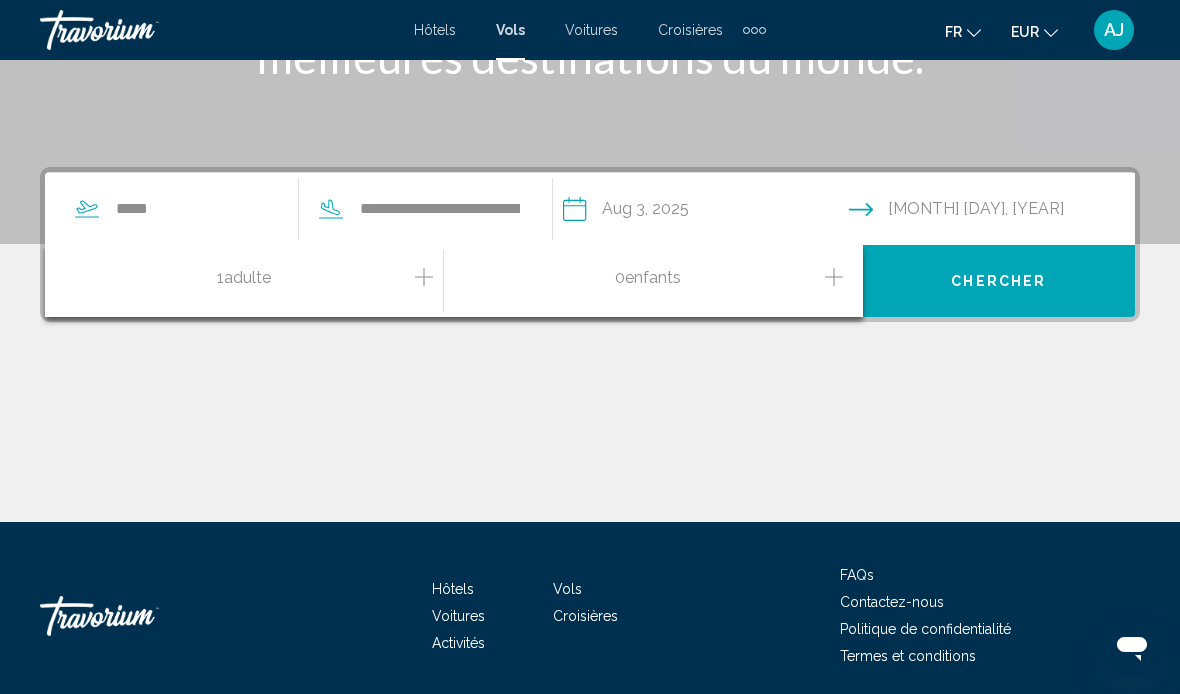click 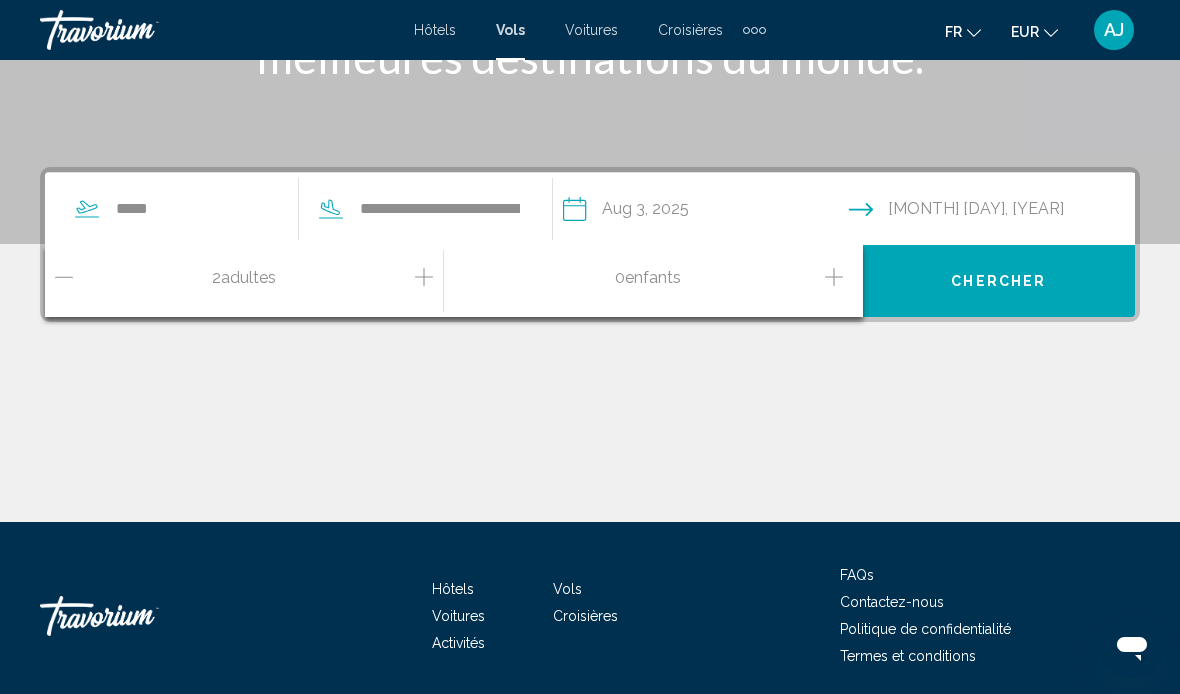 click 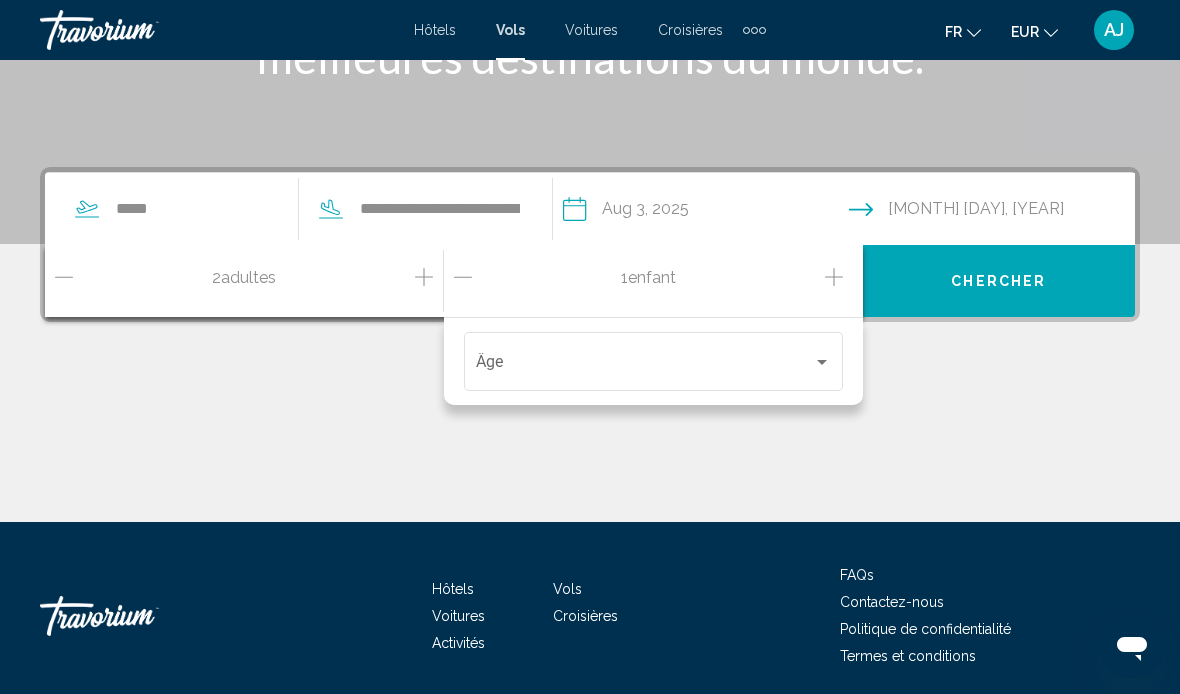 click at bounding box center [822, 362] 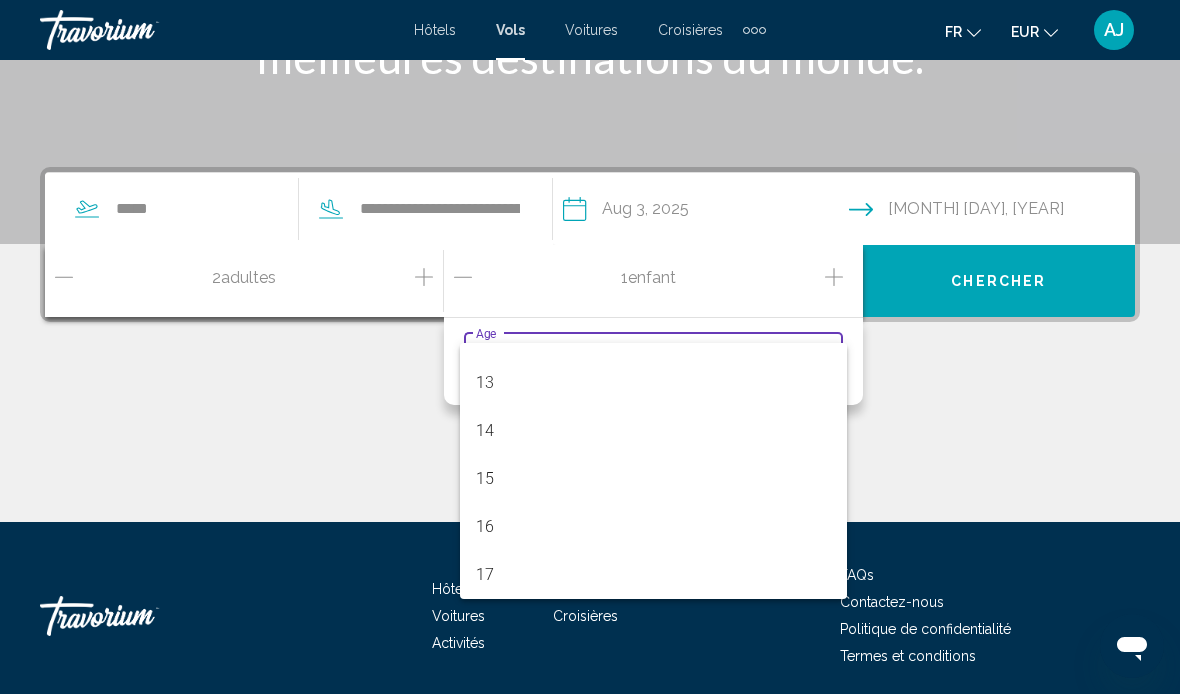 scroll, scrollTop: 608, scrollLeft: 0, axis: vertical 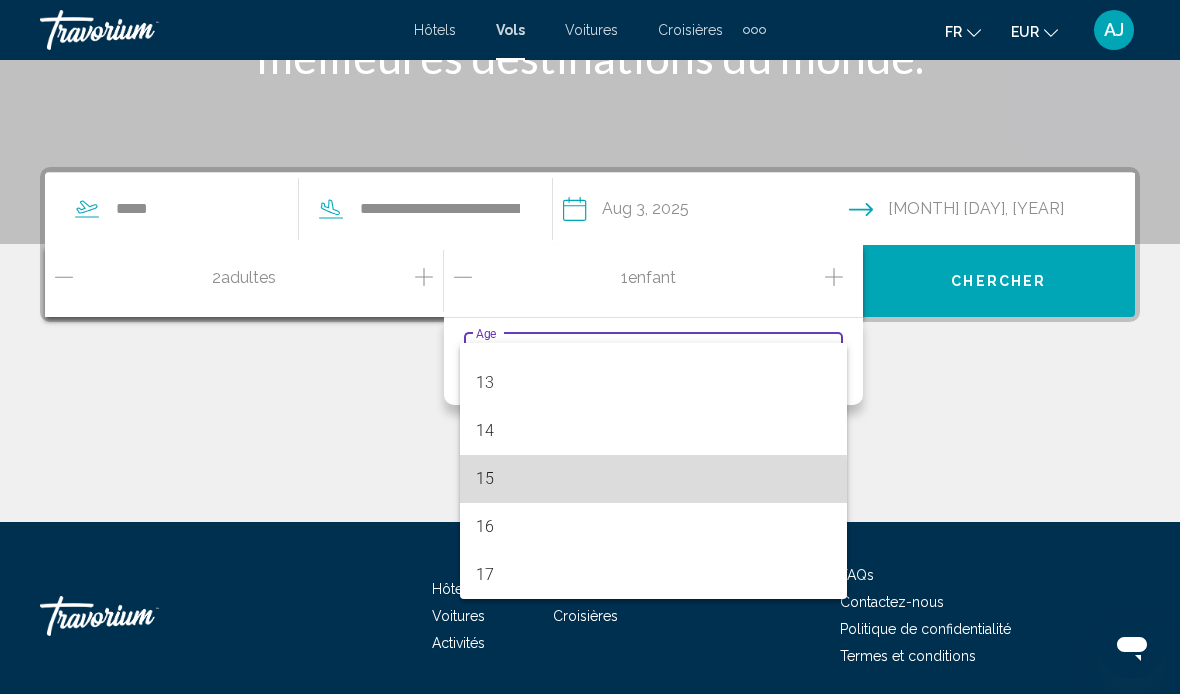 click on "15" at bounding box center [653, 479] 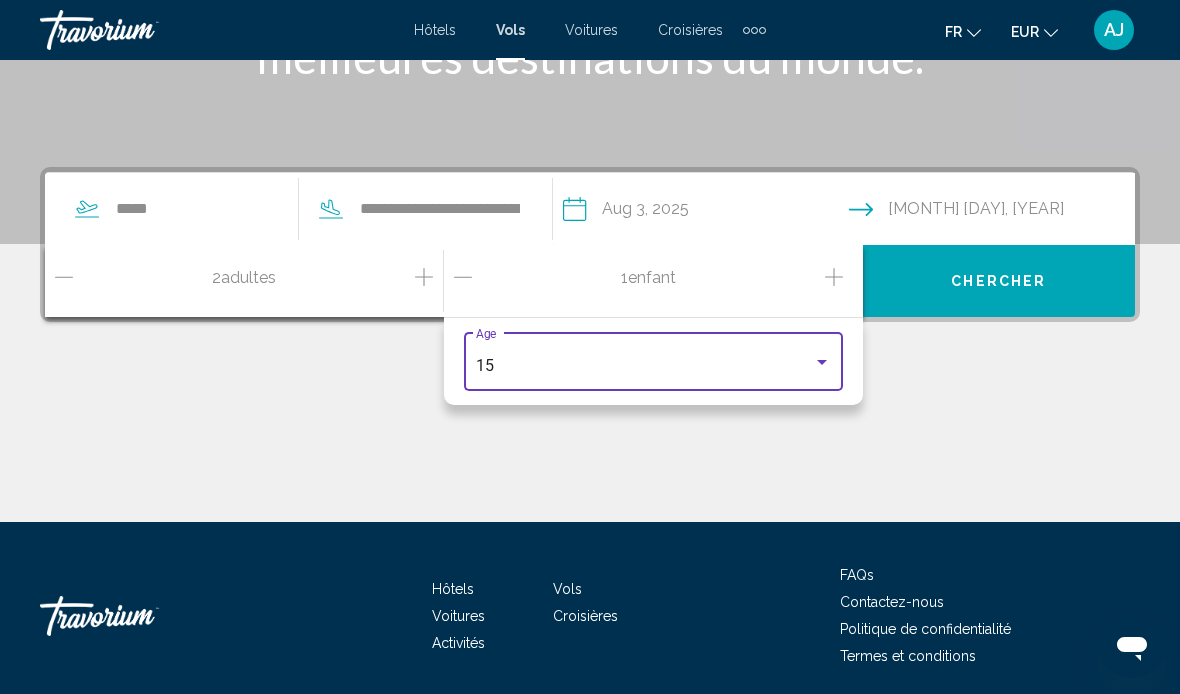 click on "Chercher" at bounding box center [998, 282] 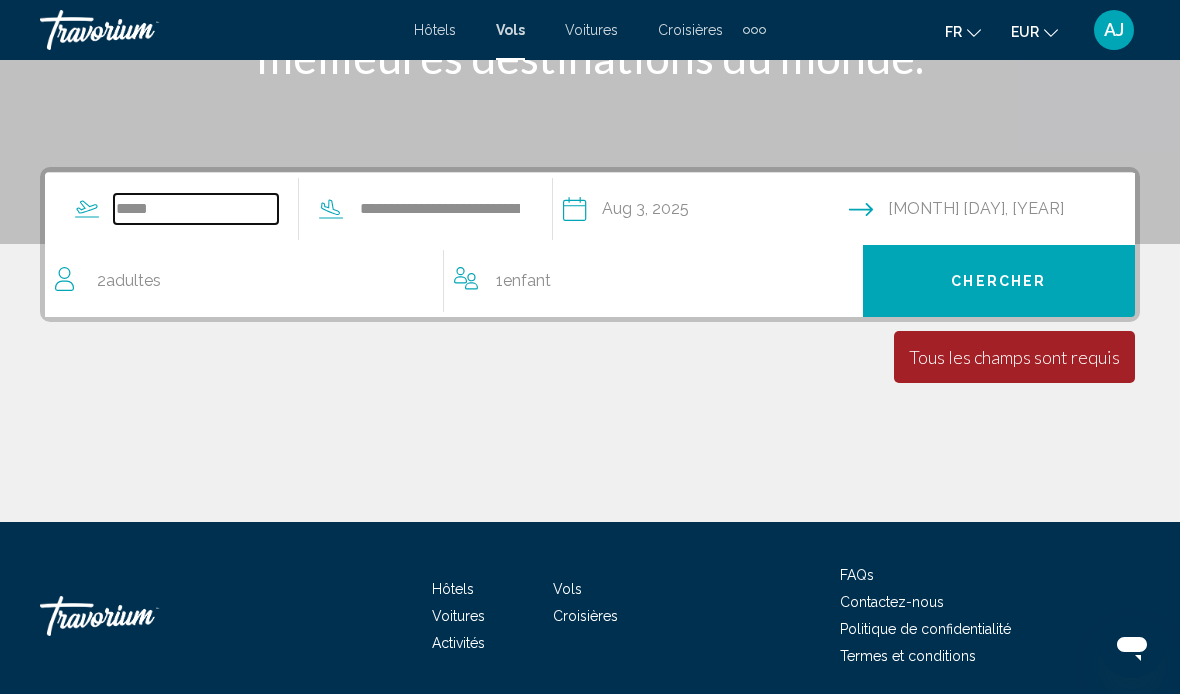click on "*****" at bounding box center (196, 209) 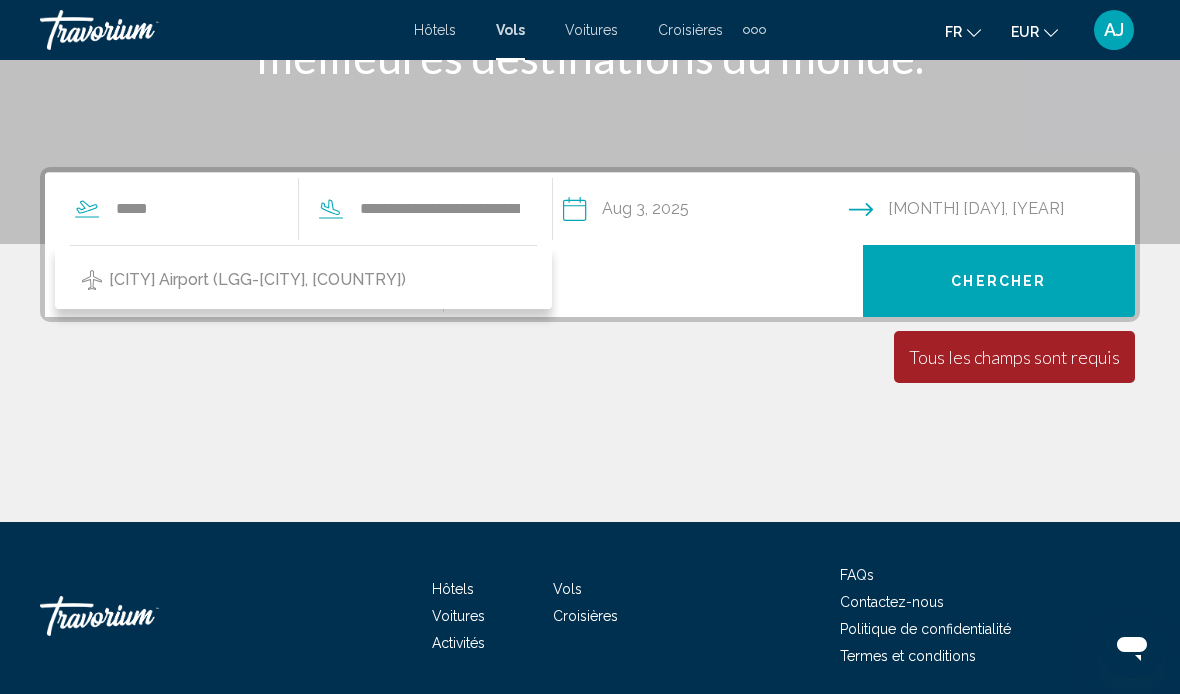click on "[CITY] Airport (LGG-[CITY], [COUNTRY])" at bounding box center [257, 280] 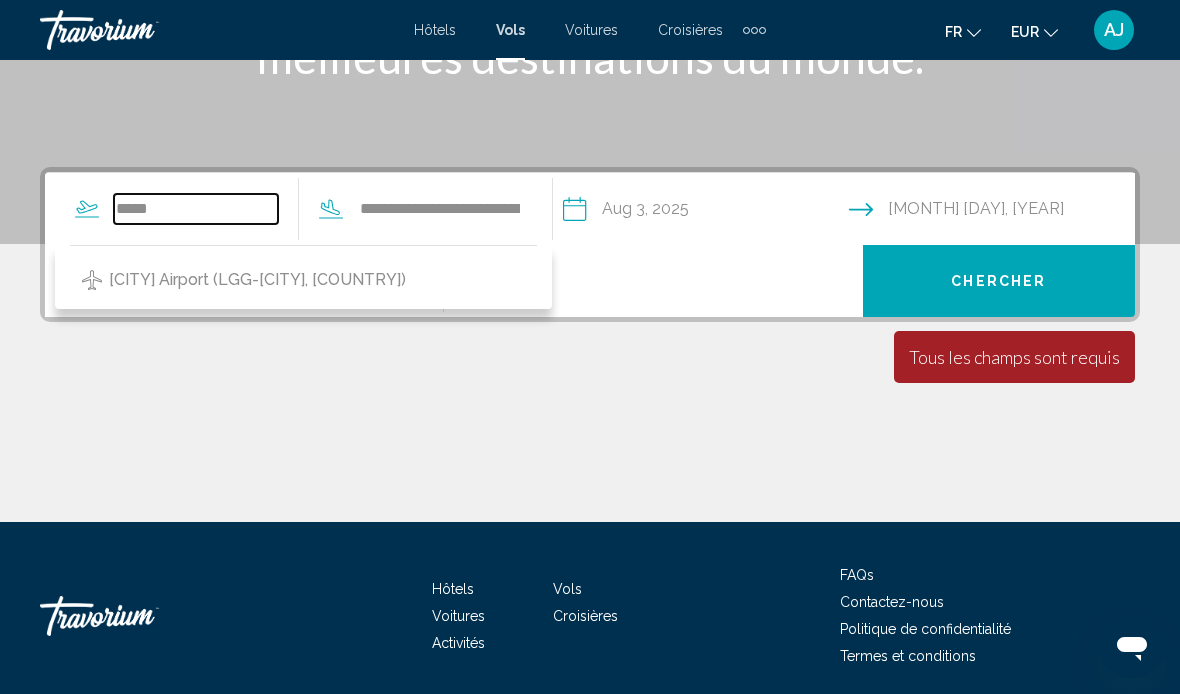 type on "**********" 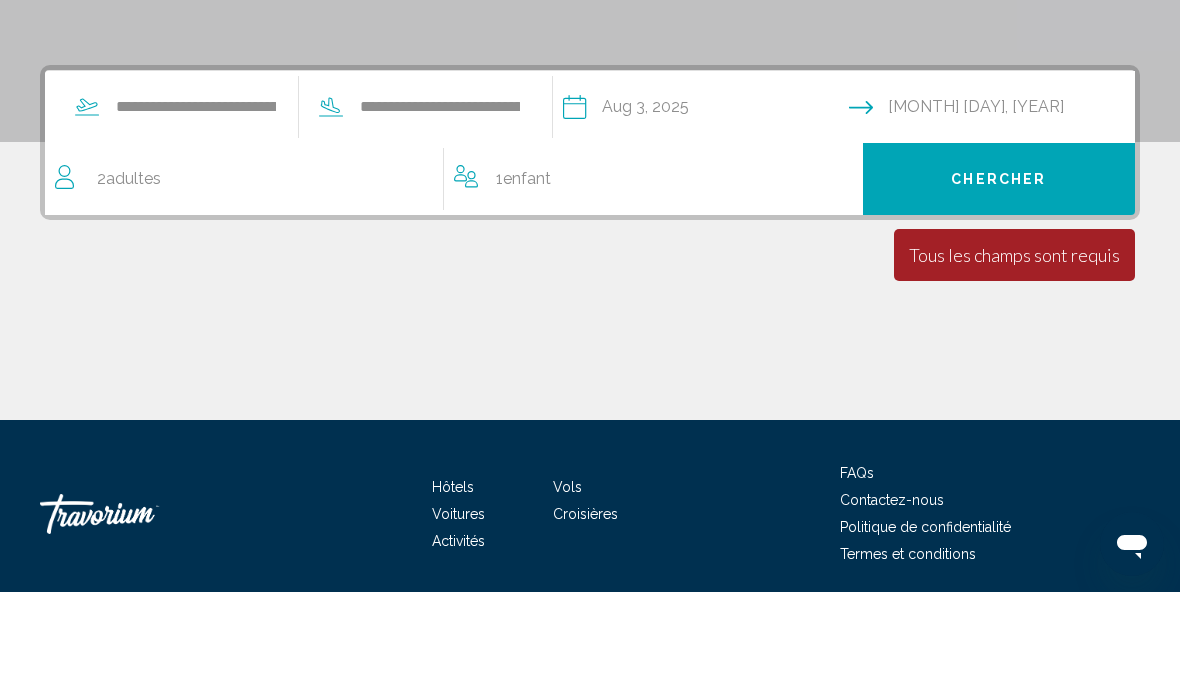 click on "Chercher" at bounding box center (998, 282) 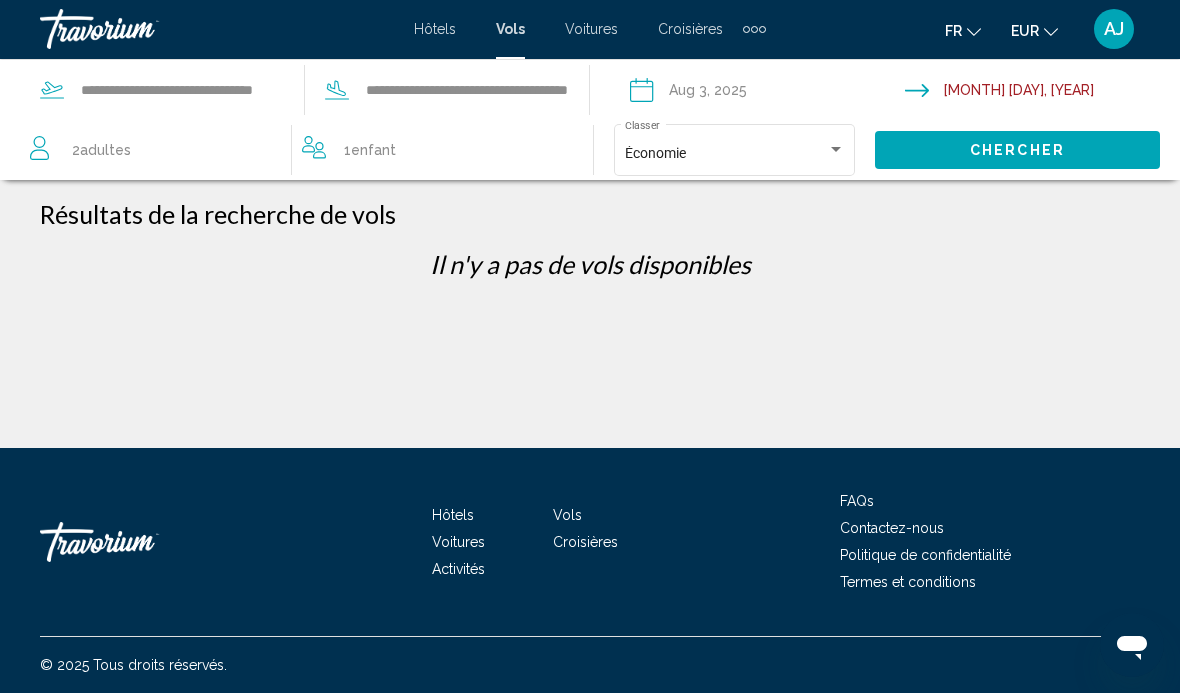scroll, scrollTop: 0, scrollLeft: 0, axis: both 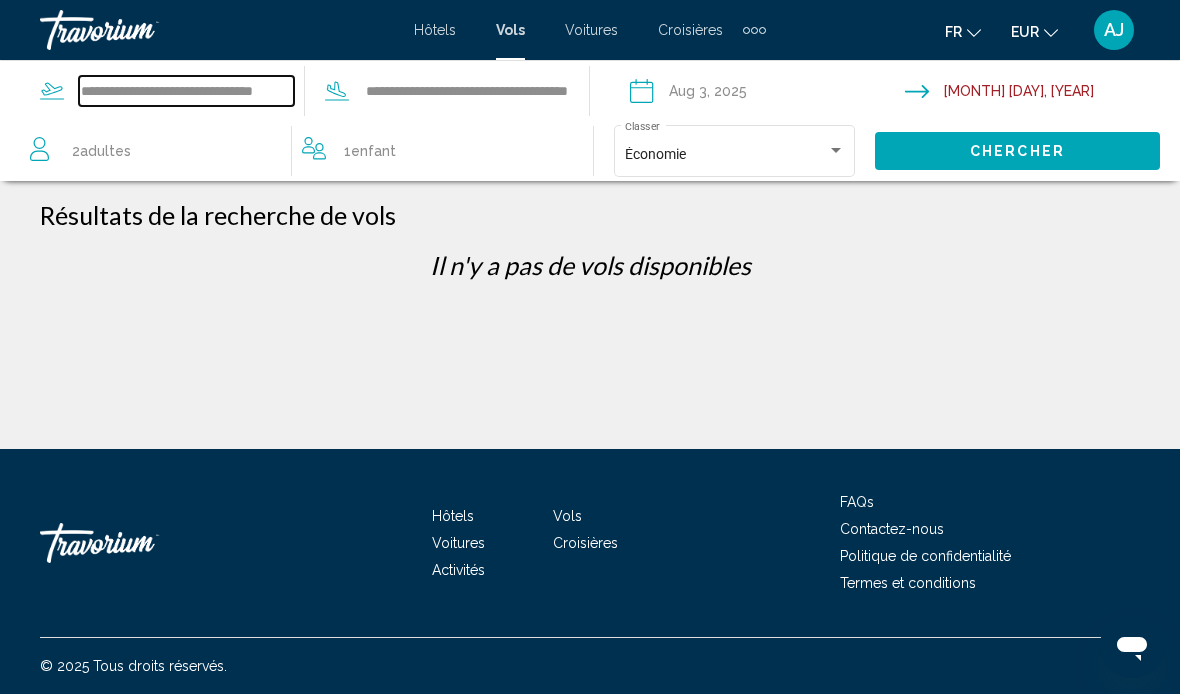 click on "**********" at bounding box center [186, 91] 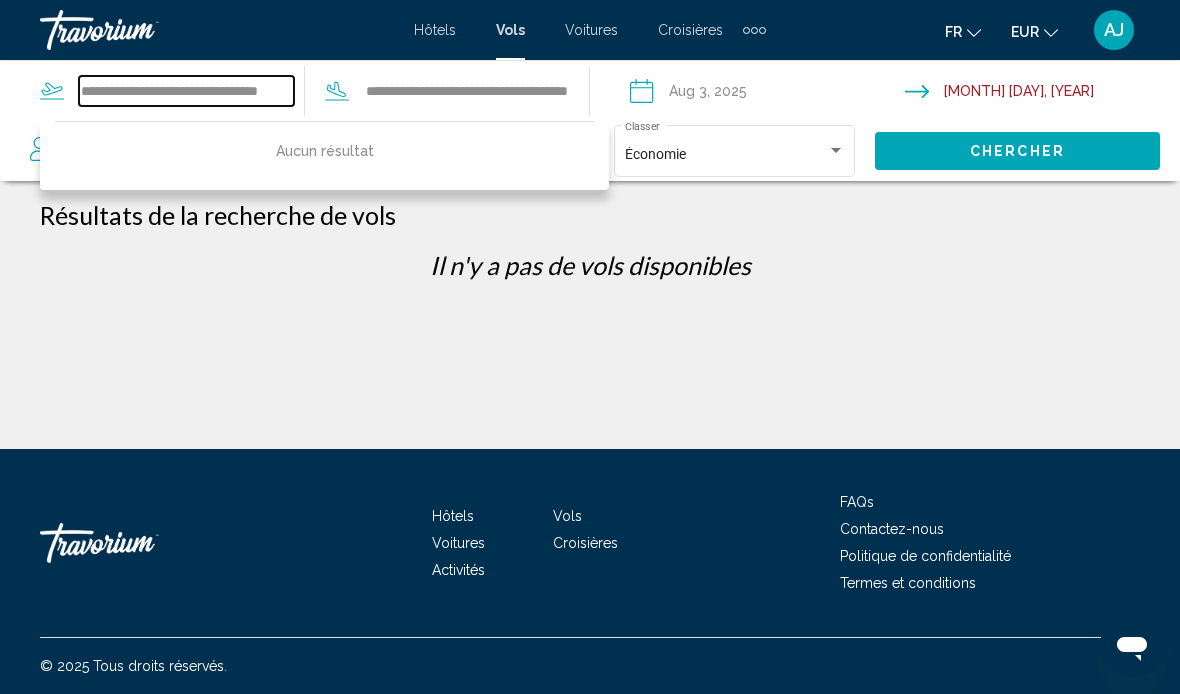 click on "**********" at bounding box center [186, 91] 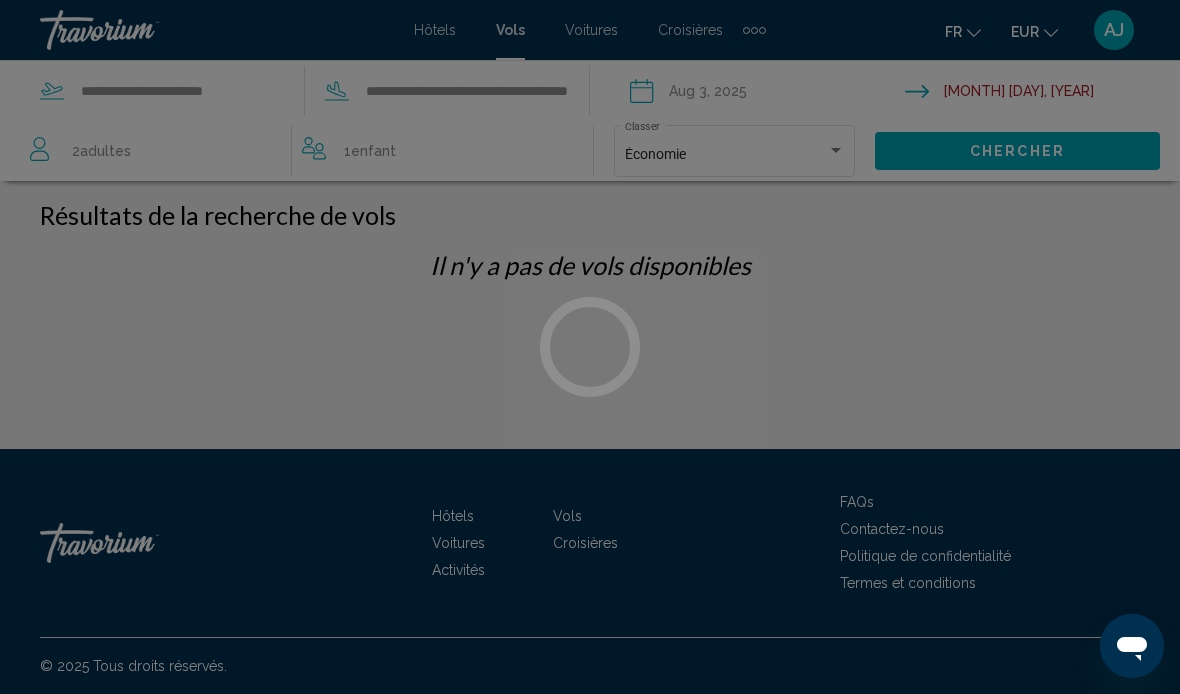 click at bounding box center [590, 347] 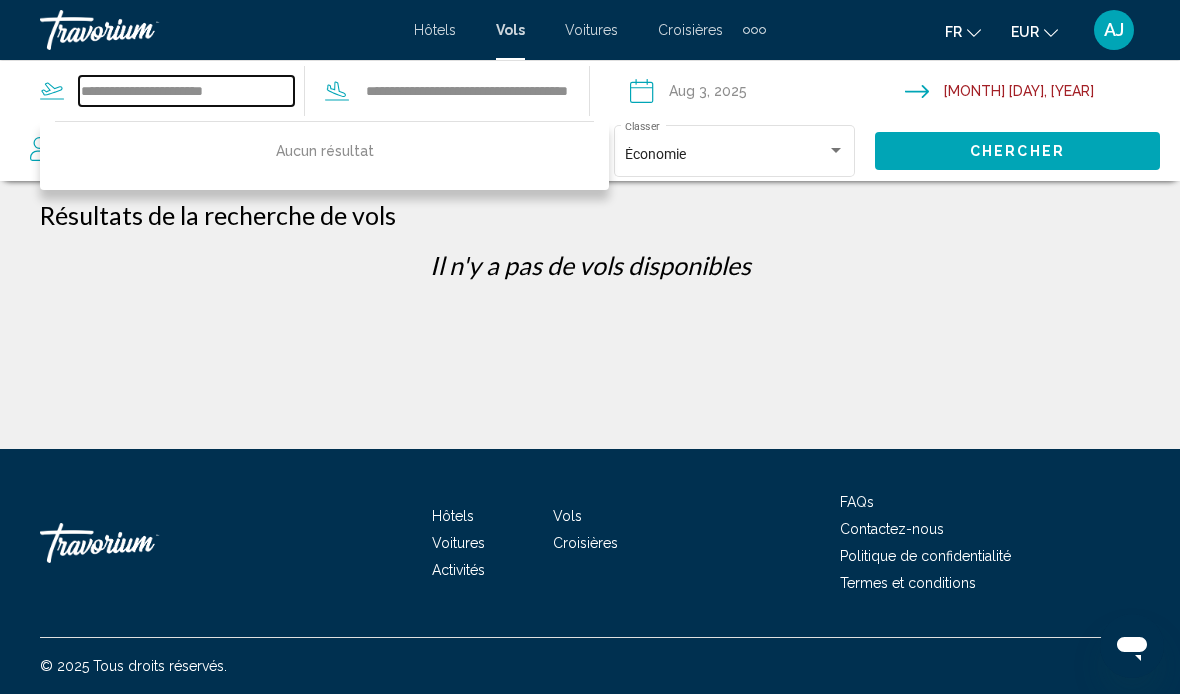 click on "**********" at bounding box center [186, 91] 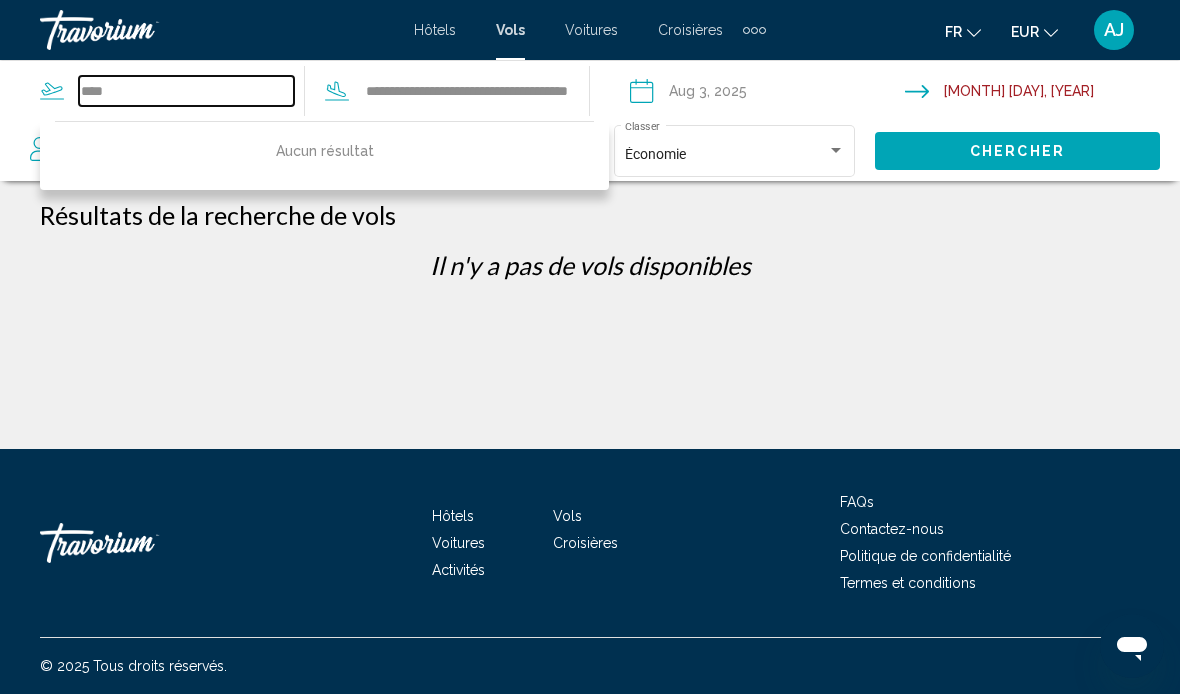 type on "***" 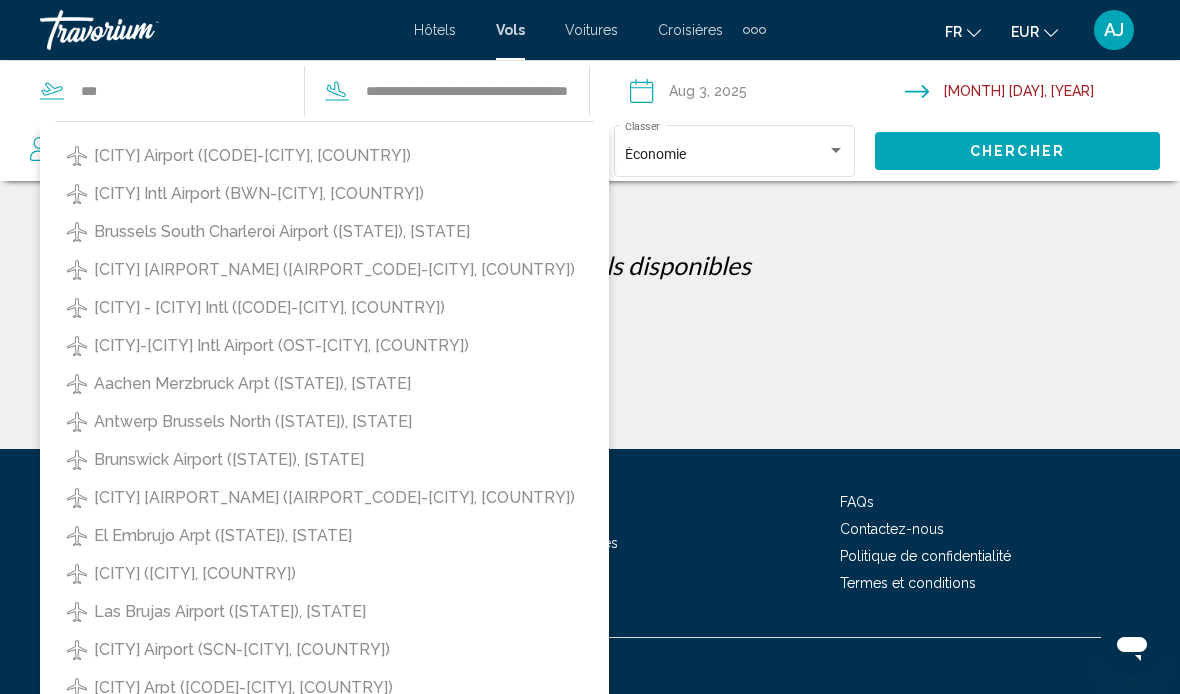 click on "[CITY] Airport ([CODE]-[CITY], [COUNTRY])" at bounding box center (252, 156) 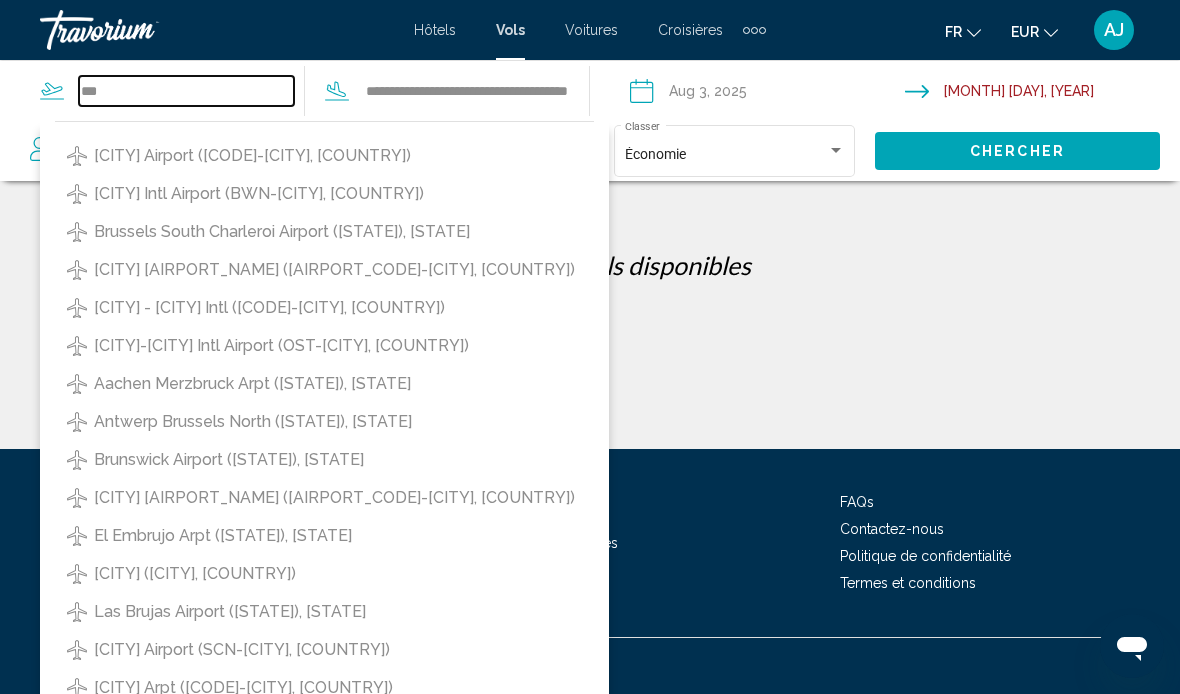 type on "**********" 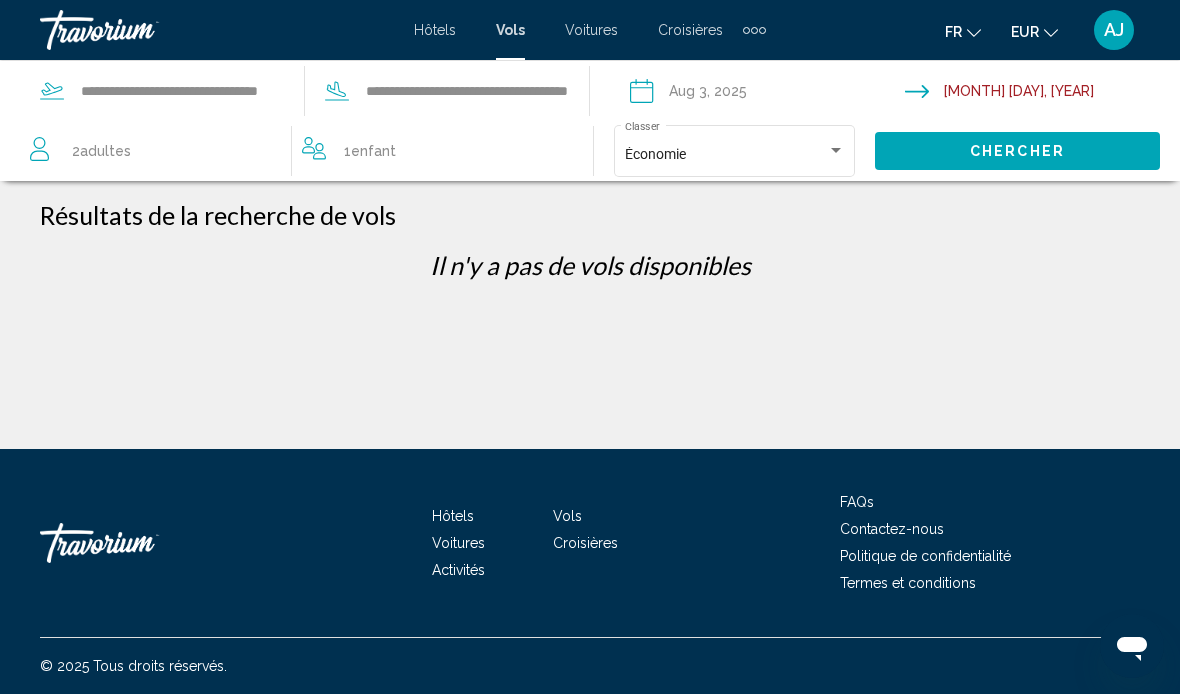 click on "Chercher" 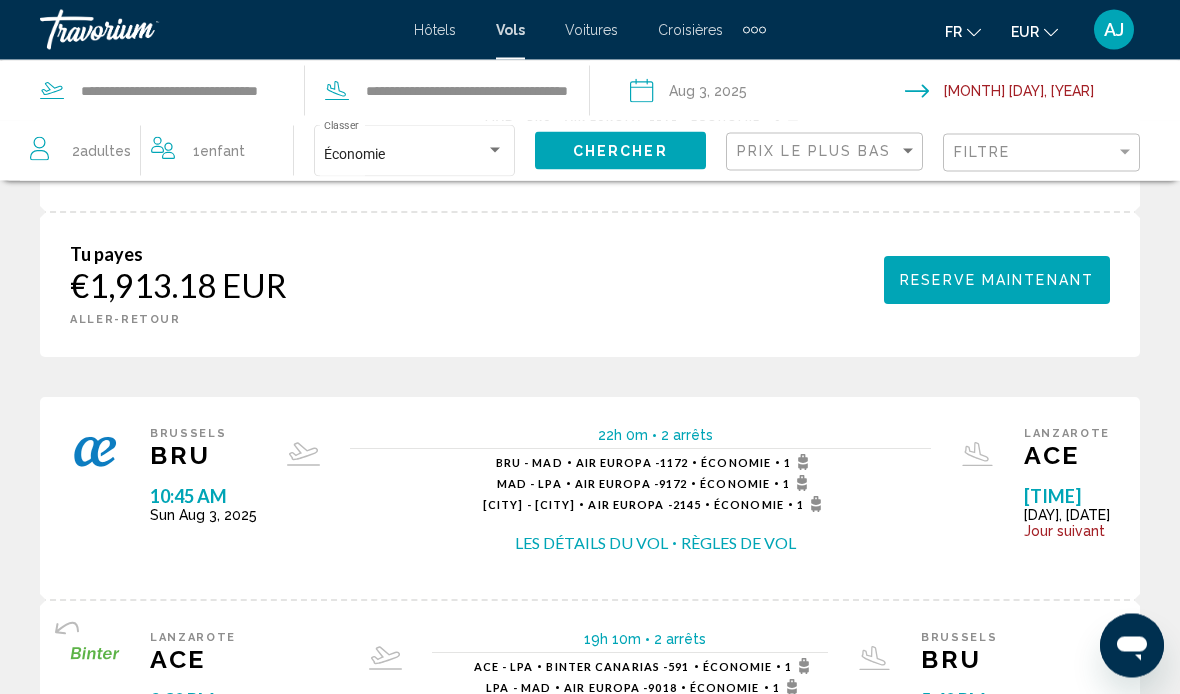 scroll, scrollTop: 0, scrollLeft: 0, axis: both 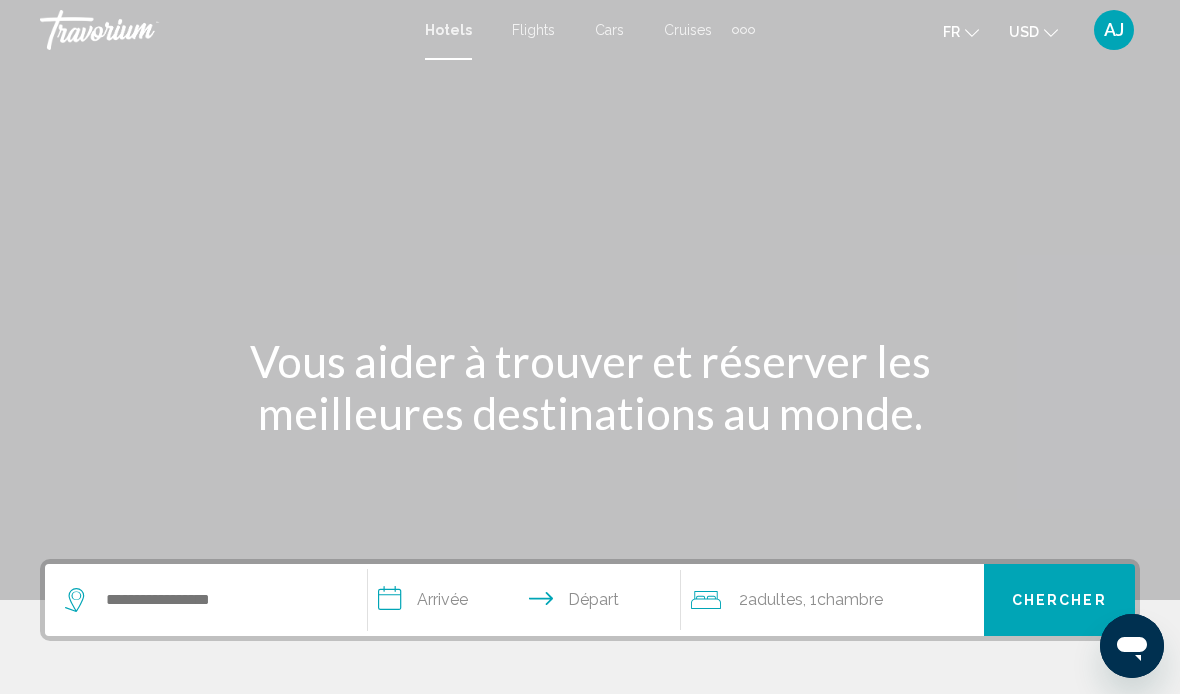 click on "Flights" at bounding box center (533, 30) 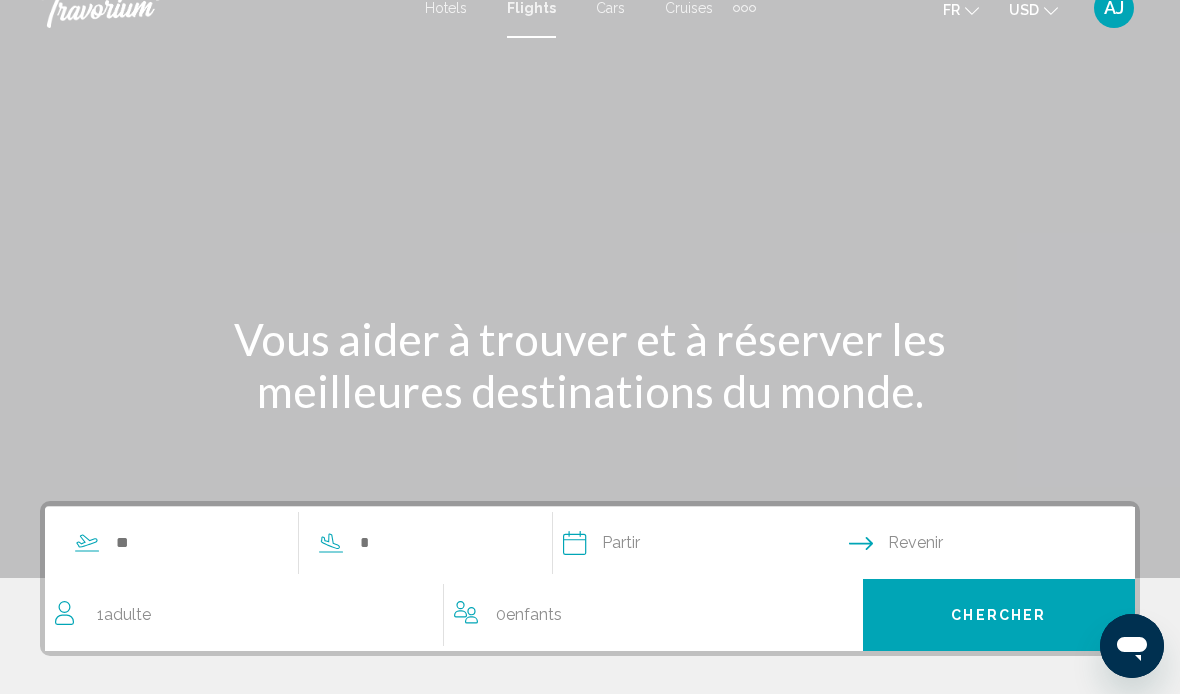 scroll, scrollTop: 0, scrollLeft: 0, axis: both 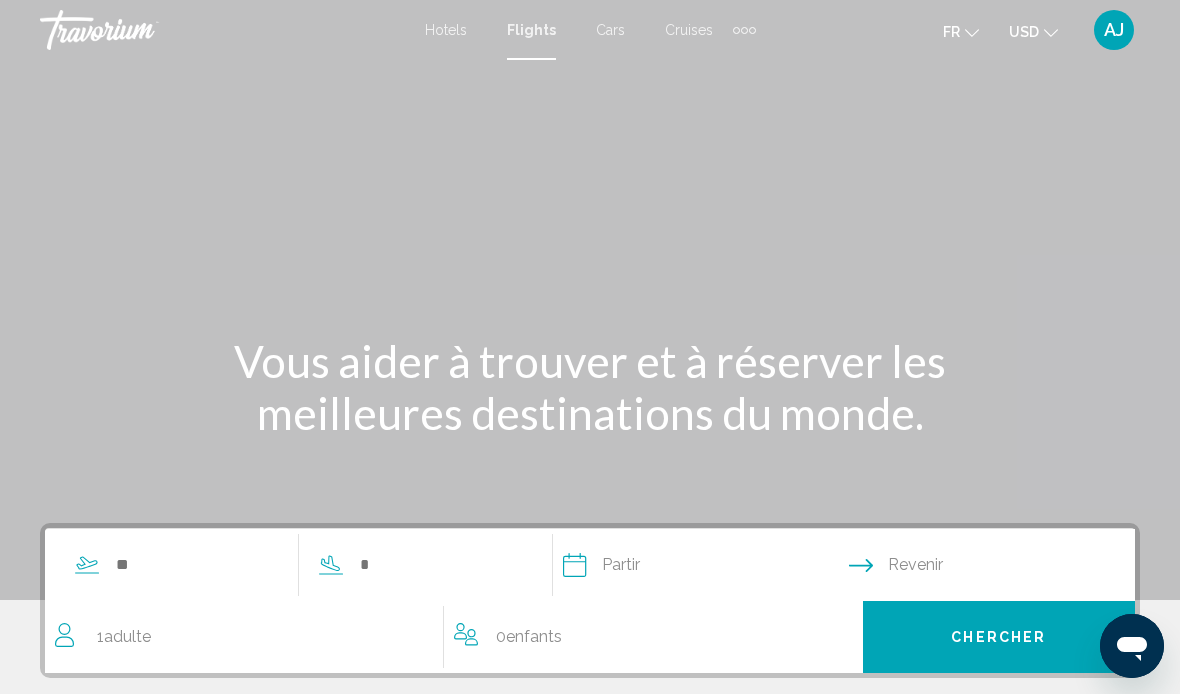 click on "Hotels" at bounding box center (446, 30) 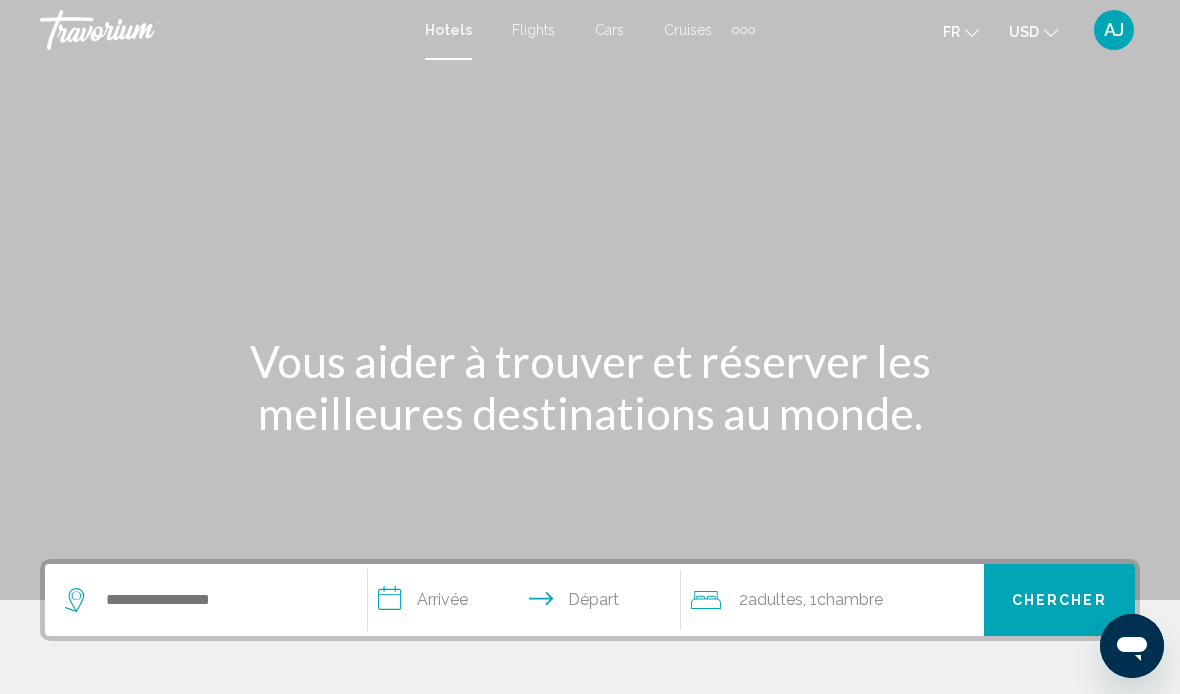 click 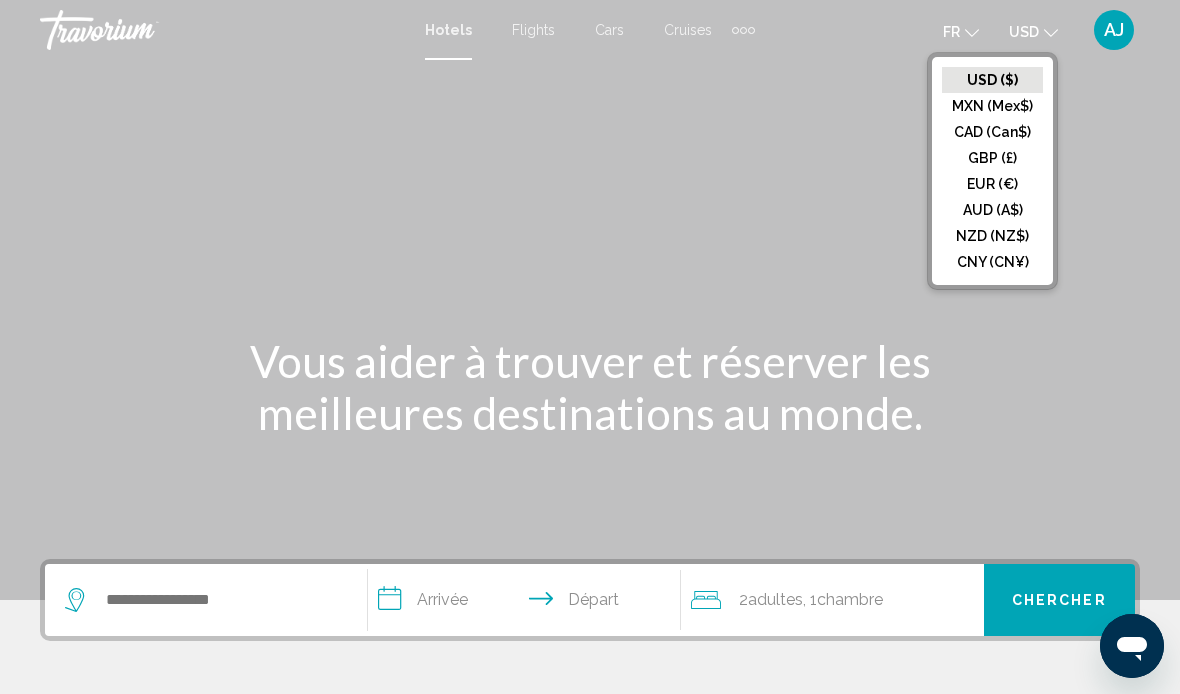 click on "EUR (€)" 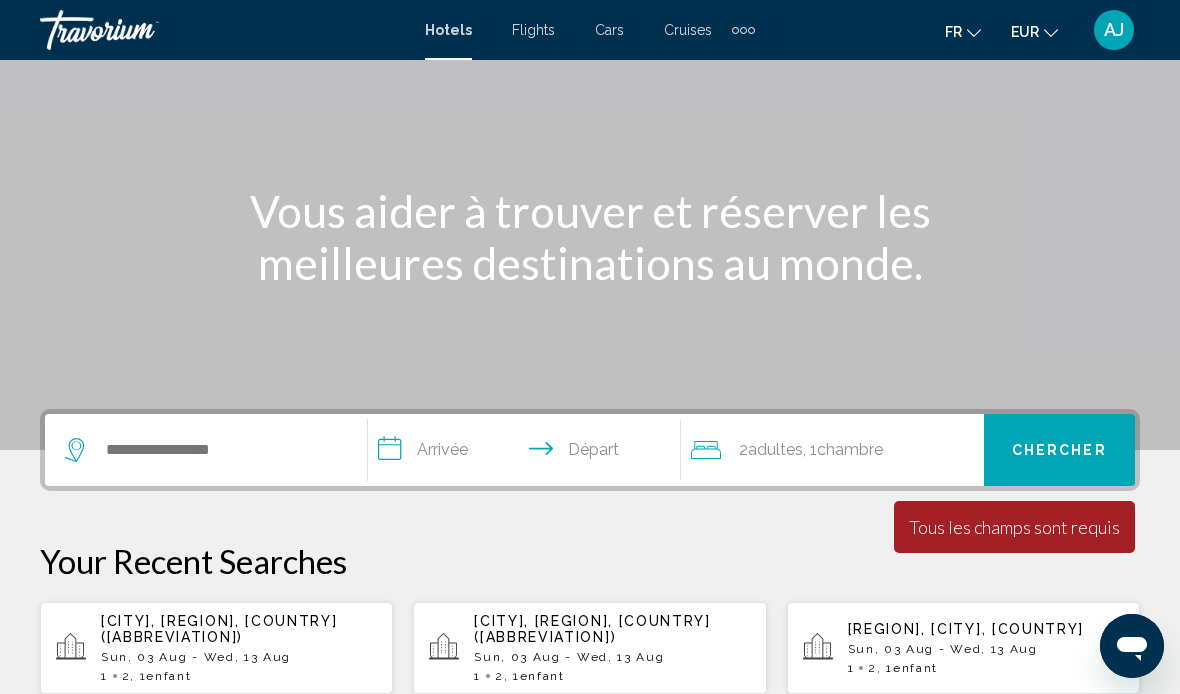 scroll, scrollTop: 278, scrollLeft: 0, axis: vertical 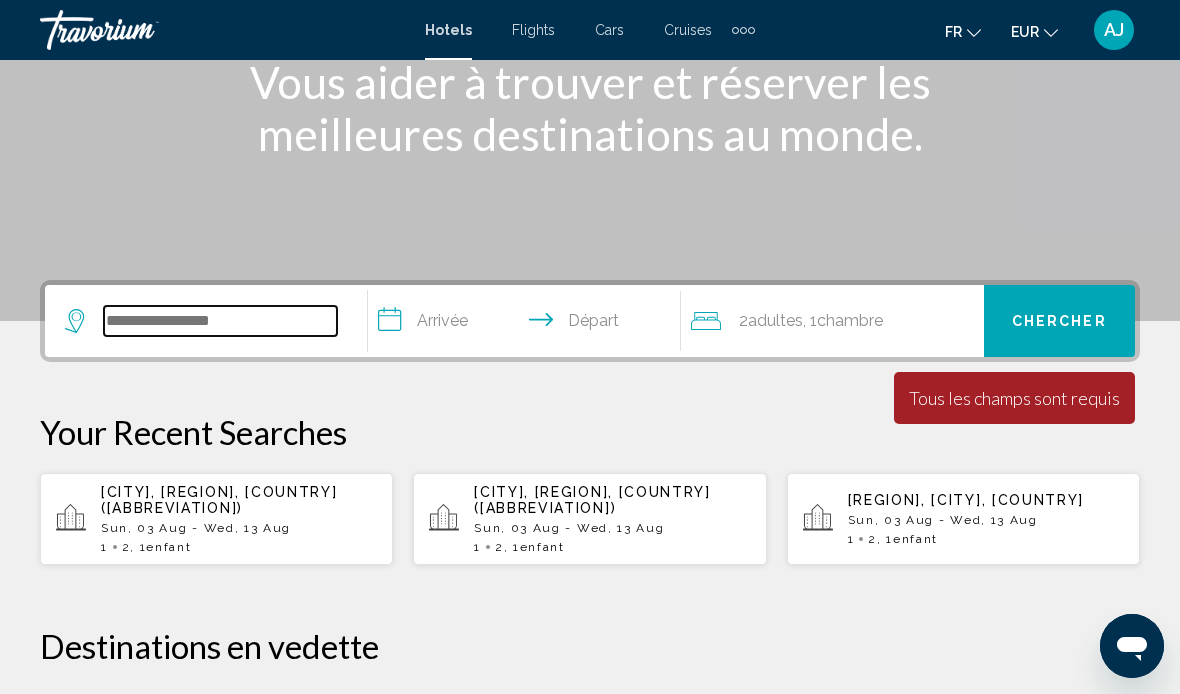 click at bounding box center (220, 321) 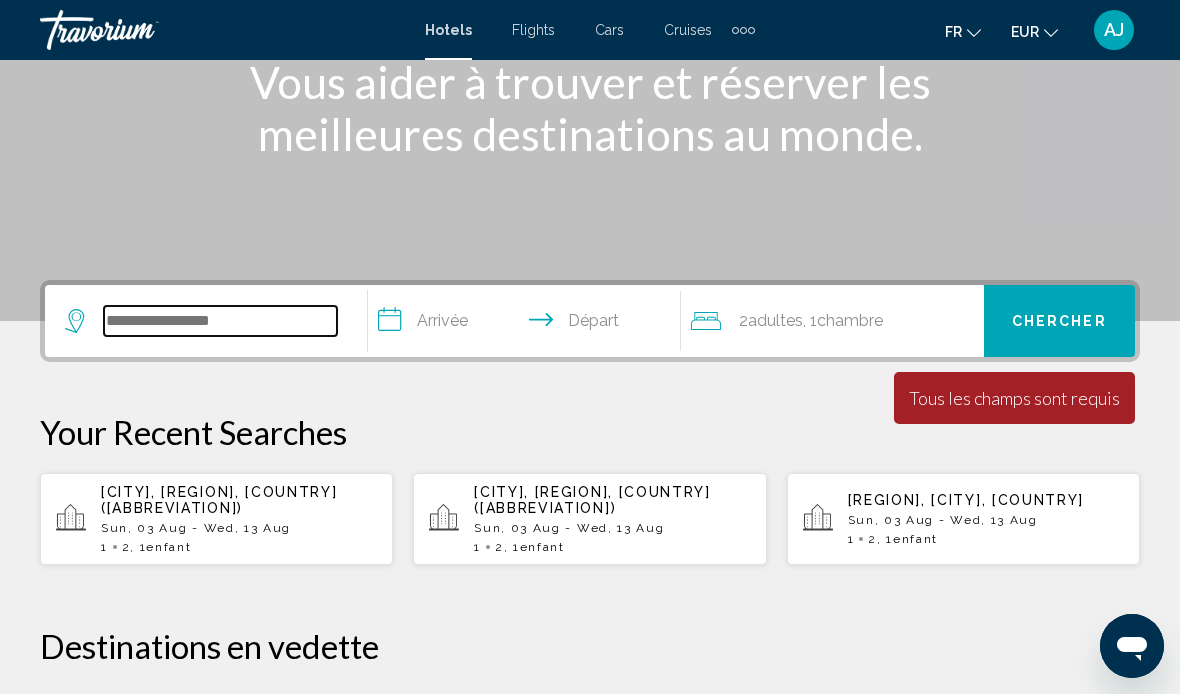scroll, scrollTop: 278, scrollLeft: 0, axis: vertical 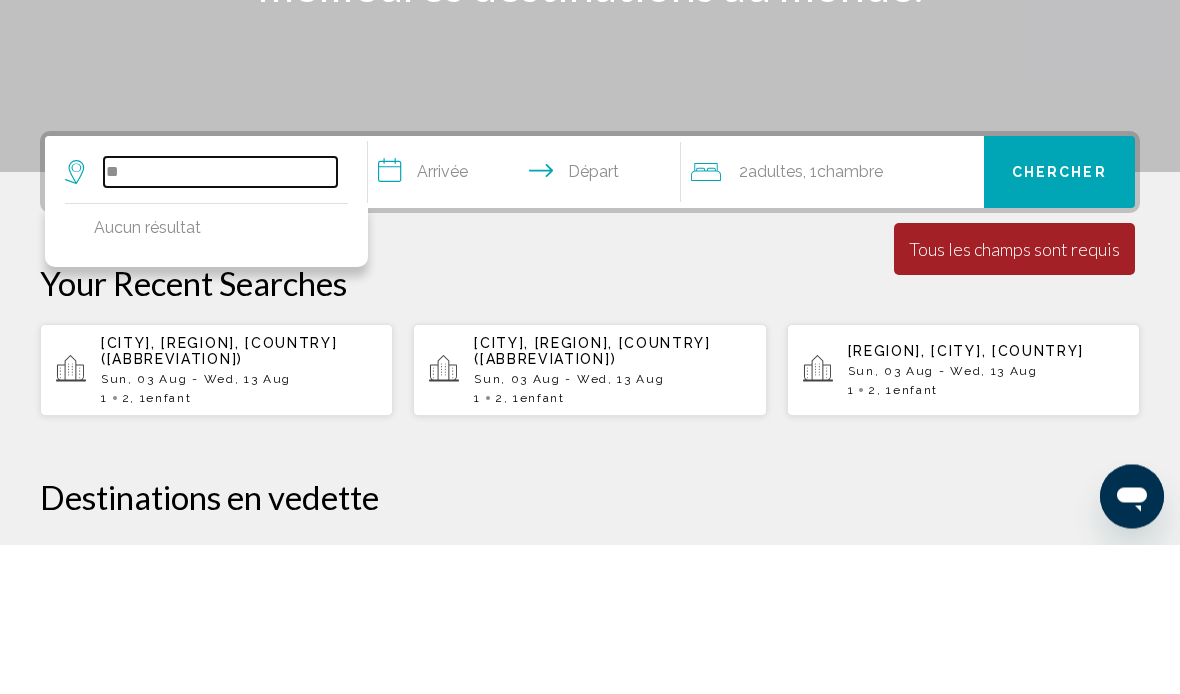 type on "*" 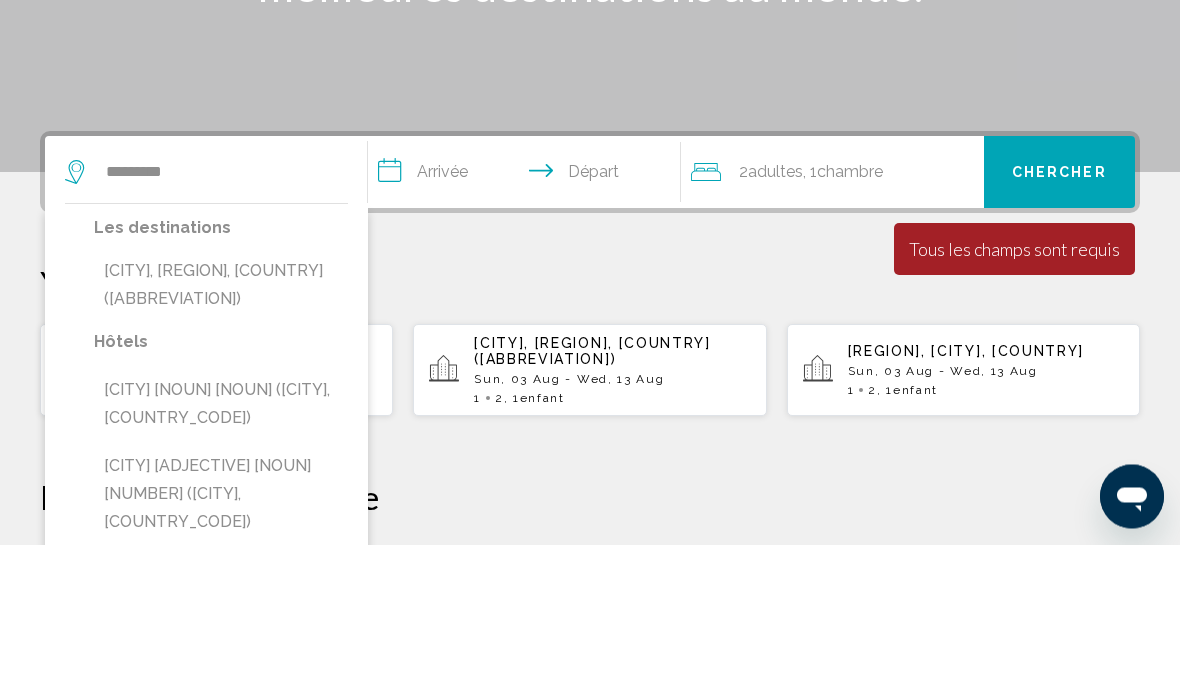 scroll, scrollTop: 428, scrollLeft: 0, axis: vertical 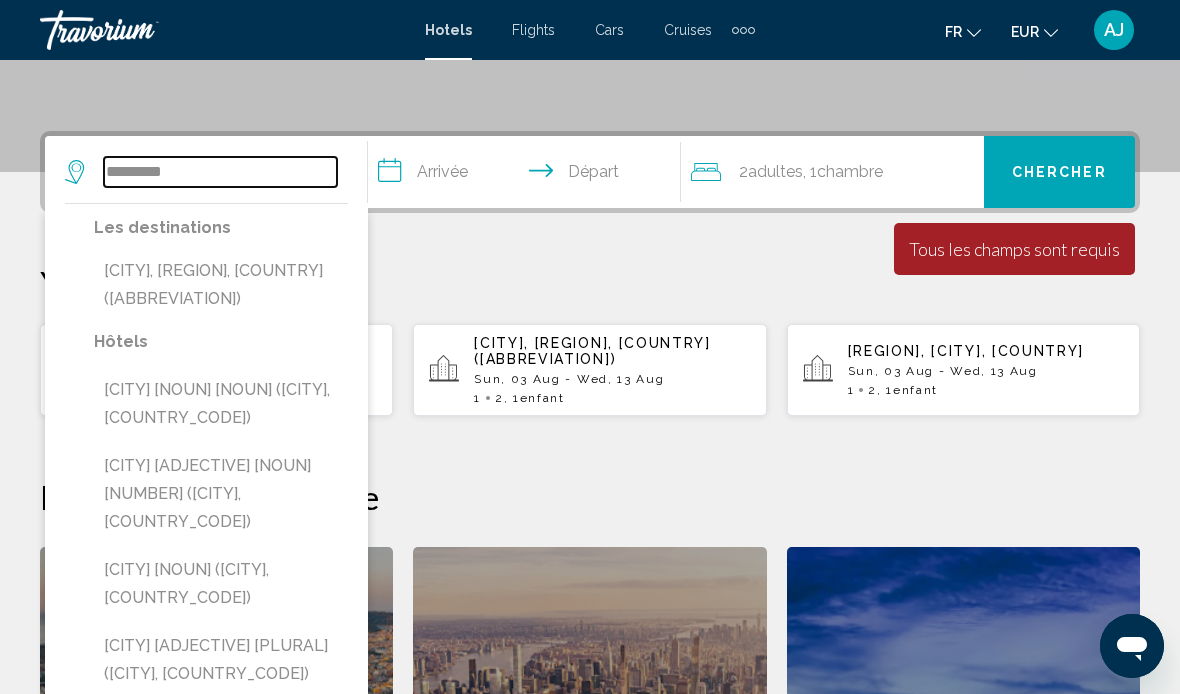 click on "*********" at bounding box center [220, 172] 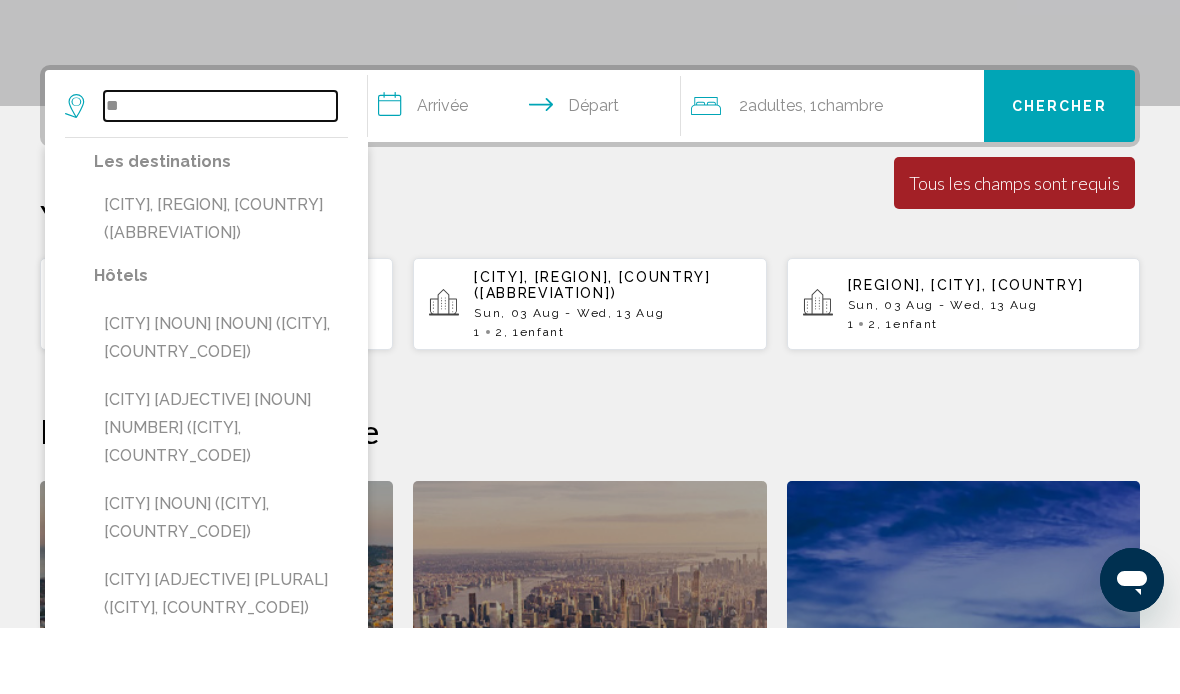 type on "*" 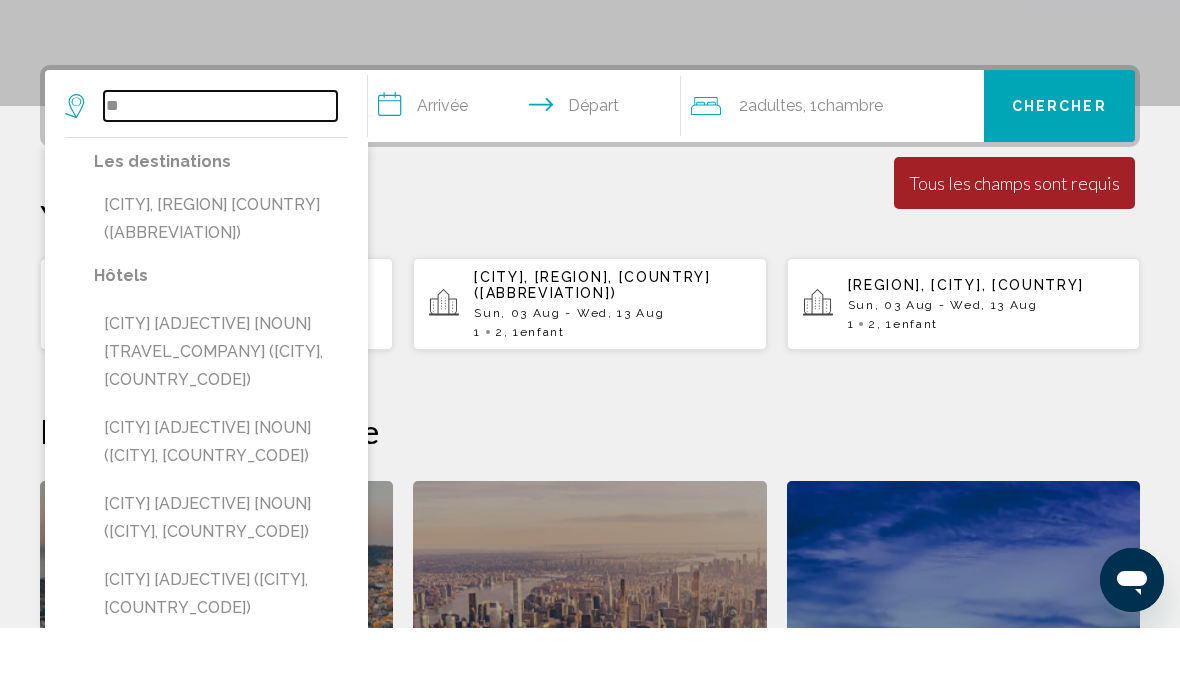 type on "*" 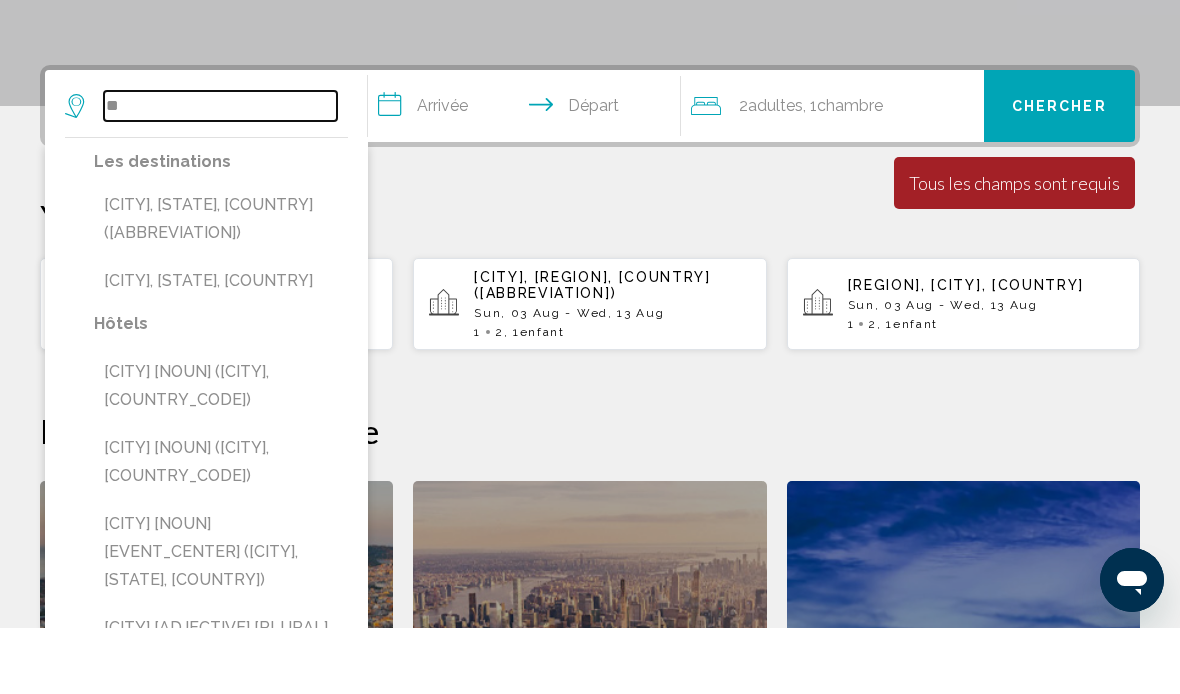 type on "*" 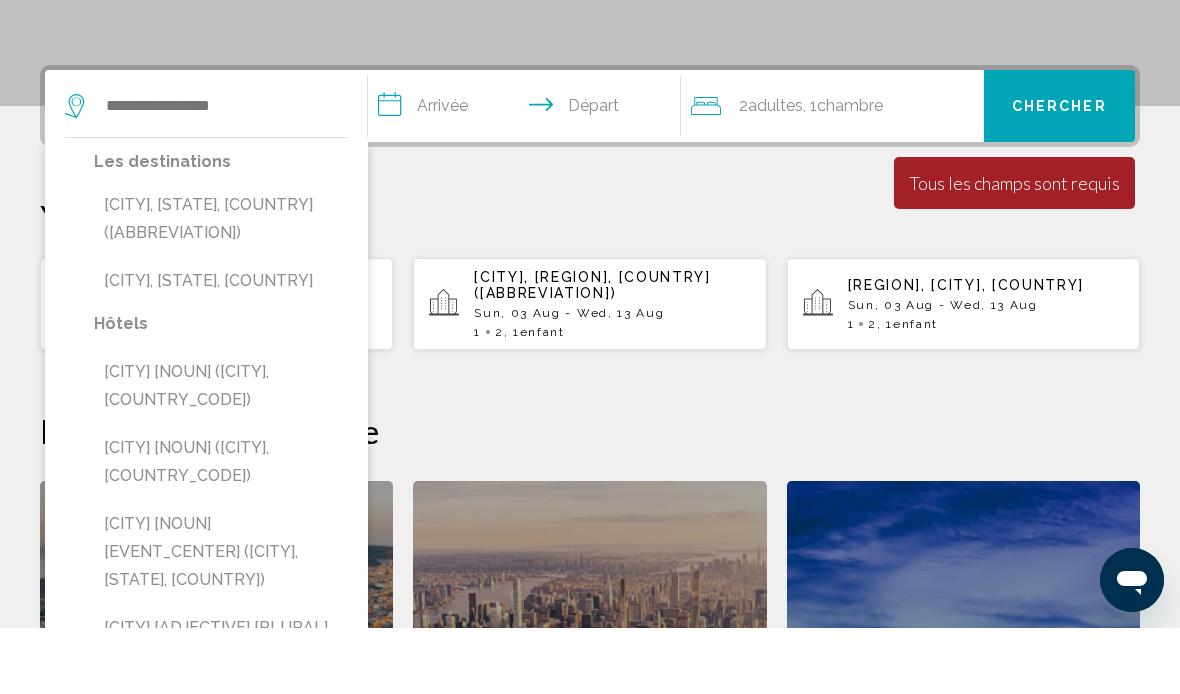 scroll, scrollTop: 494, scrollLeft: 0, axis: vertical 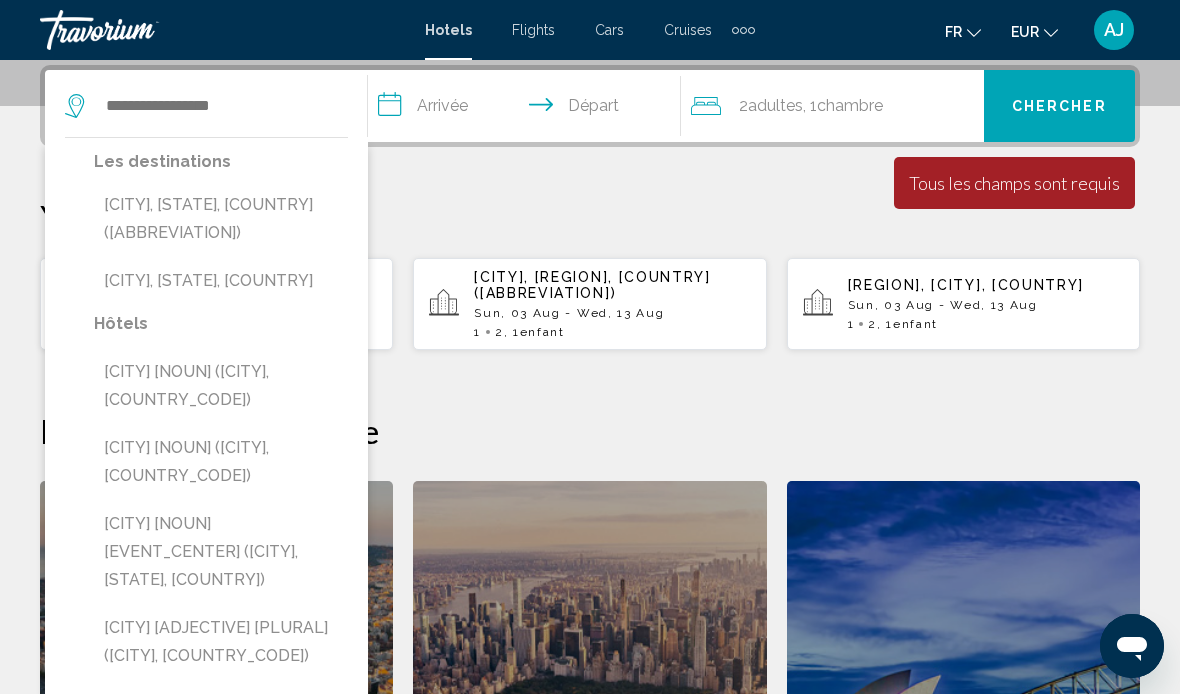 click on "Destinations en vedette" 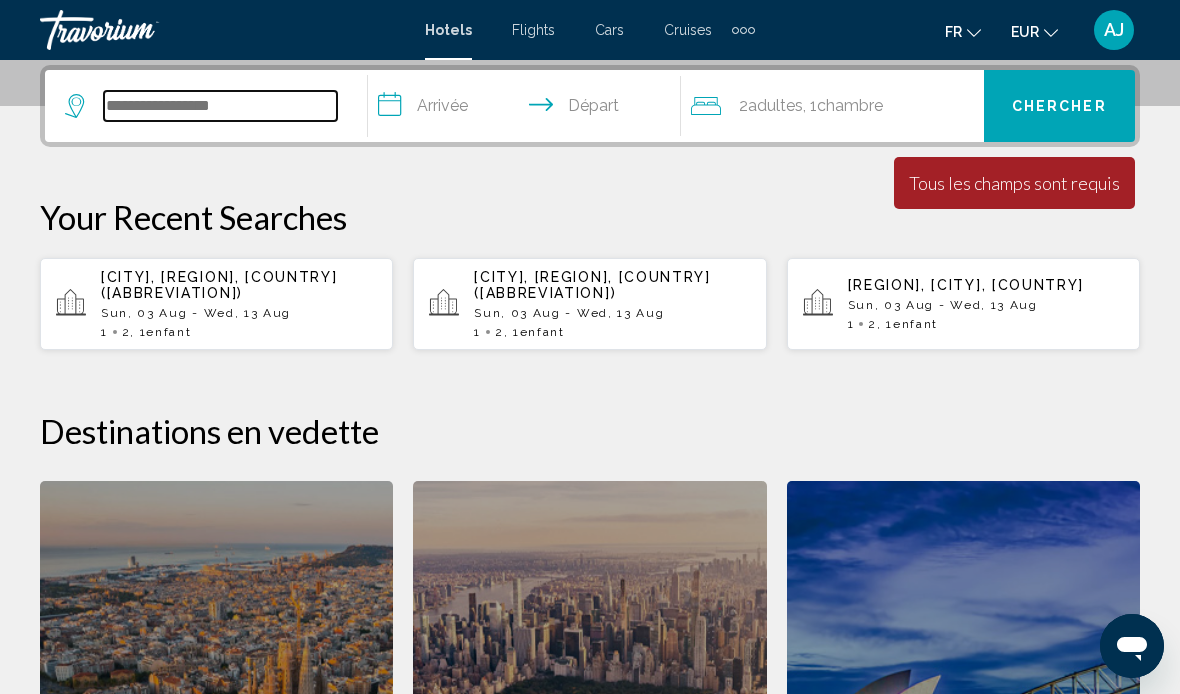 click at bounding box center [220, 106] 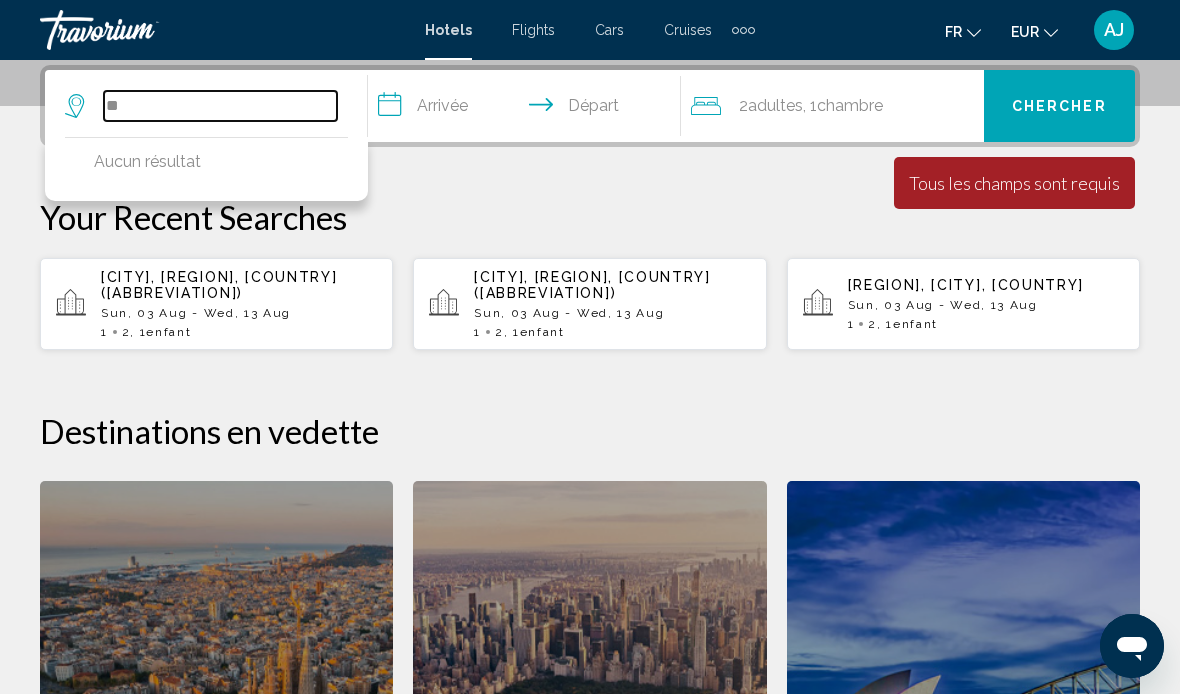 type on "*" 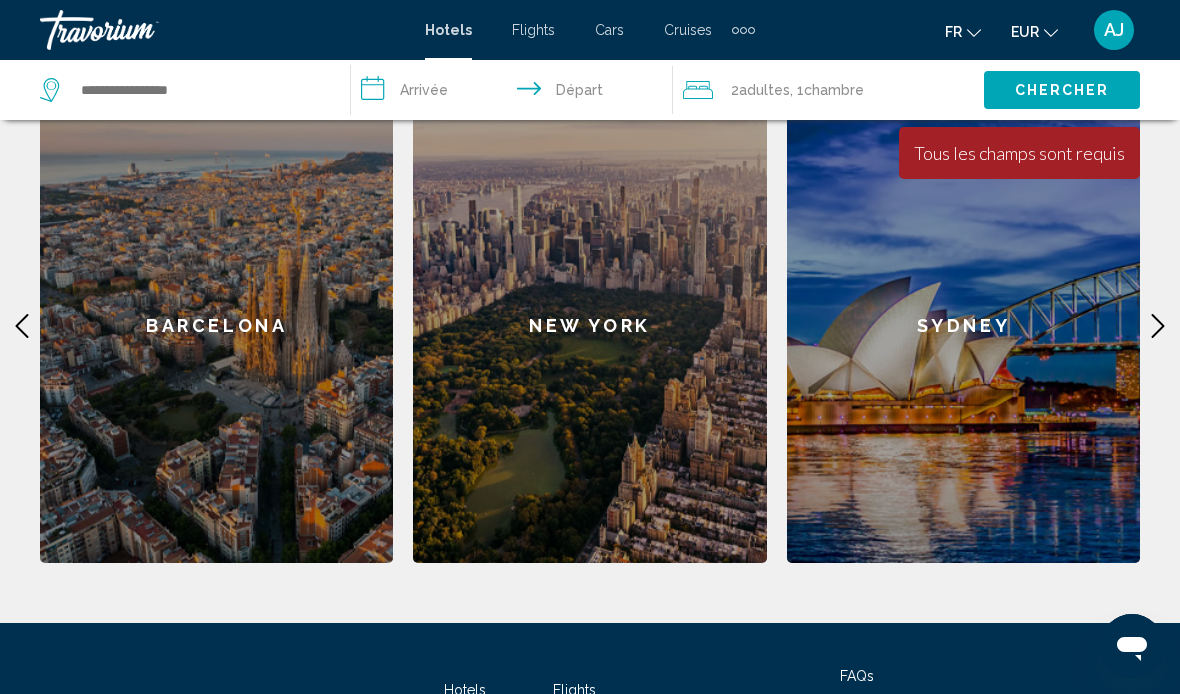 scroll, scrollTop: 843, scrollLeft: 0, axis: vertical 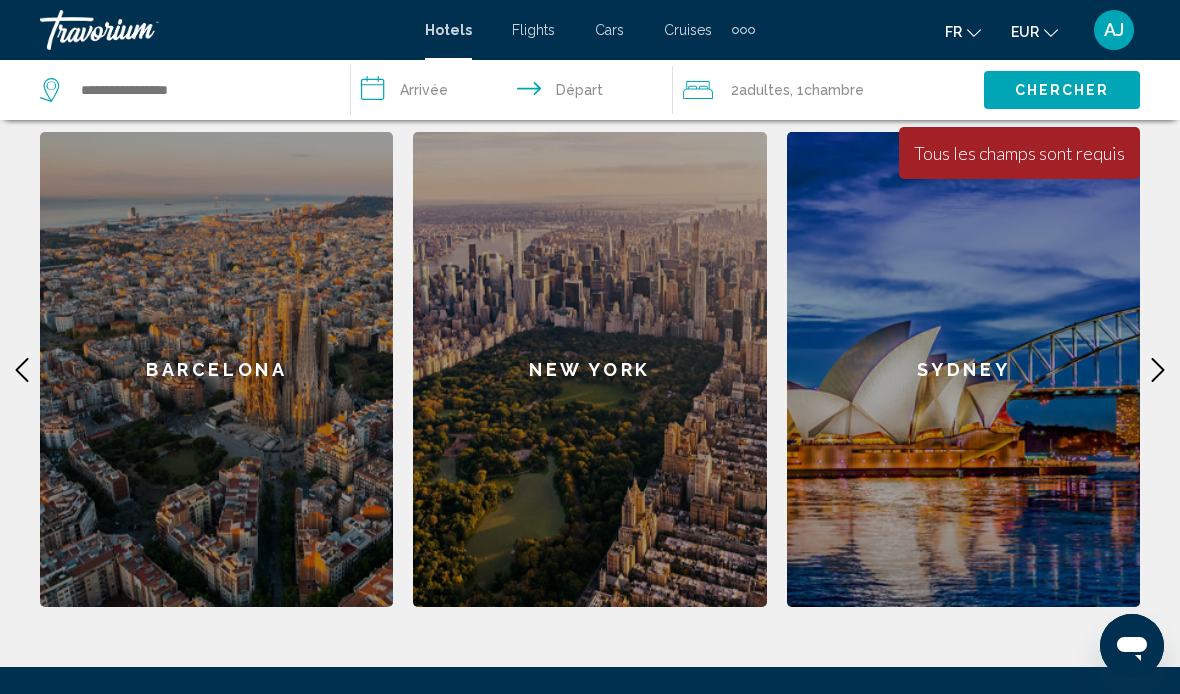 click 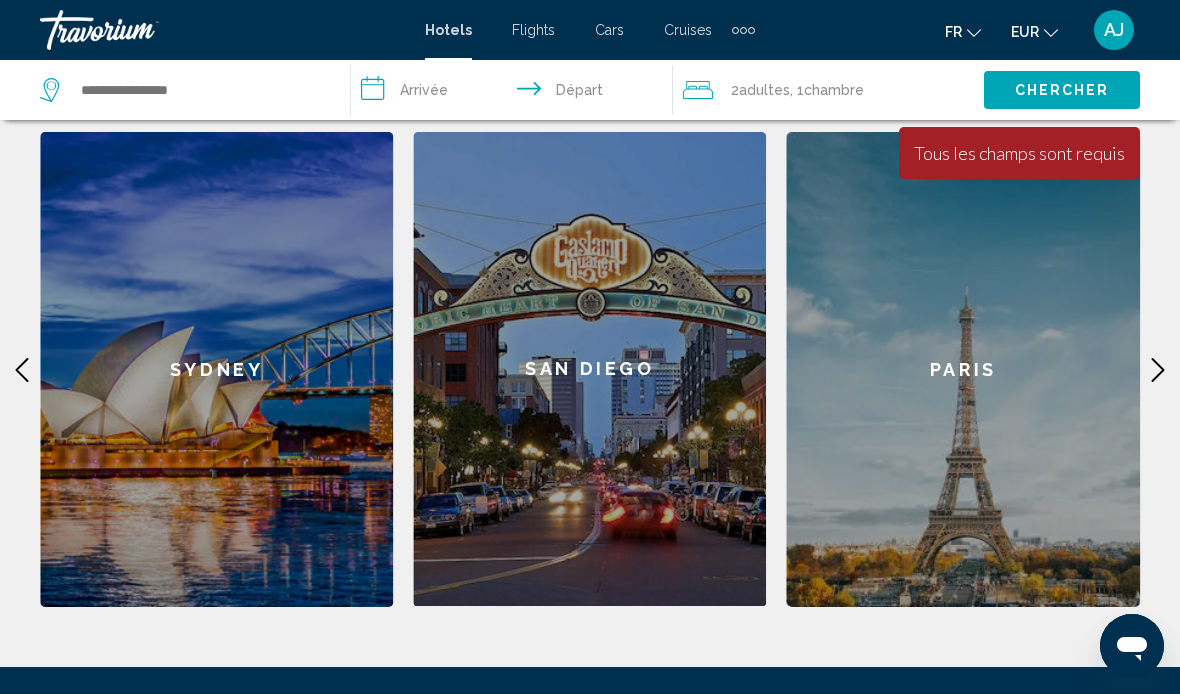 click 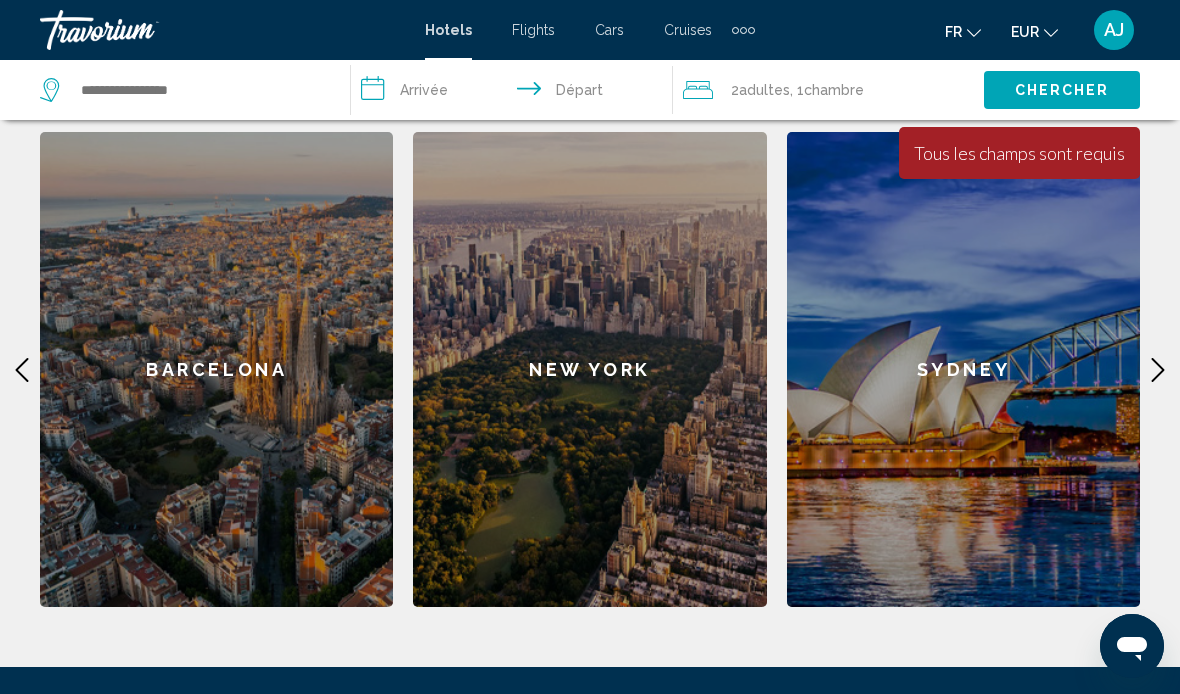 click 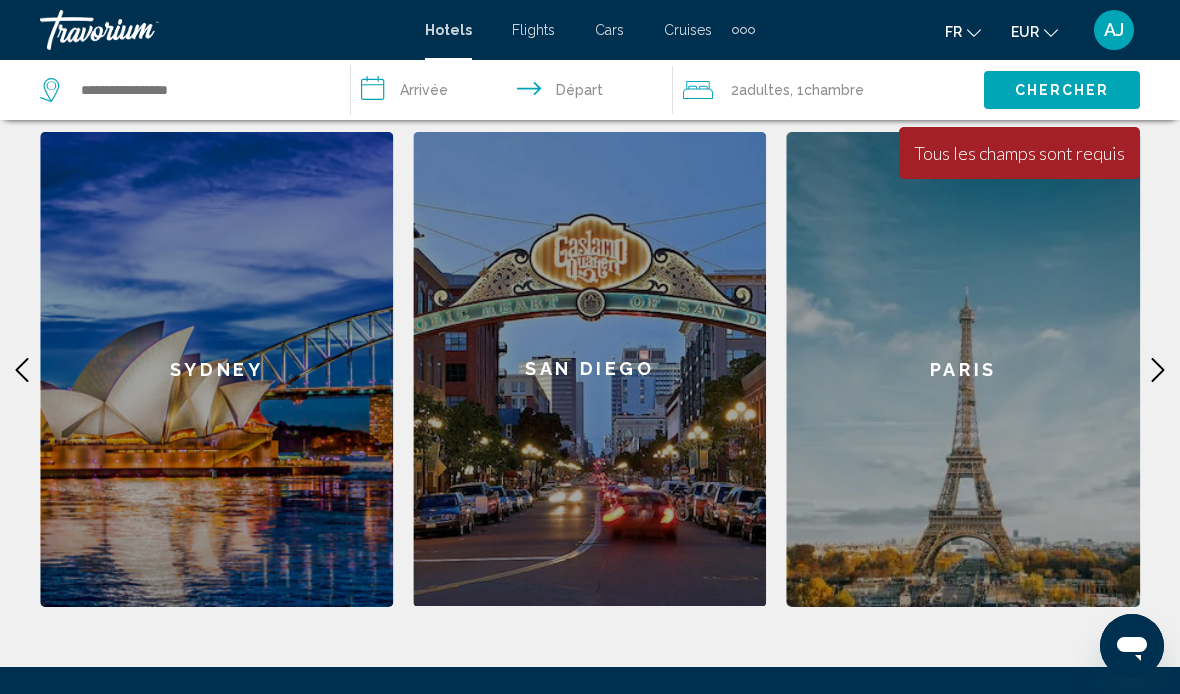 click 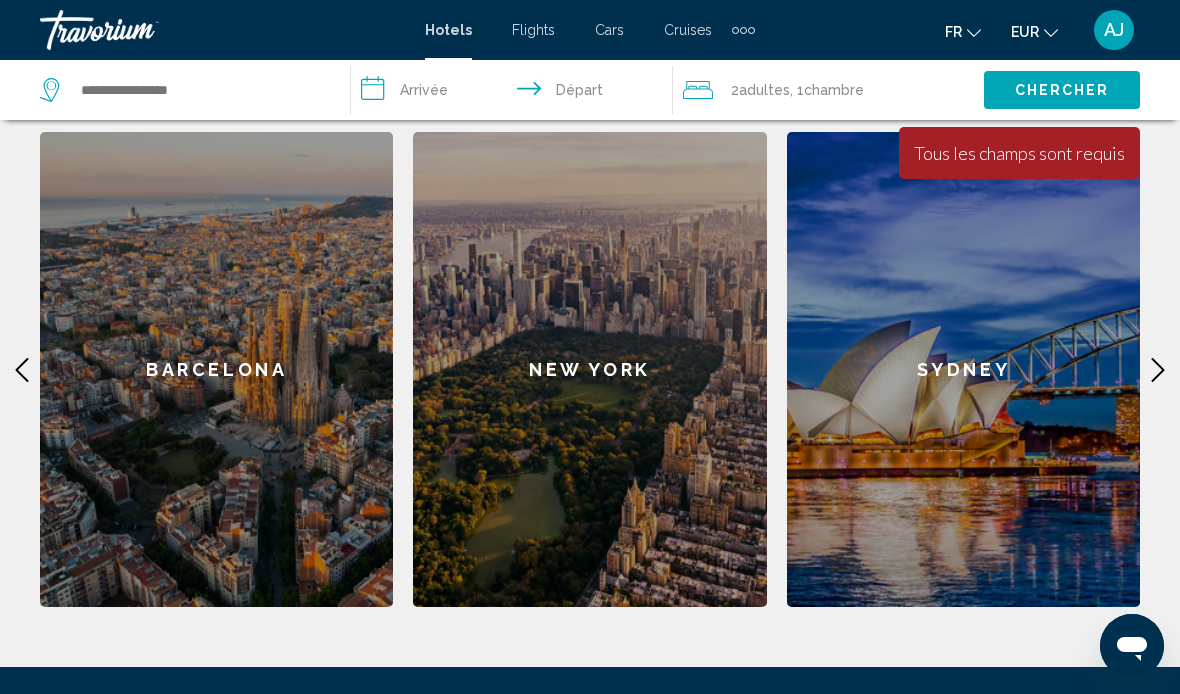 click 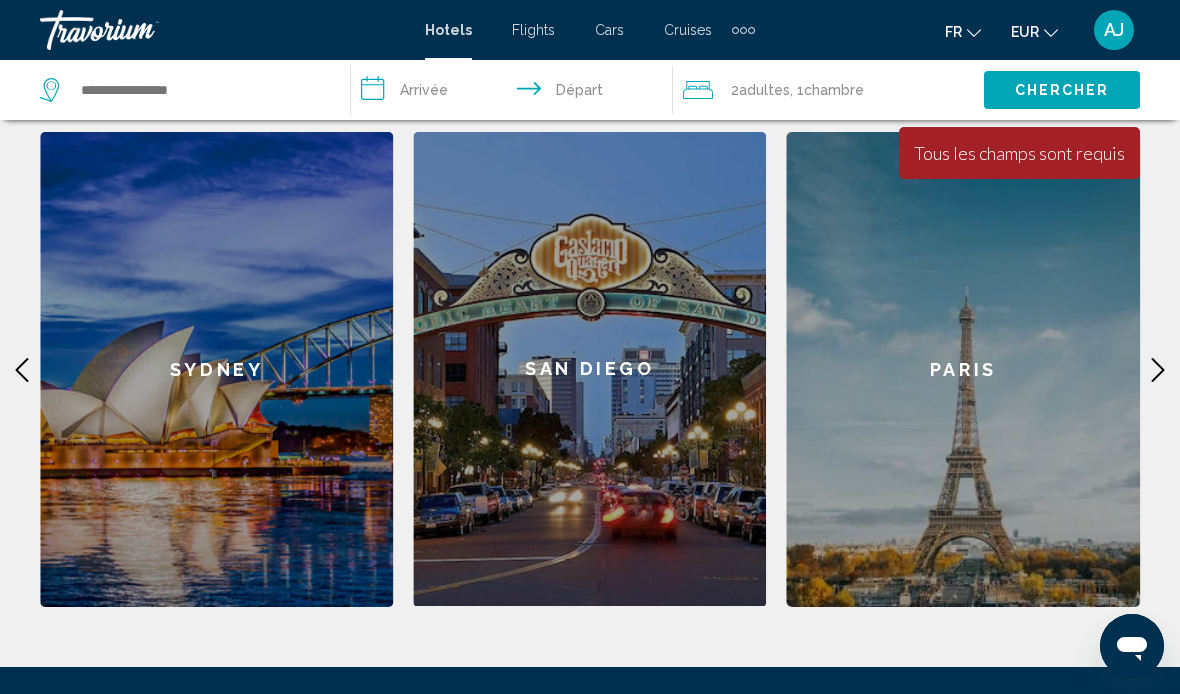 click 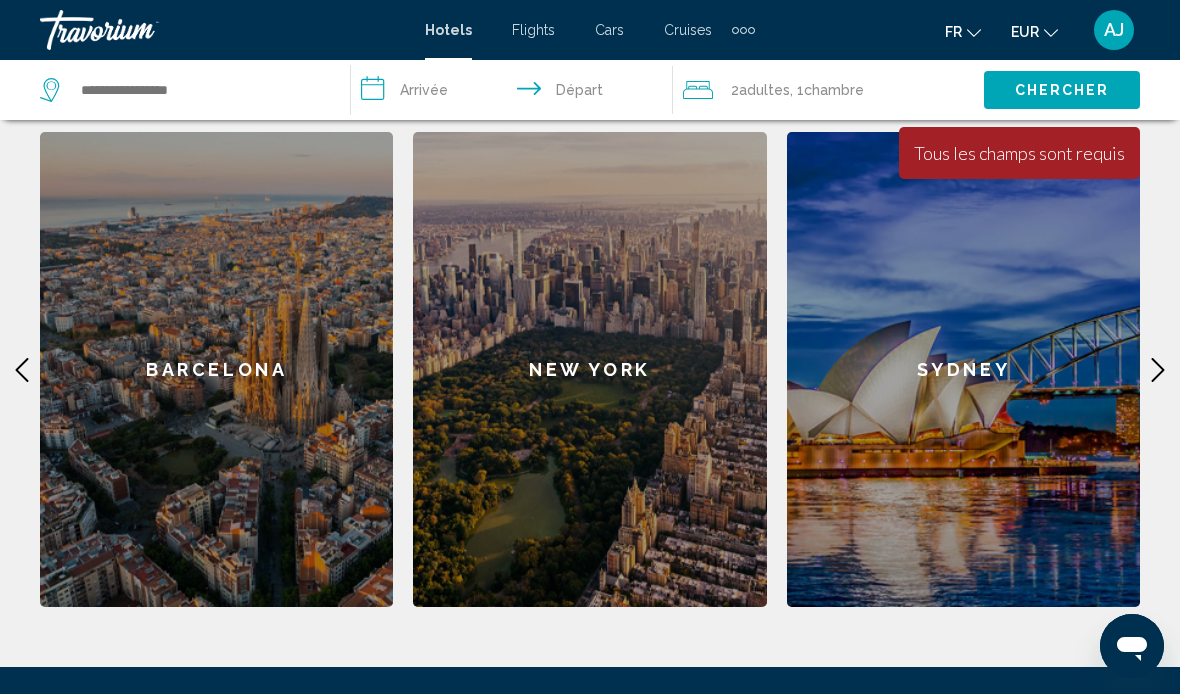 click 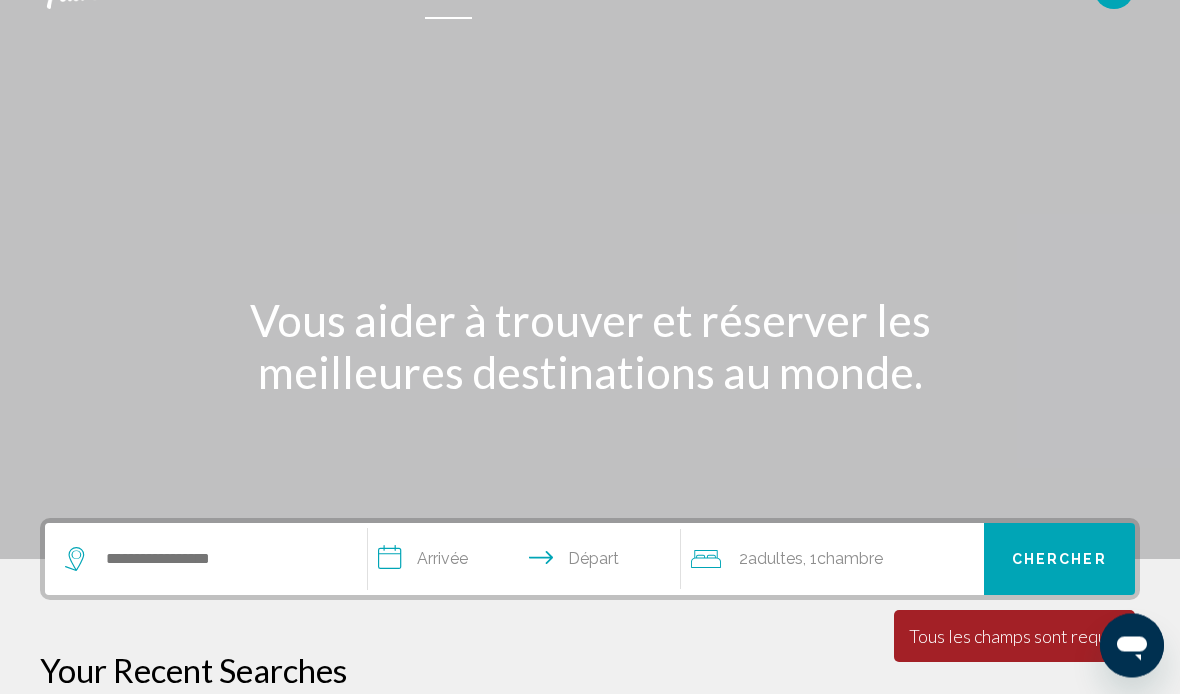 scroll, scrollTop: 42, scrollLeft: 0, axis: vertical 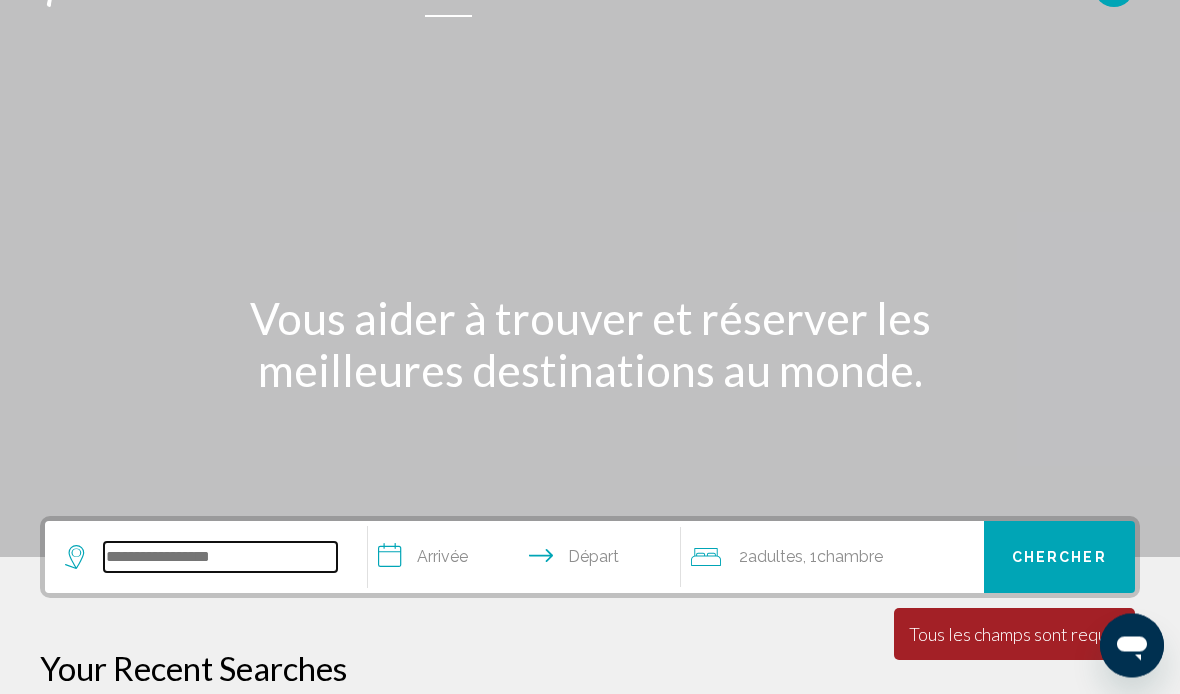 click at bounding box center (220, 558) 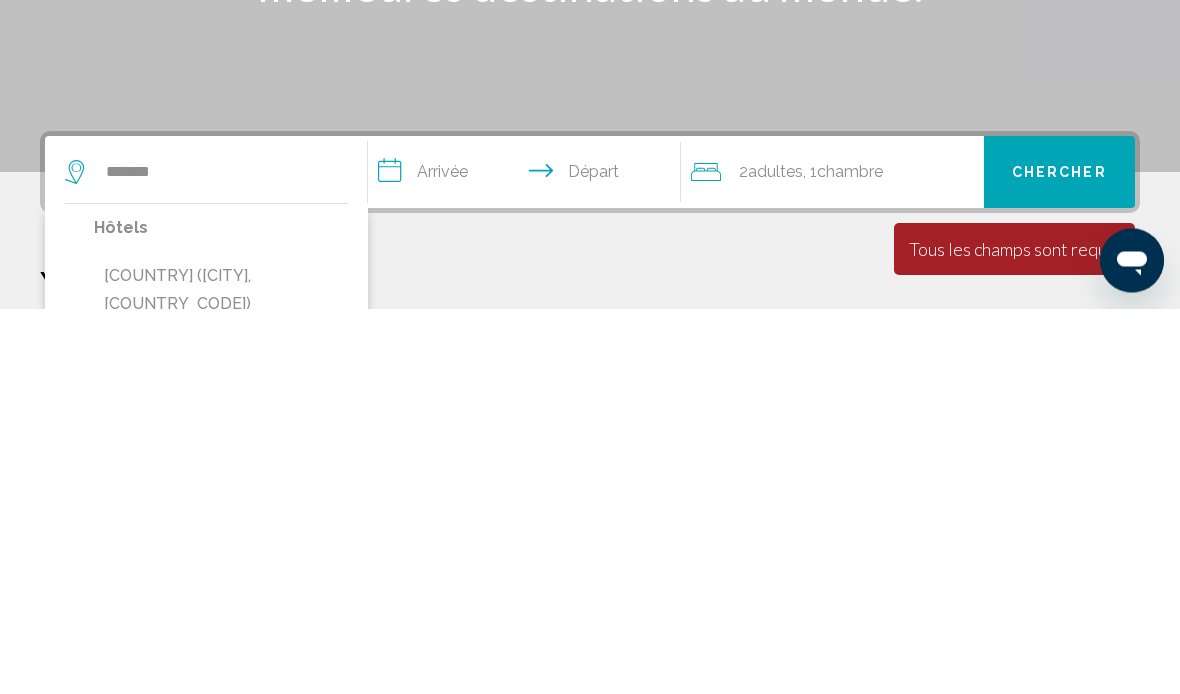 scroll, scrollTop: 428, scrollLeft: 0, axis: vertical 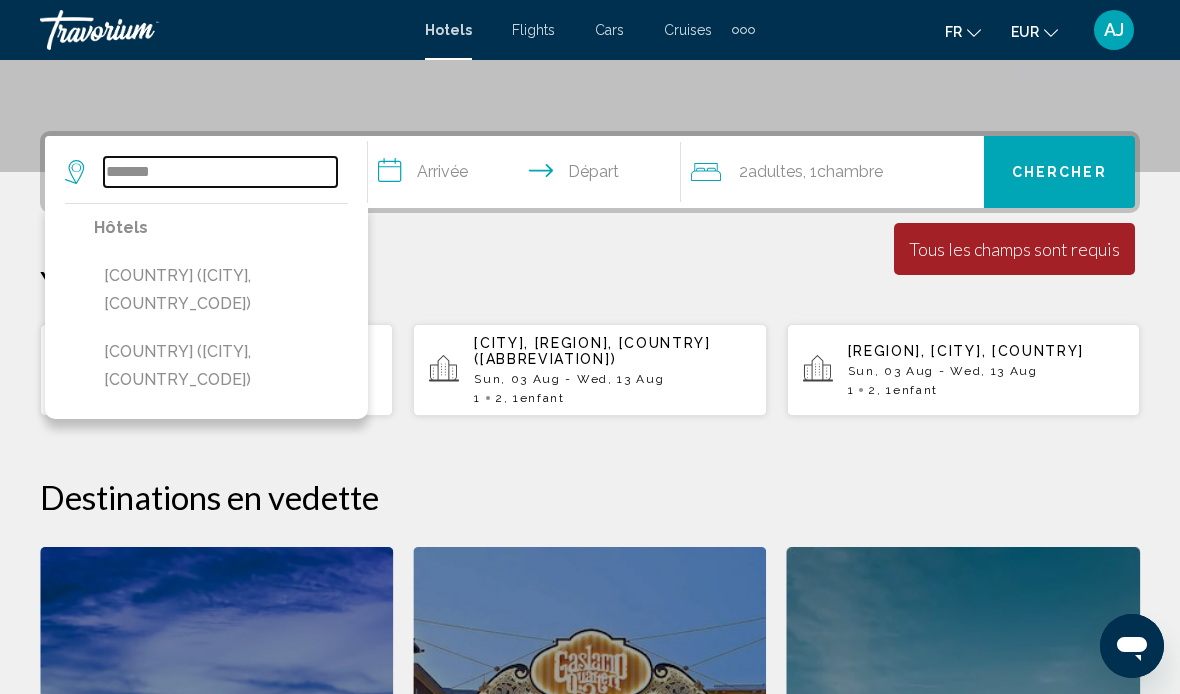 click on "*******" at bounding box center (220, 172) 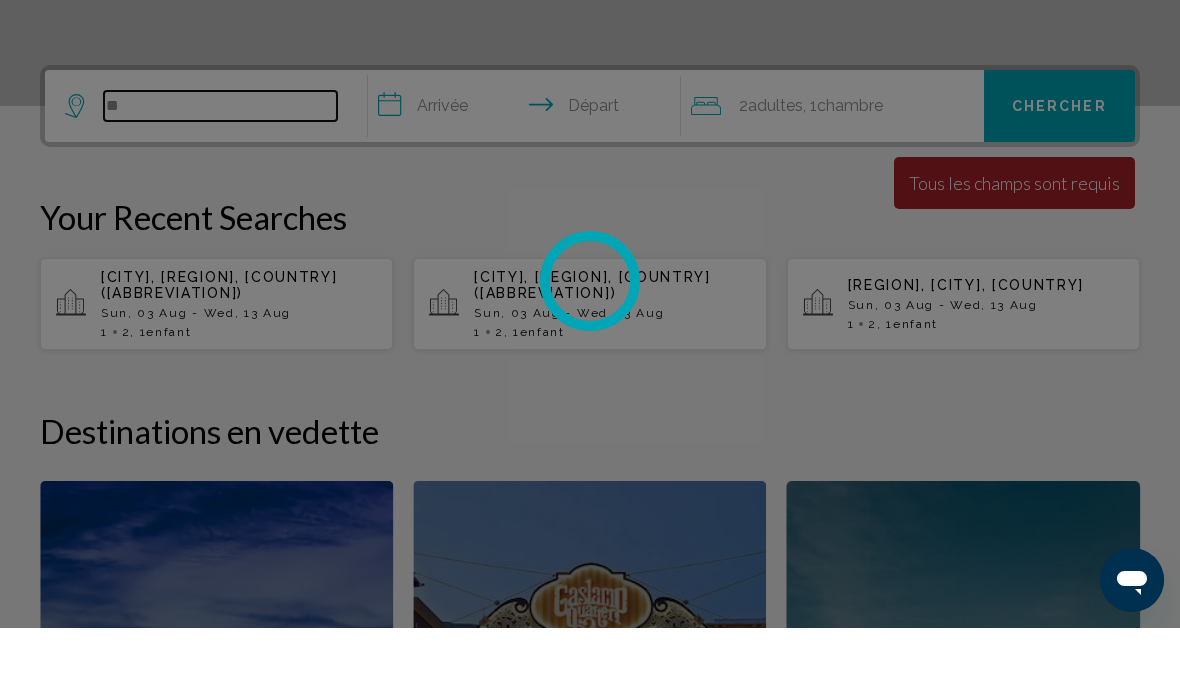 type on "*" 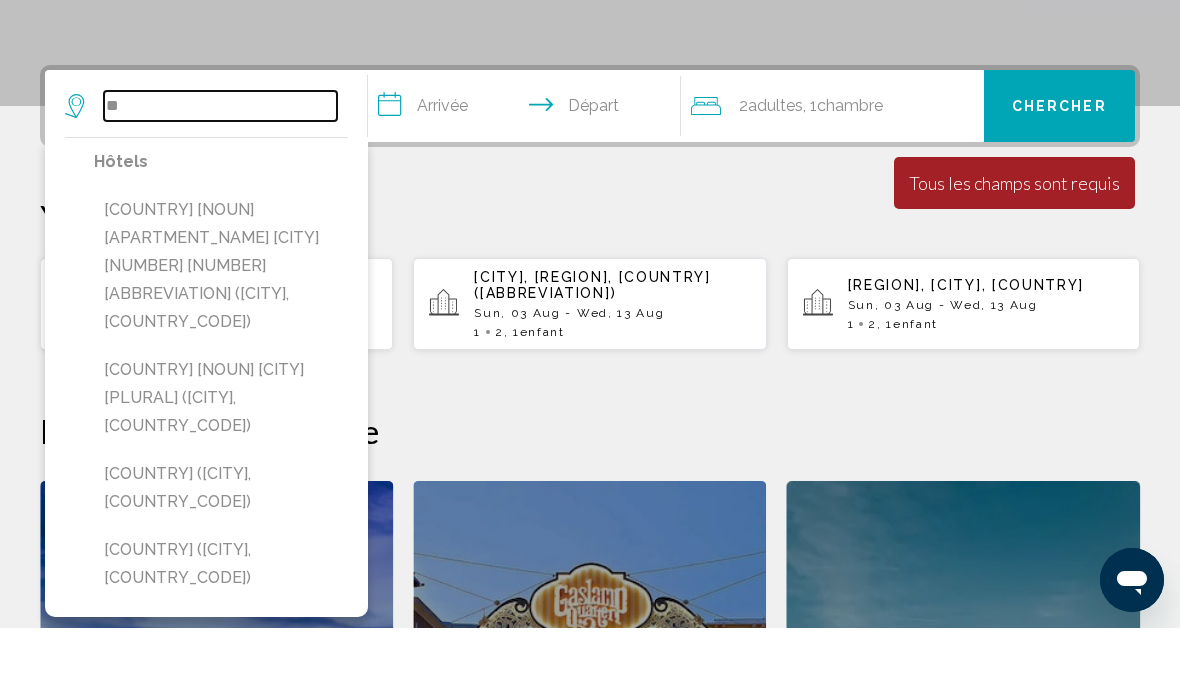 type on "*" 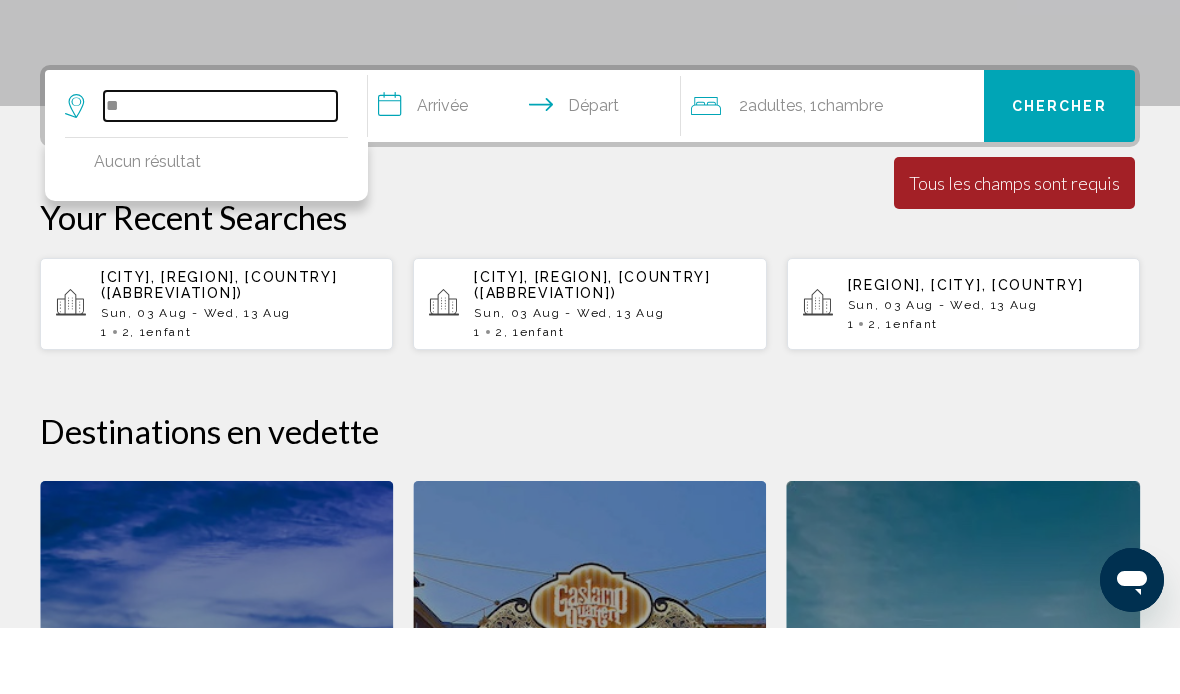 type on "*" 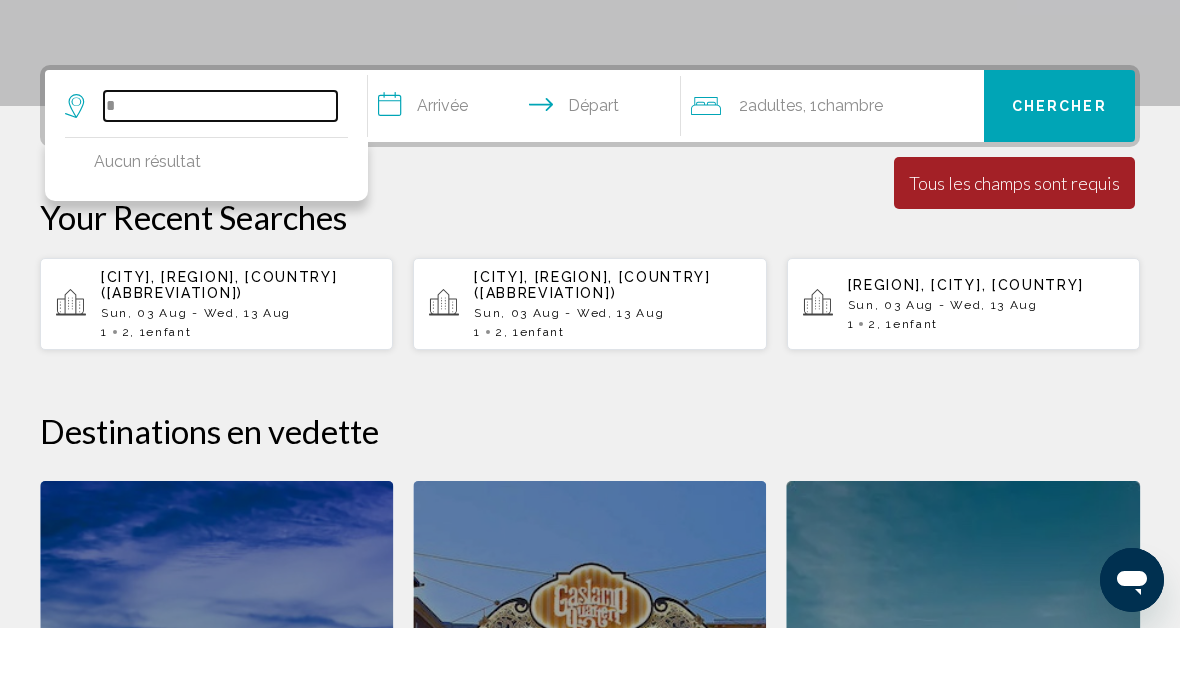 type 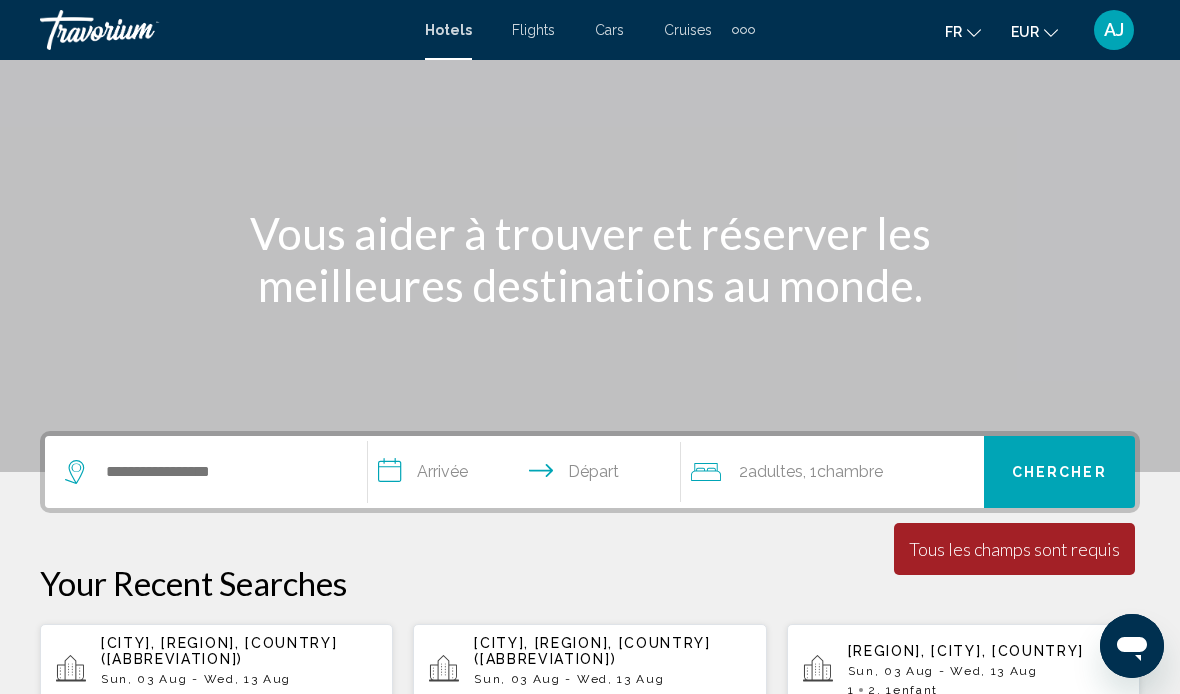 scroll, scrollTop: 127, scrollLeft: 0, axis: vertical 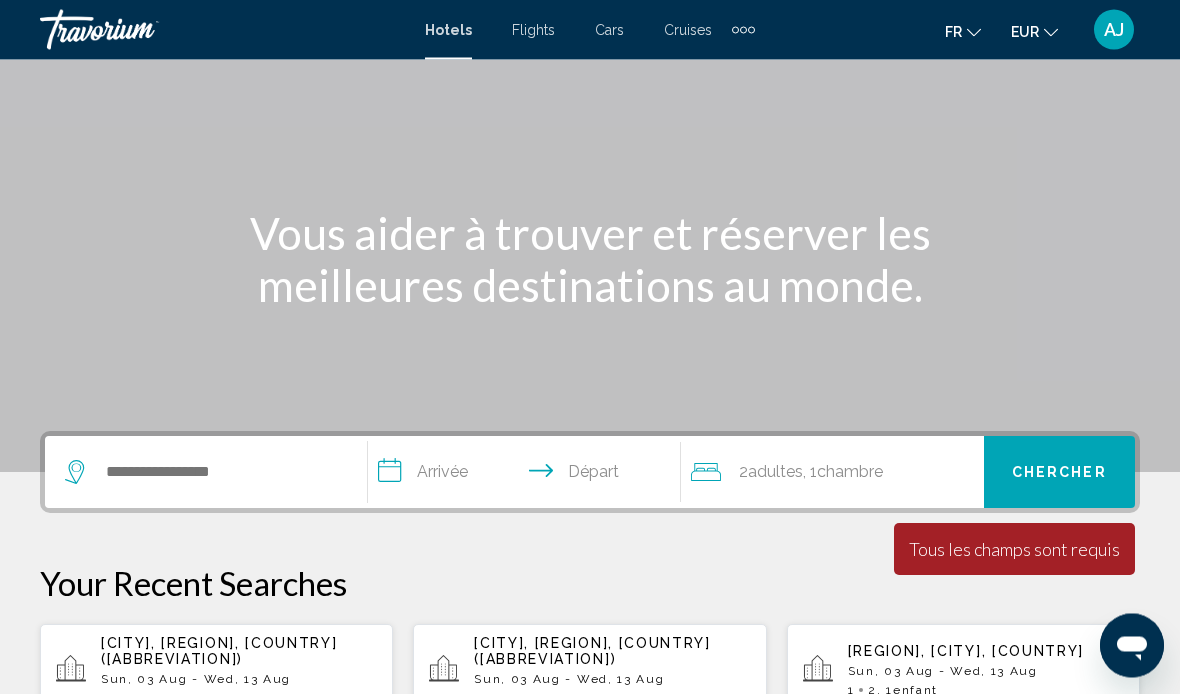 click at bounding box center [743, 30] 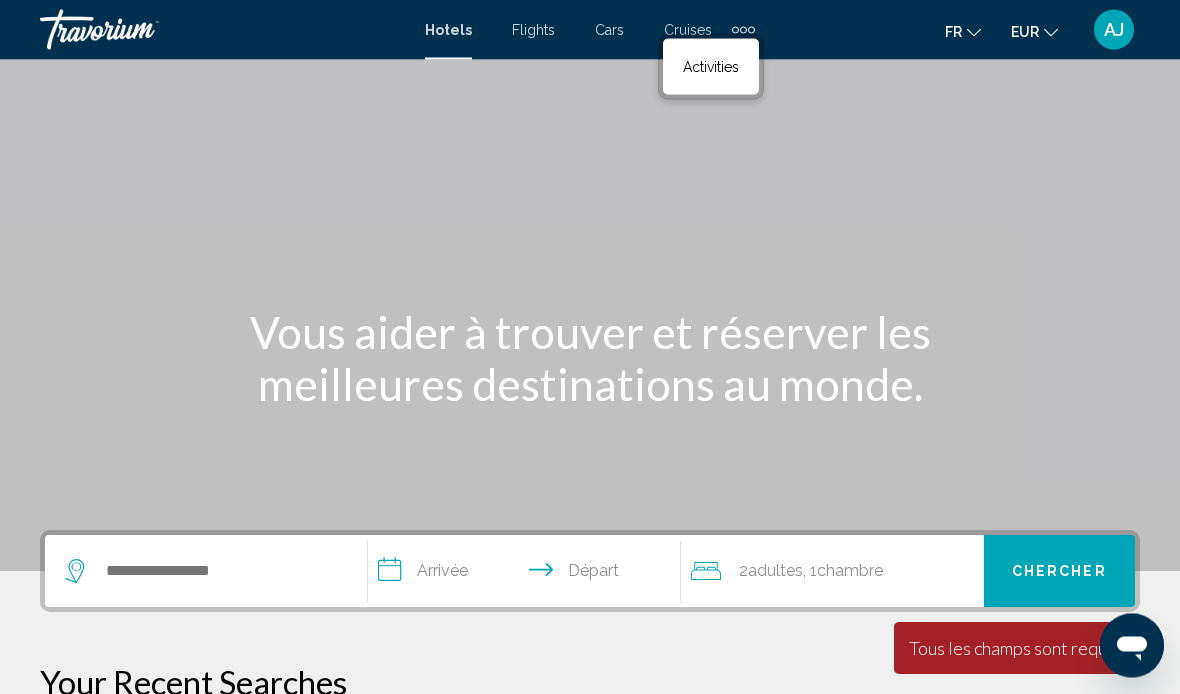scroll, scrollTop: 0, scrollLeft: 0, axis: both 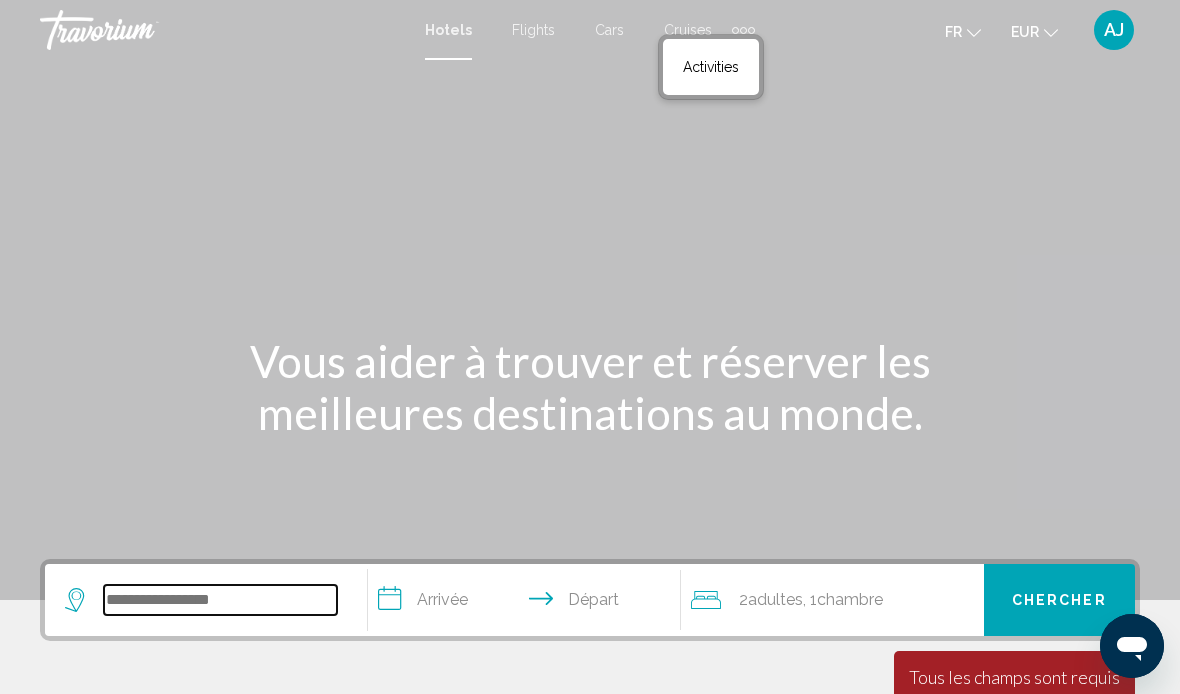click at bounding box center [220, 600] 